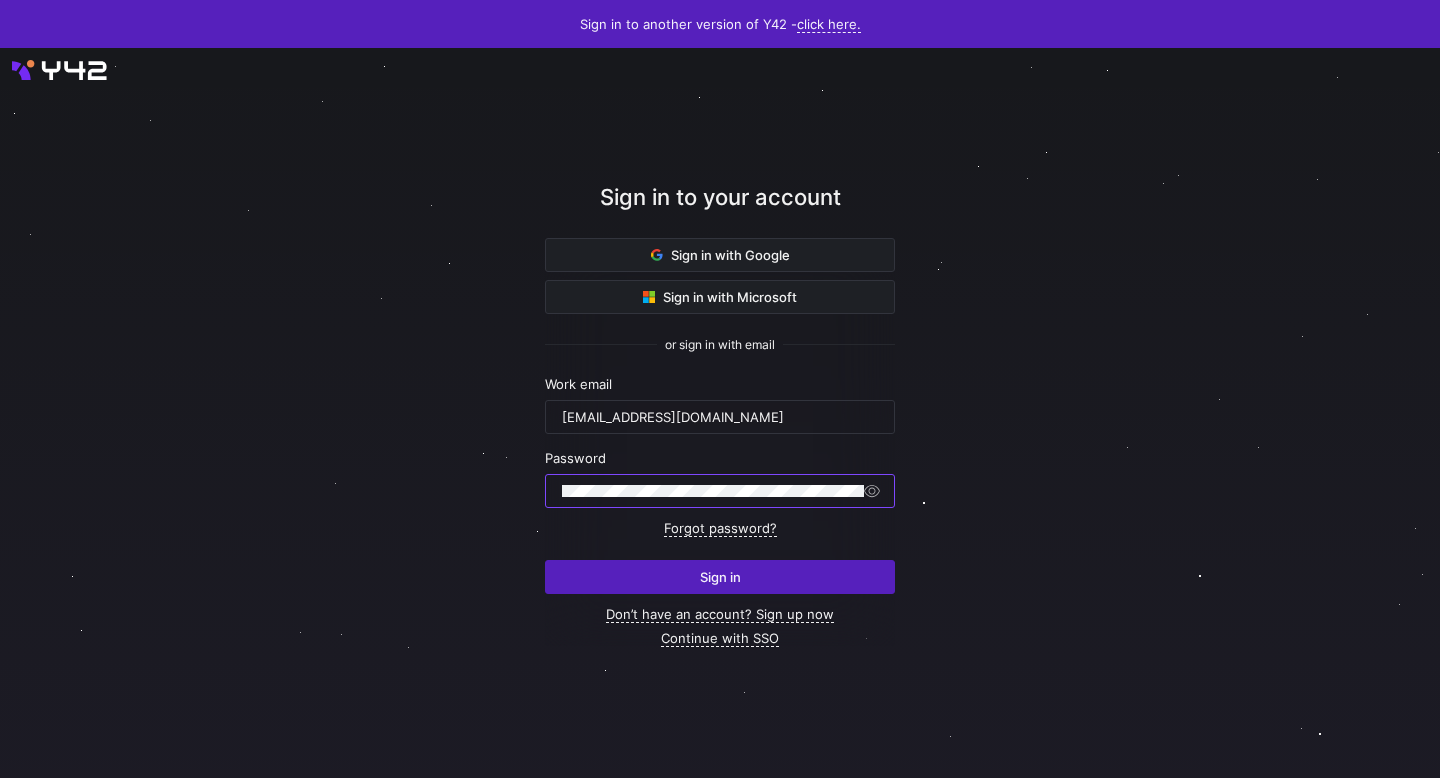 scroll, scrollTop: 0, scrollLeft: 0, axis: both 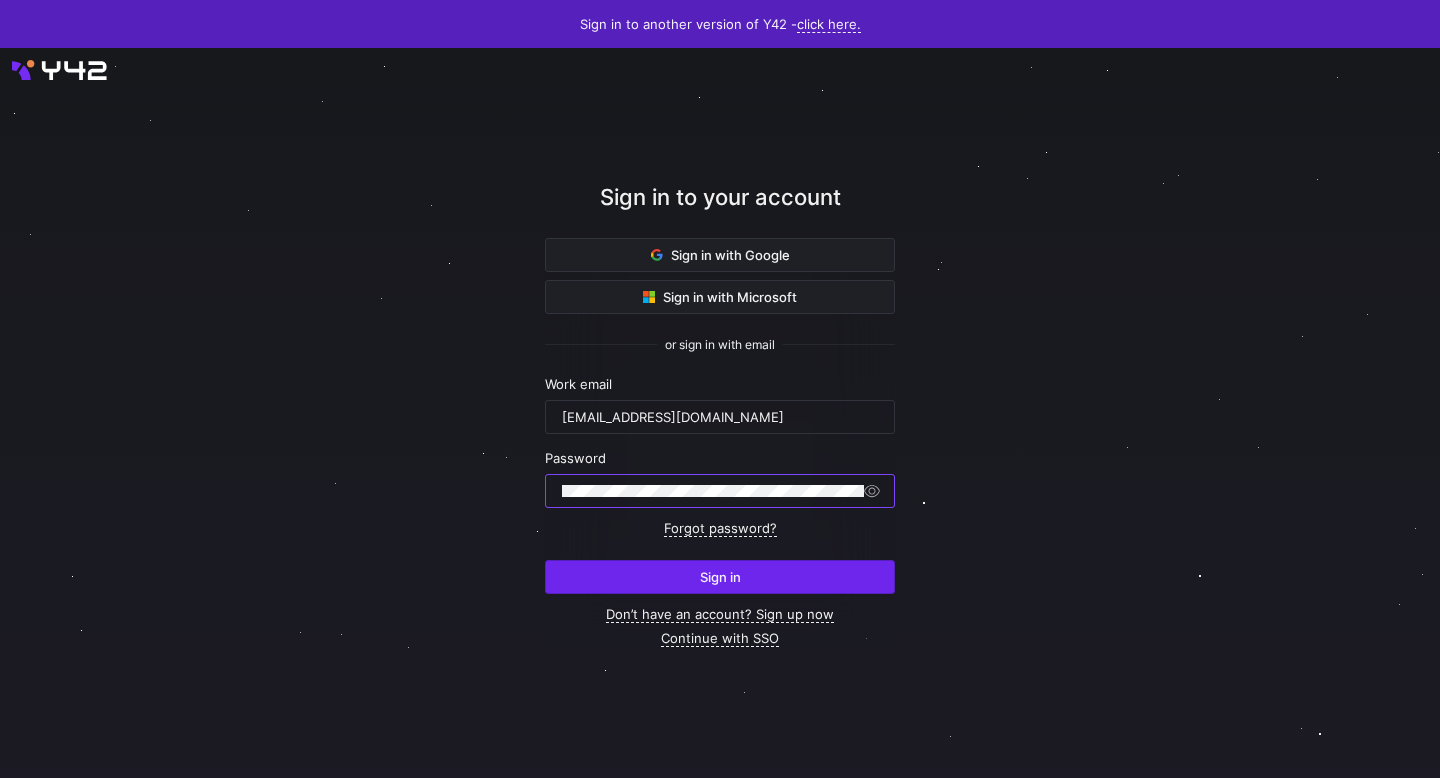 click at bounding box center [720, 577] 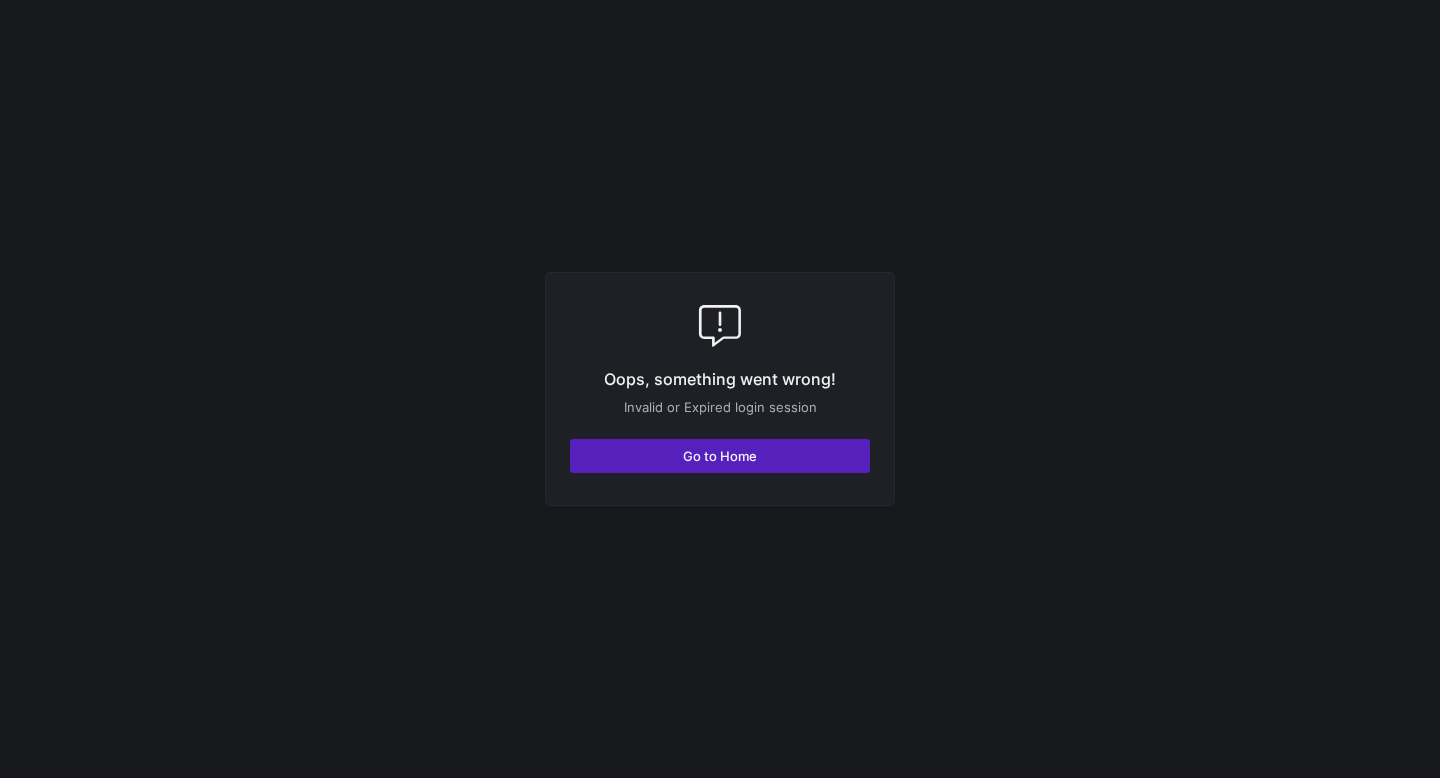 scroll, scrollTop: 0, scrollLeft: 0, axis: both 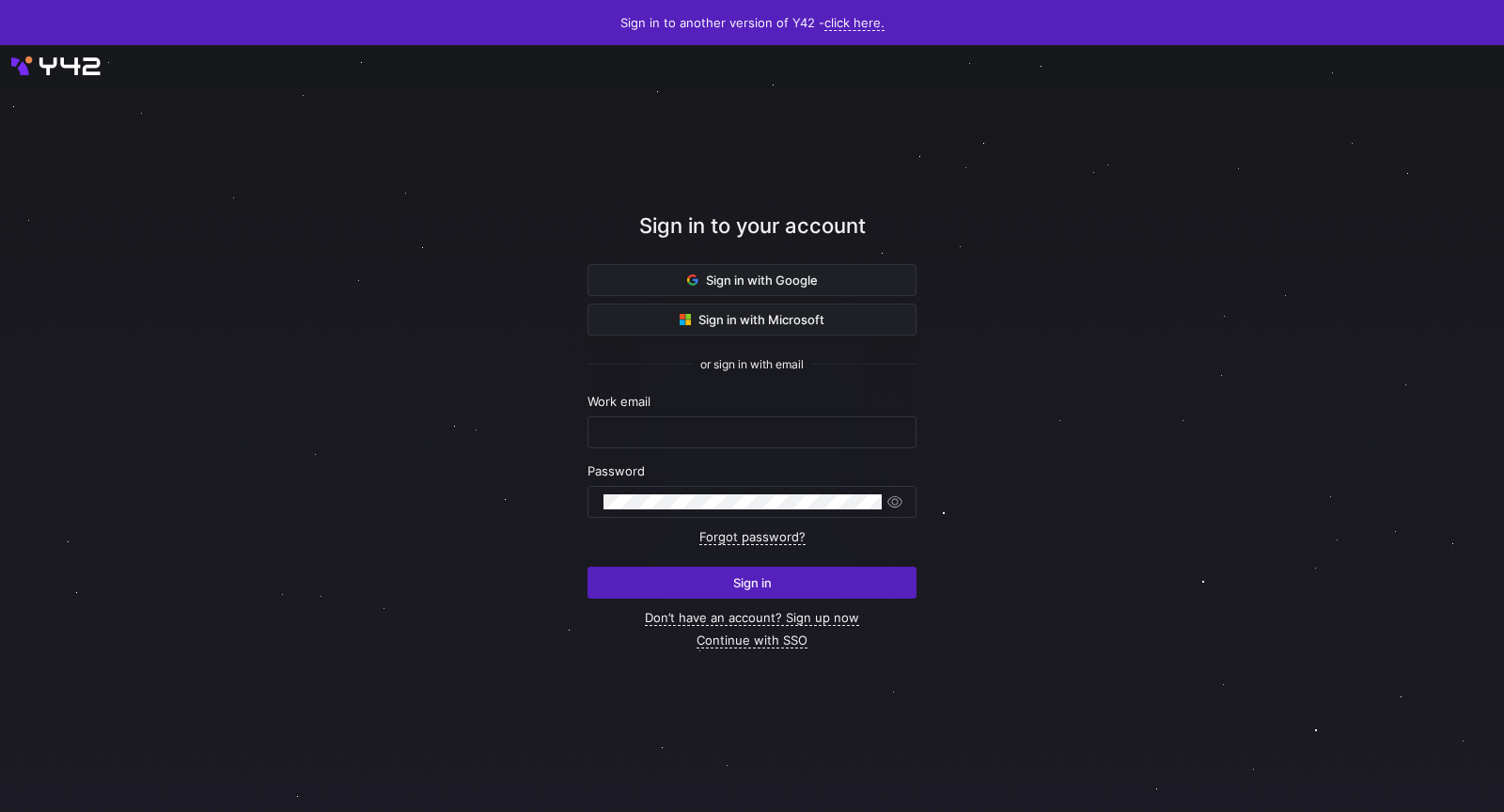 type on "till@oatsome.de" 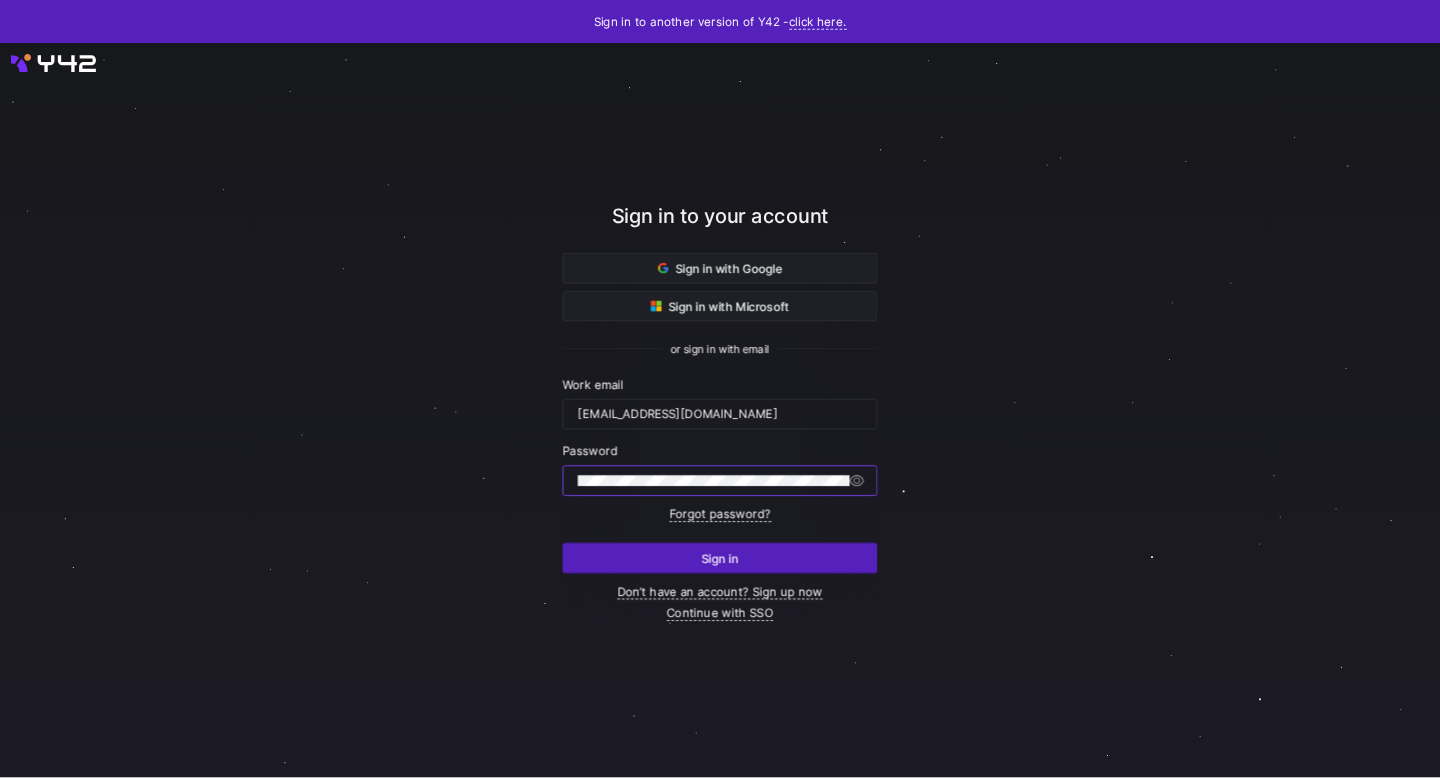 scroll, scrollTop: 0, scrollLeft: 0, axis: both 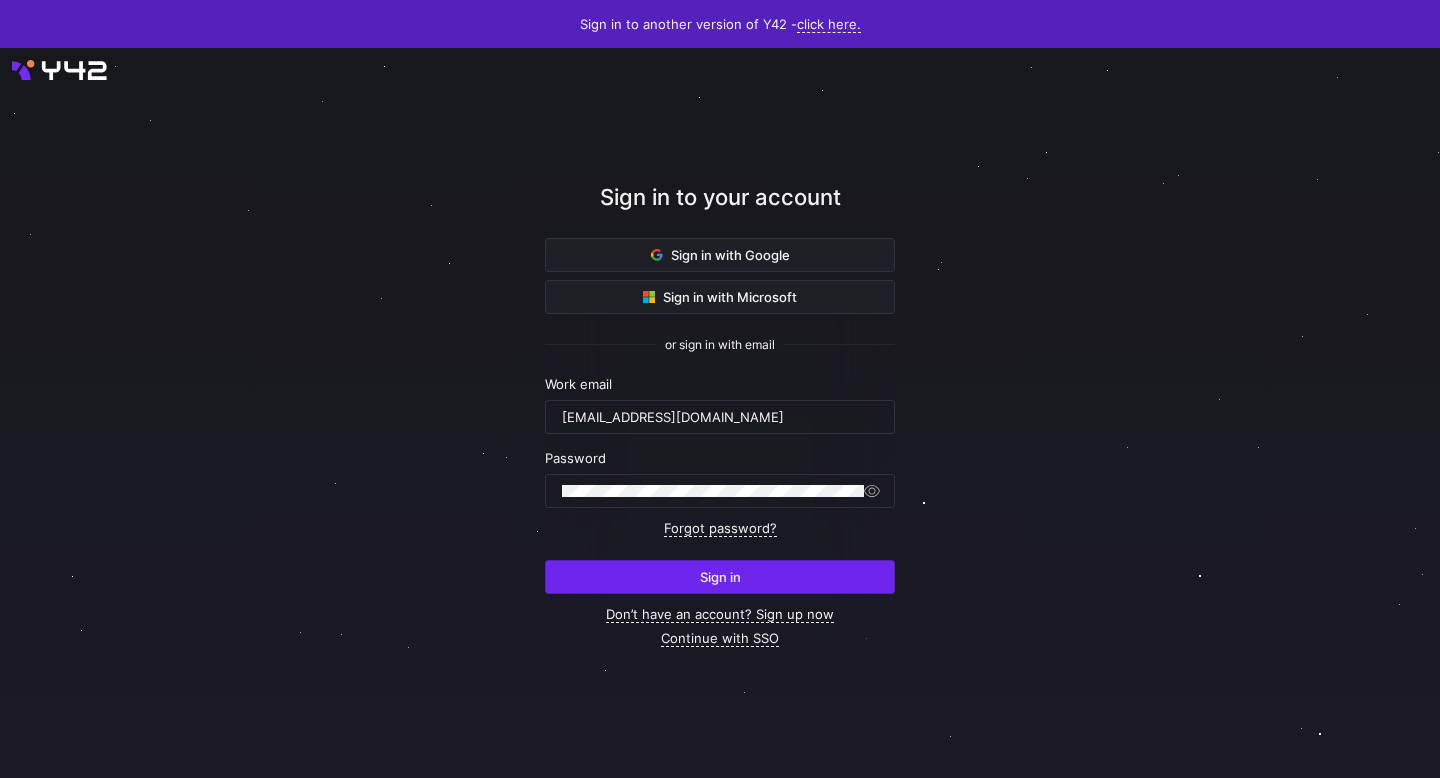 click at bounding box center (720, 577) 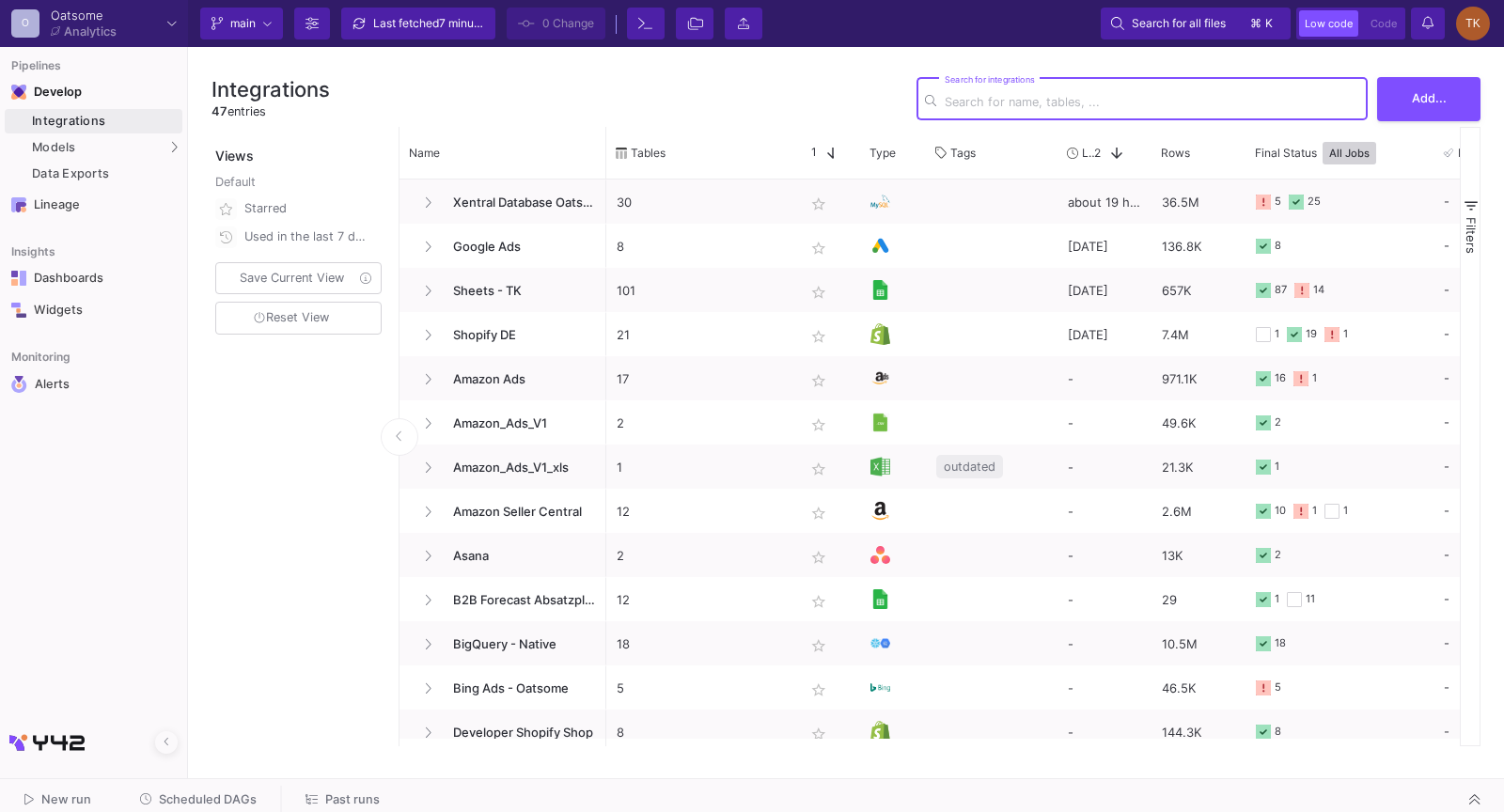 scroll, scrollTop: 0, scrollLeft: 0, axis: both 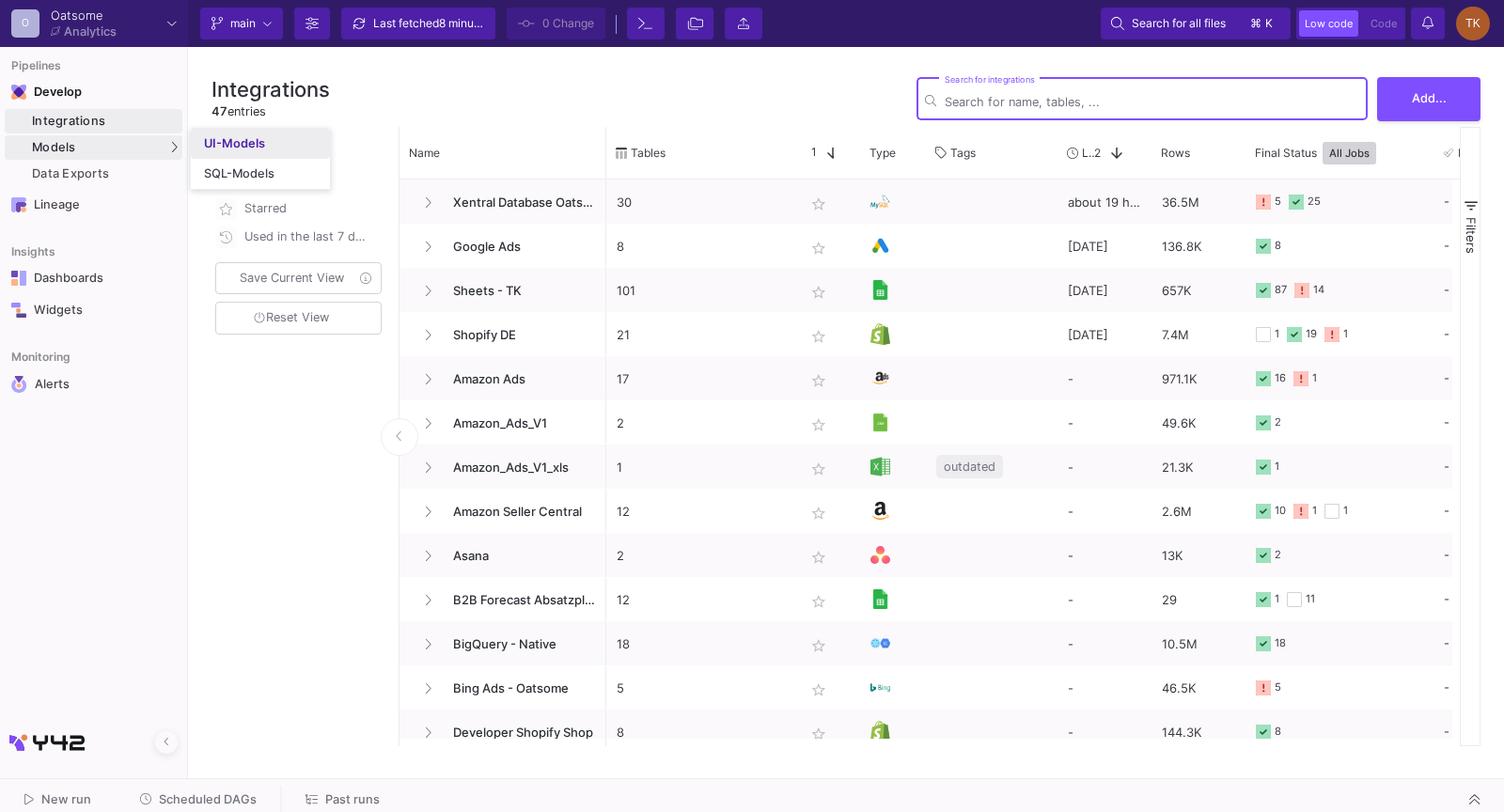 click on "UI-Models" at bounding box center (234, 144) 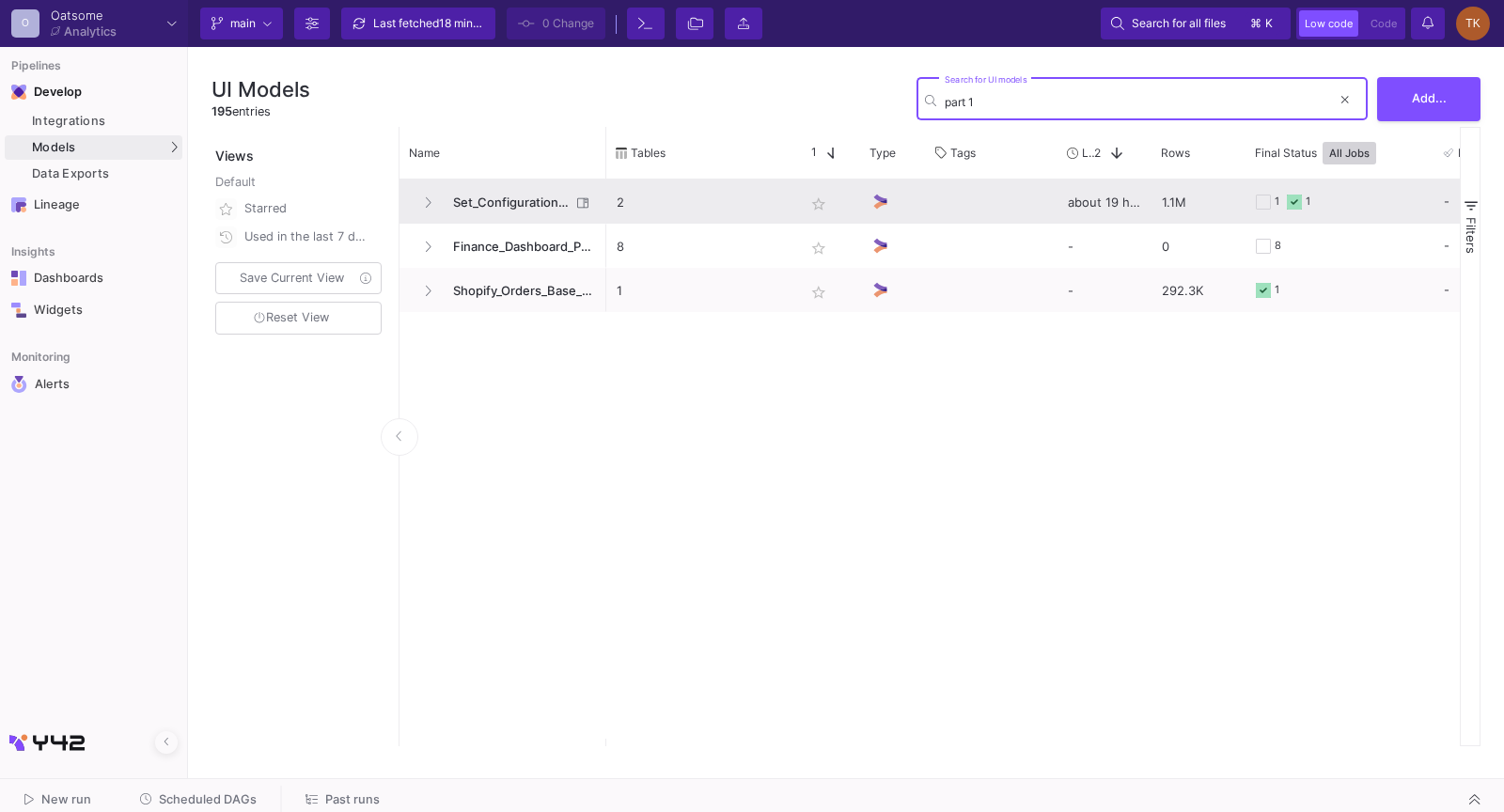 type on "part 1" 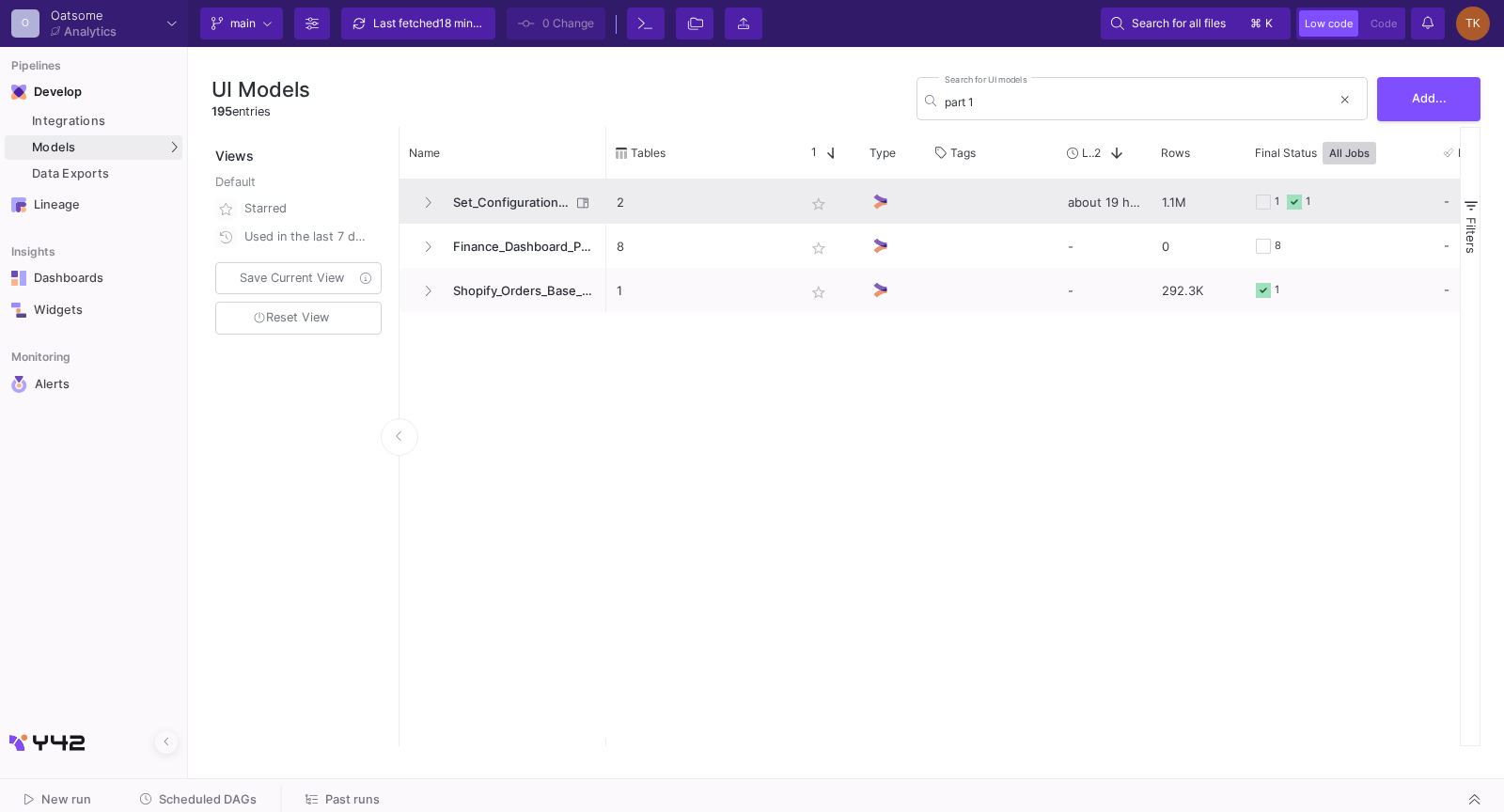 click on "Set_Configuration_Xentral___Part_1" 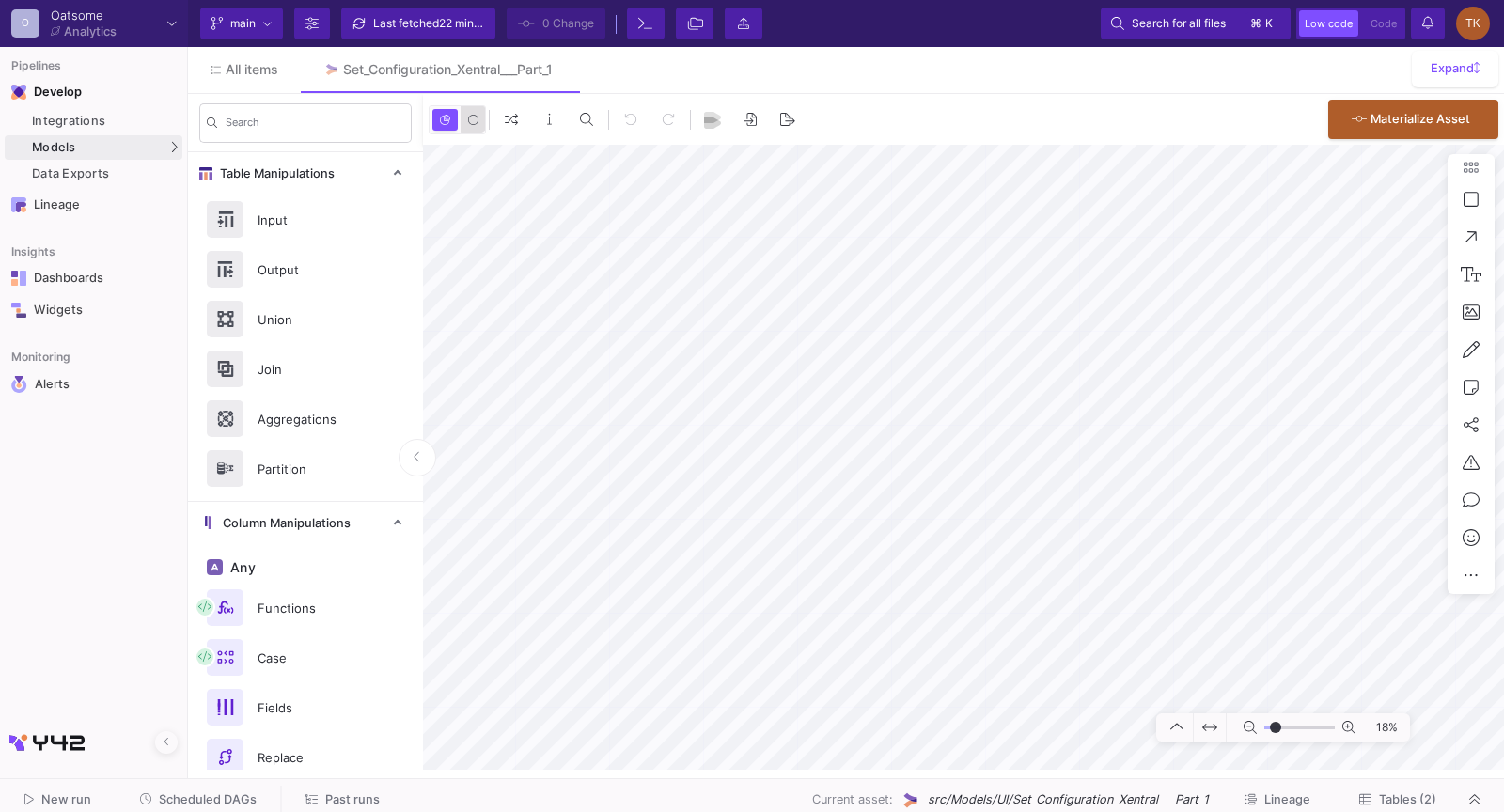 click at bounding box center [473, 120] 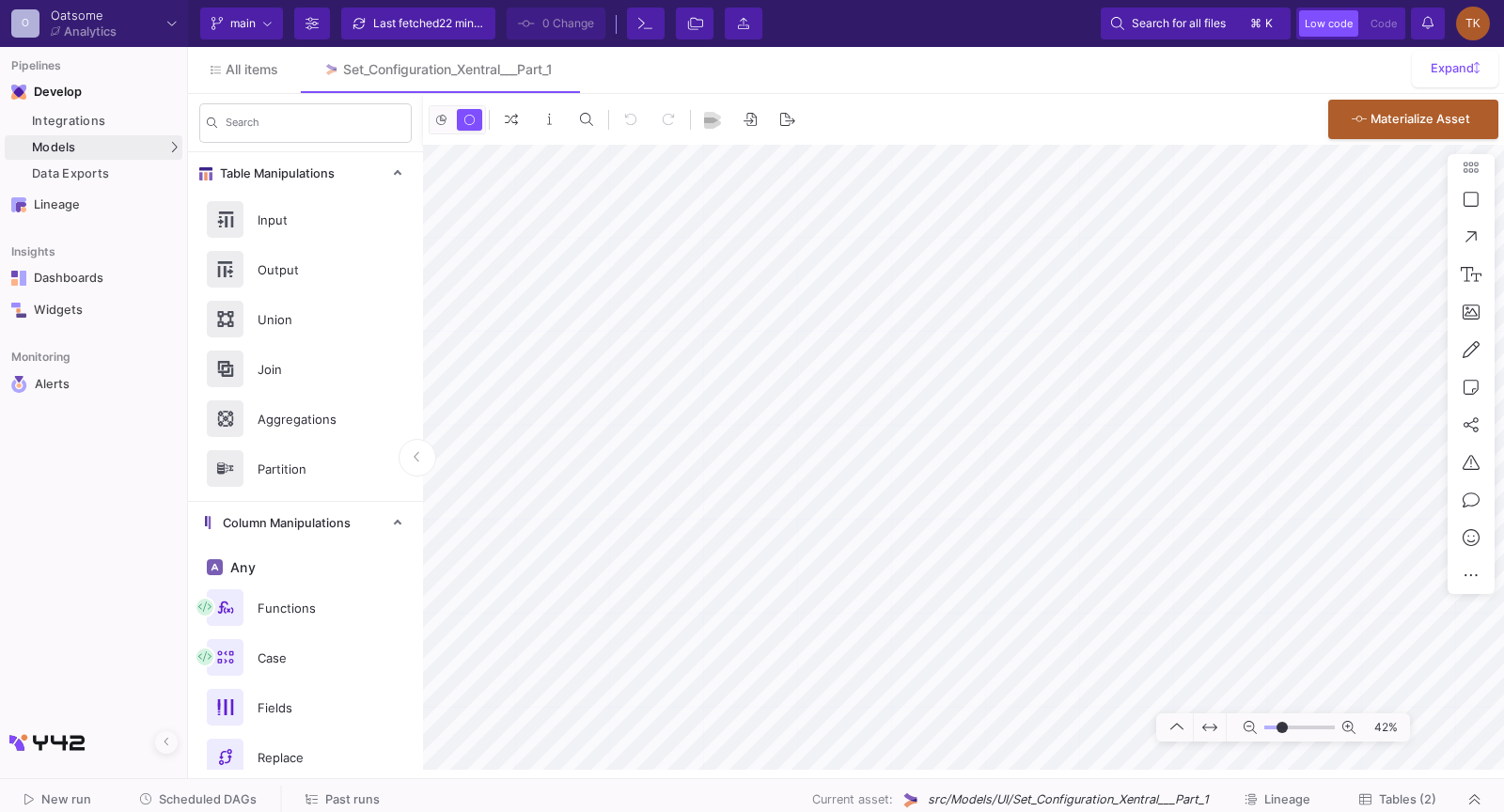 type on "-6" 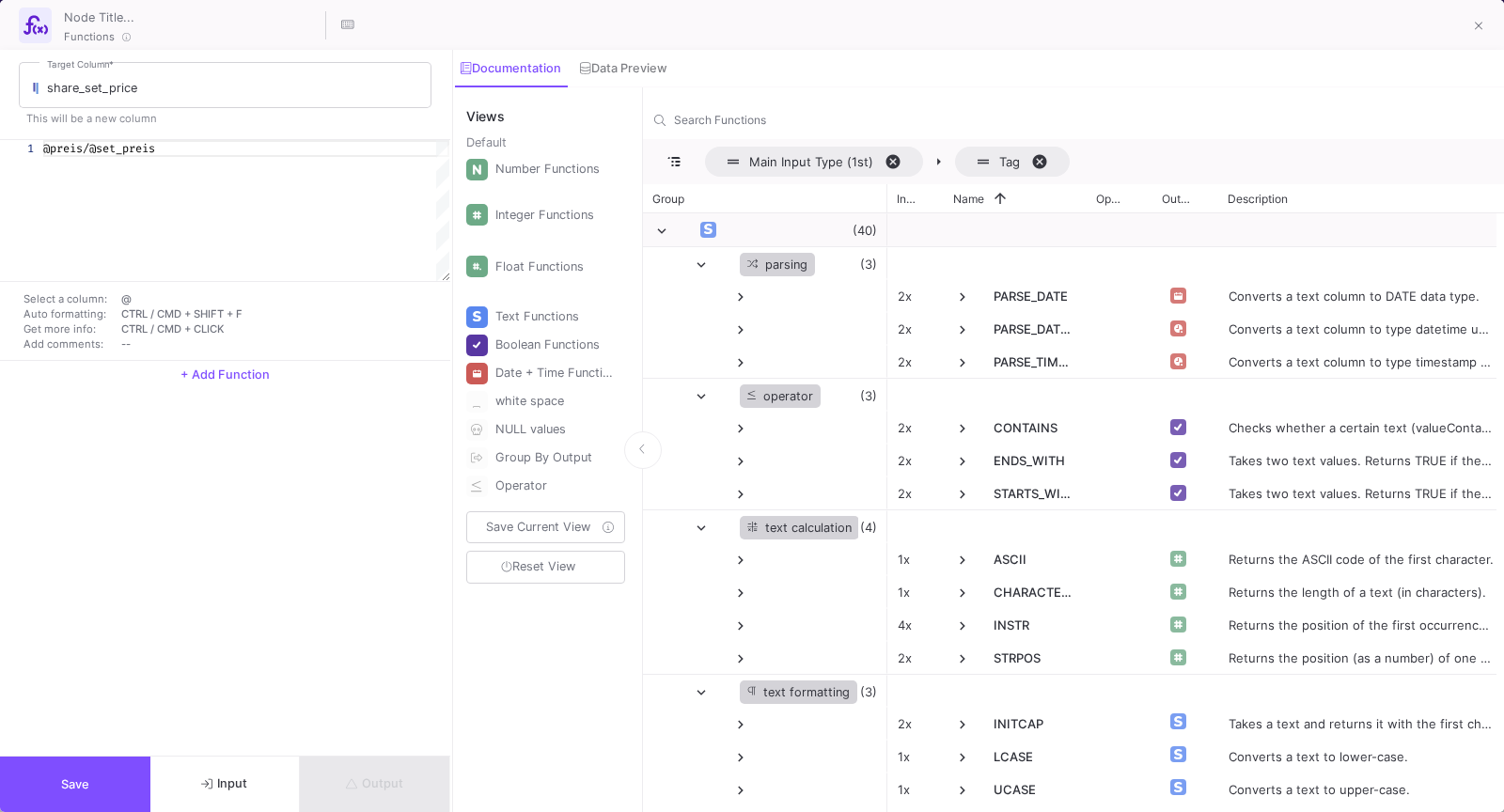 click on "Output" at bounding box center [375, 784] 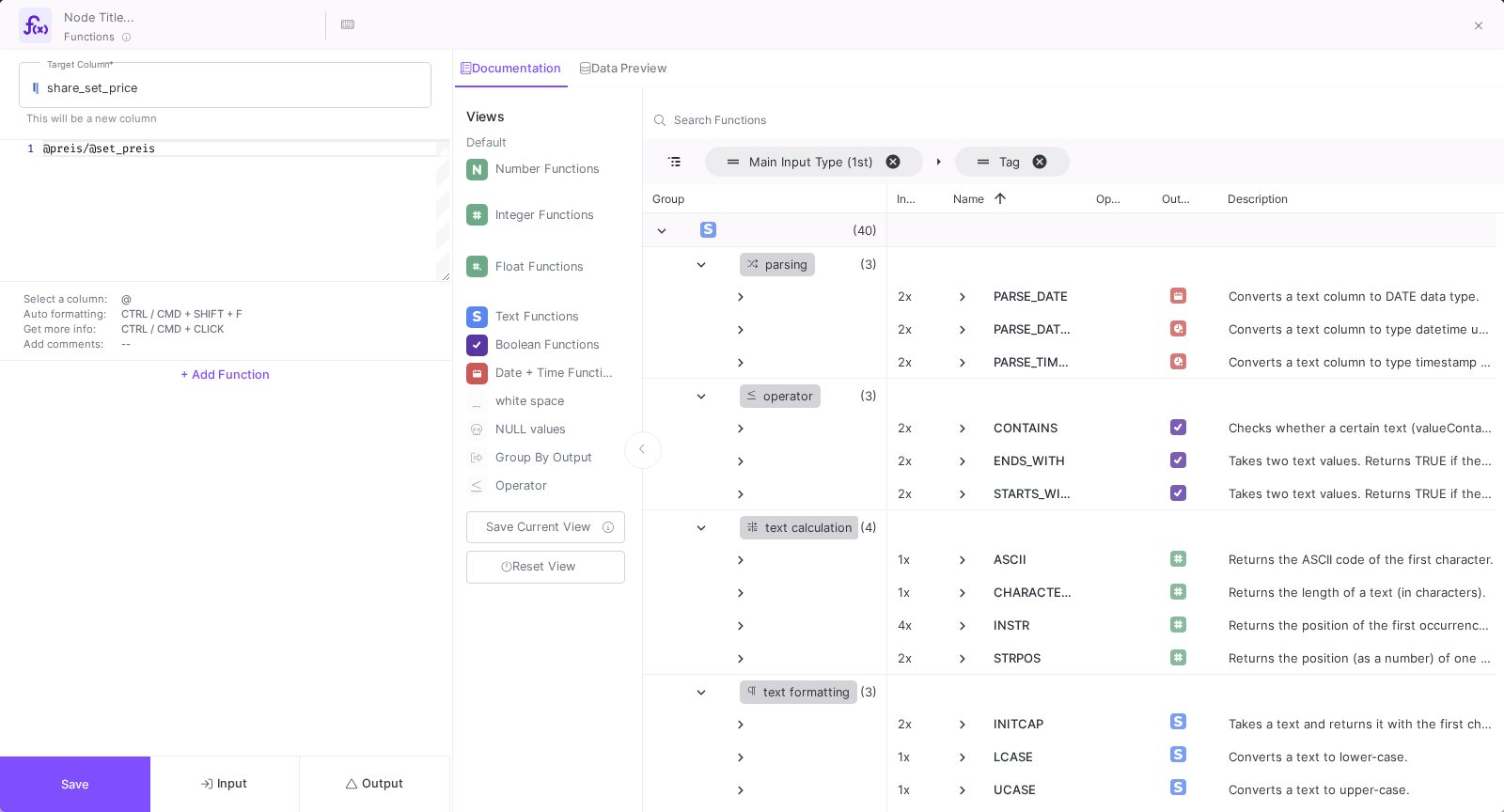 click on "Output" at bounding box center [375, 784] 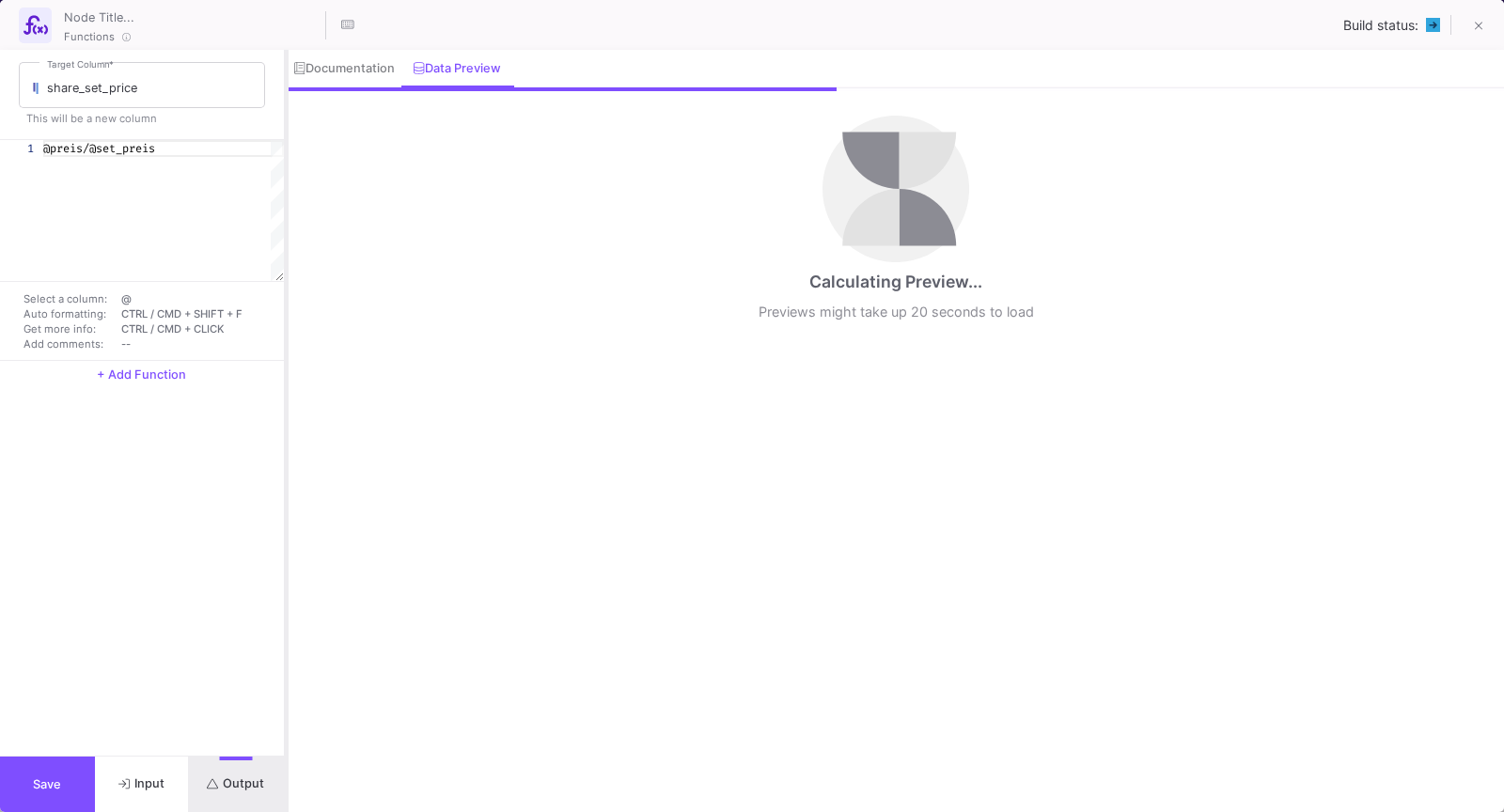 drag, startPoint x: 453, startPoint y: 570, endPoint x: 277, endPoint y: 557, distance: 176.47946 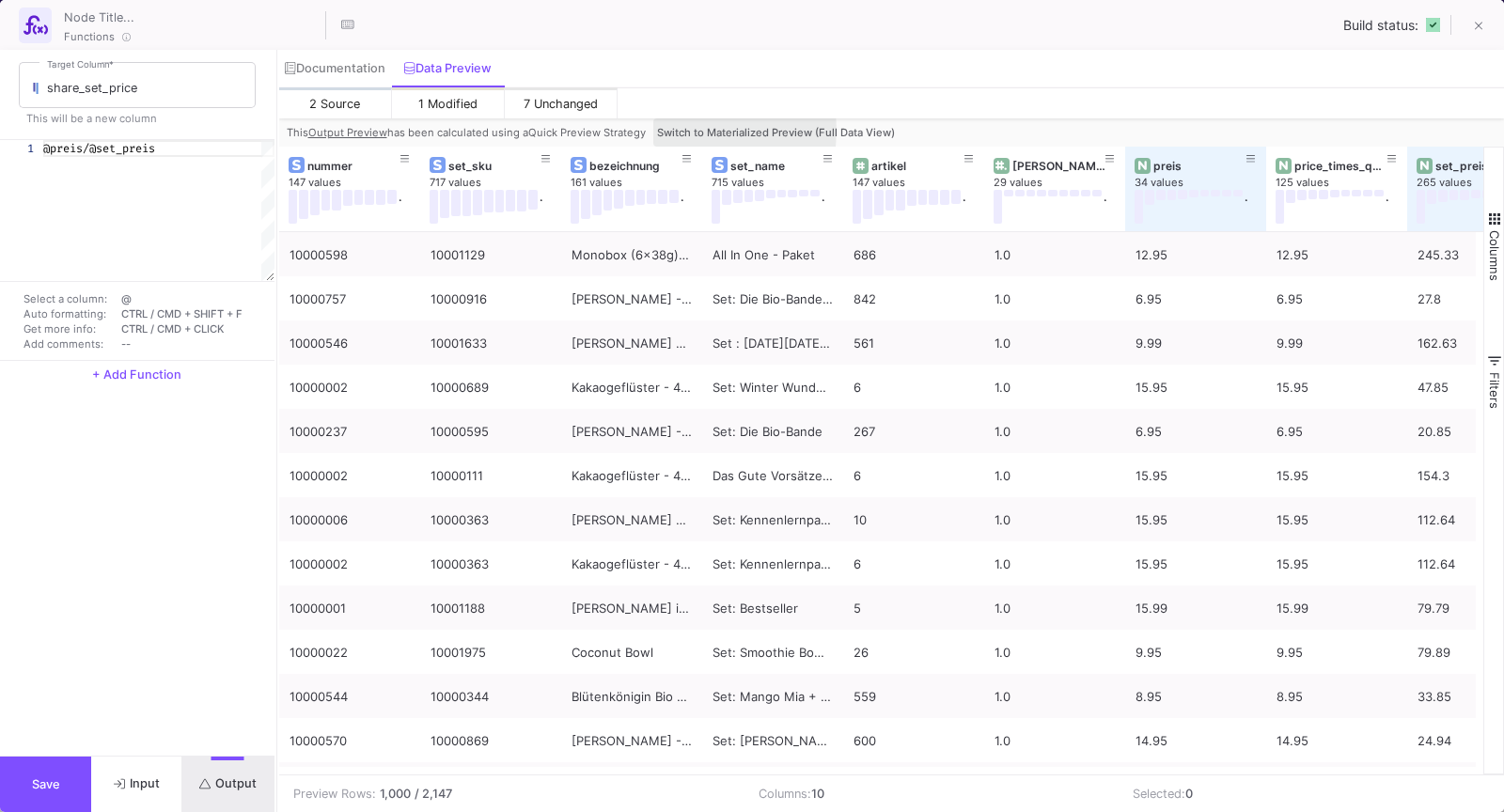 click on "Switch to Materialized Preview (Full Data View)" at bounding box center [776, 133] 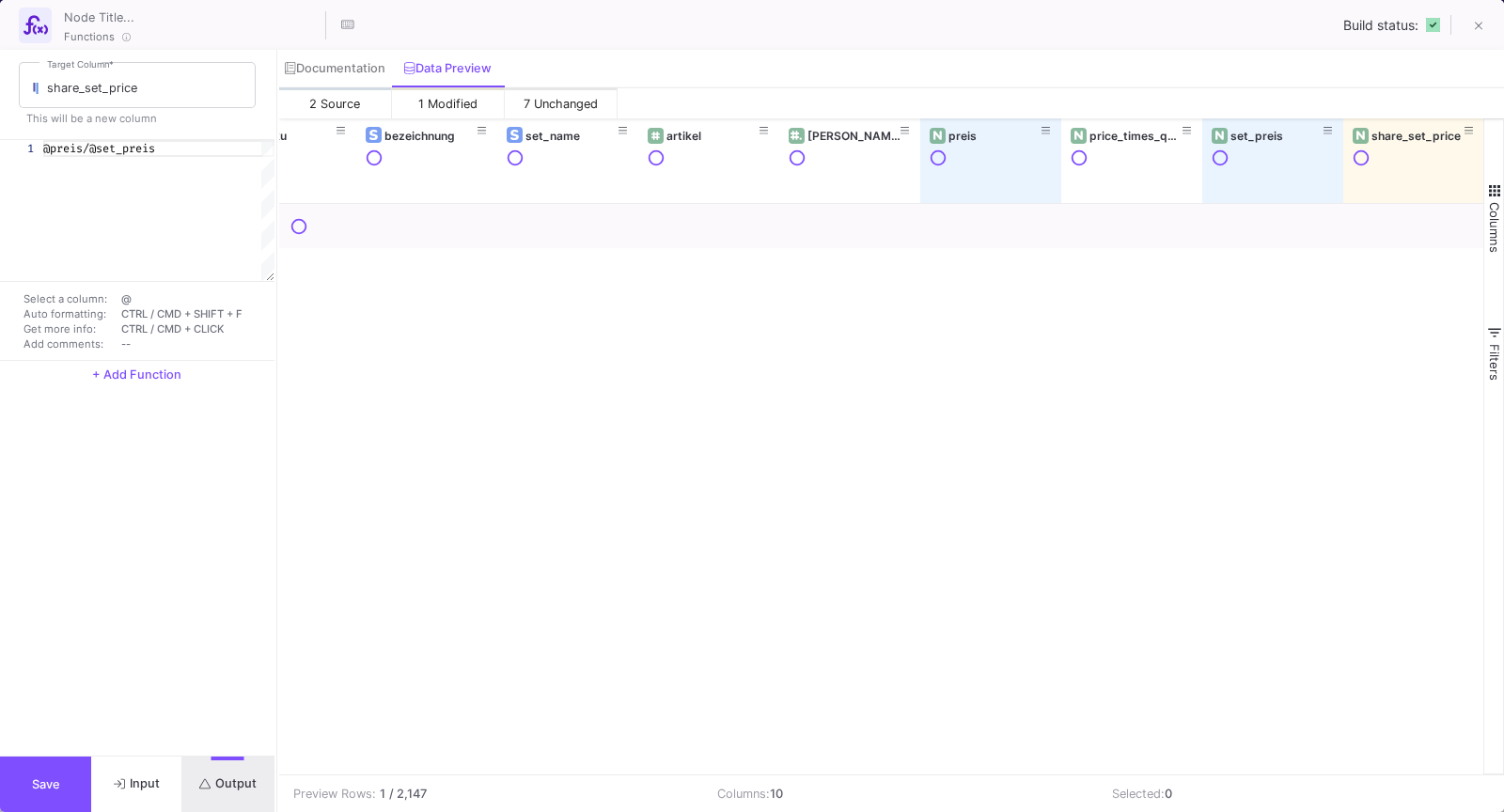 scroll, scrollTop: 0, scrollLeft: 205, axis: horizontal 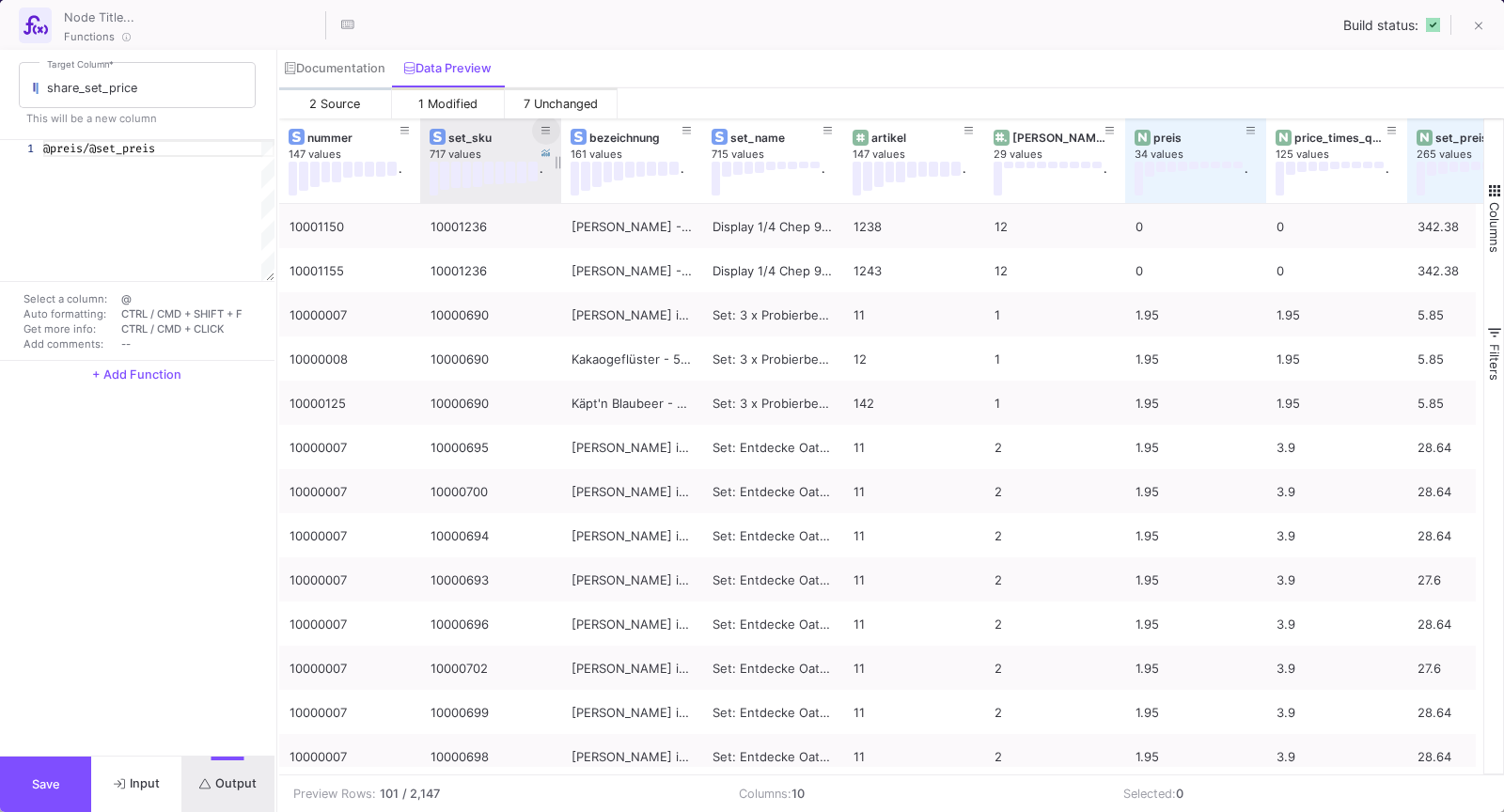 click 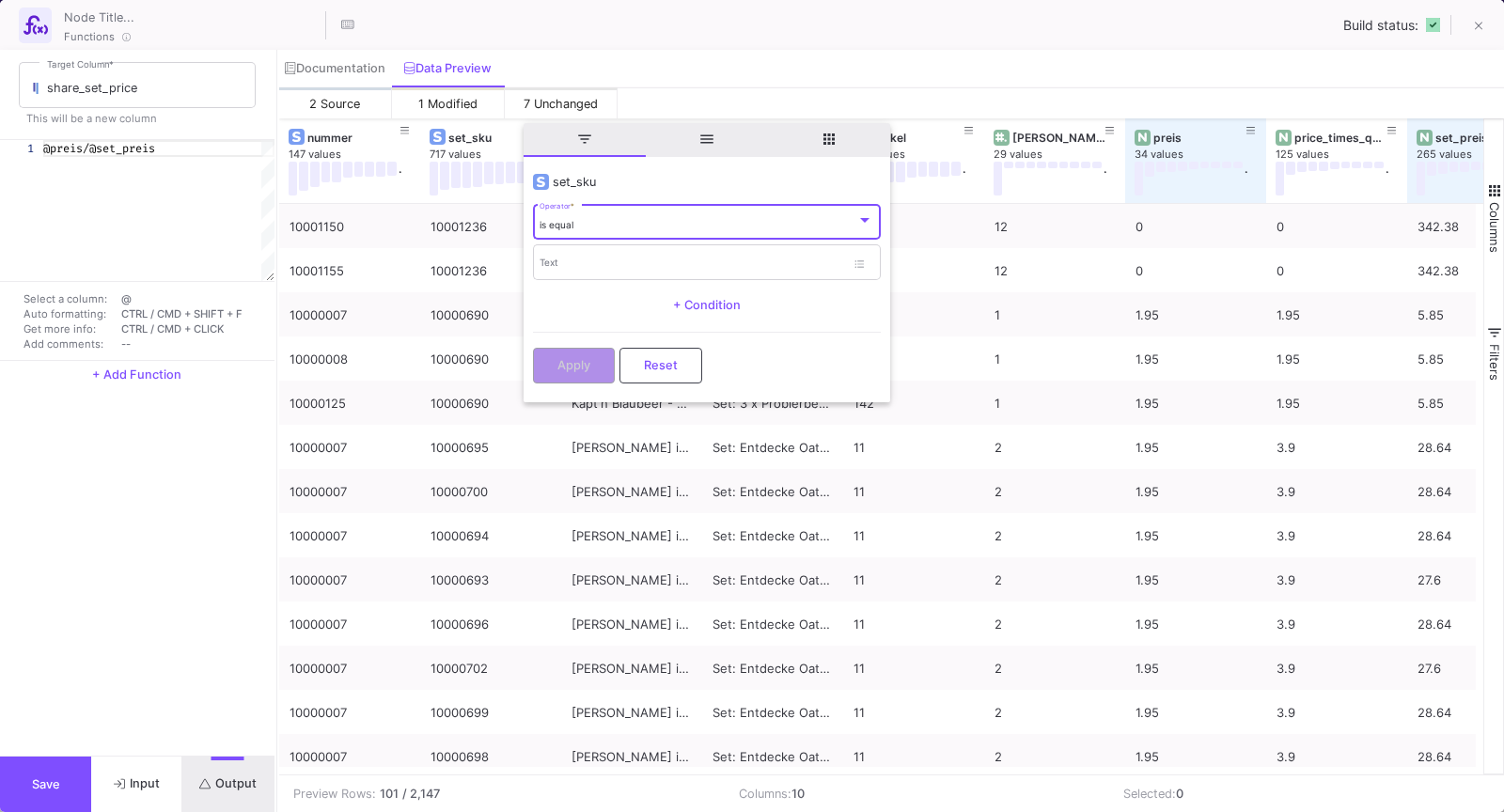 click on "is equal" at bounding box center [697, 225] 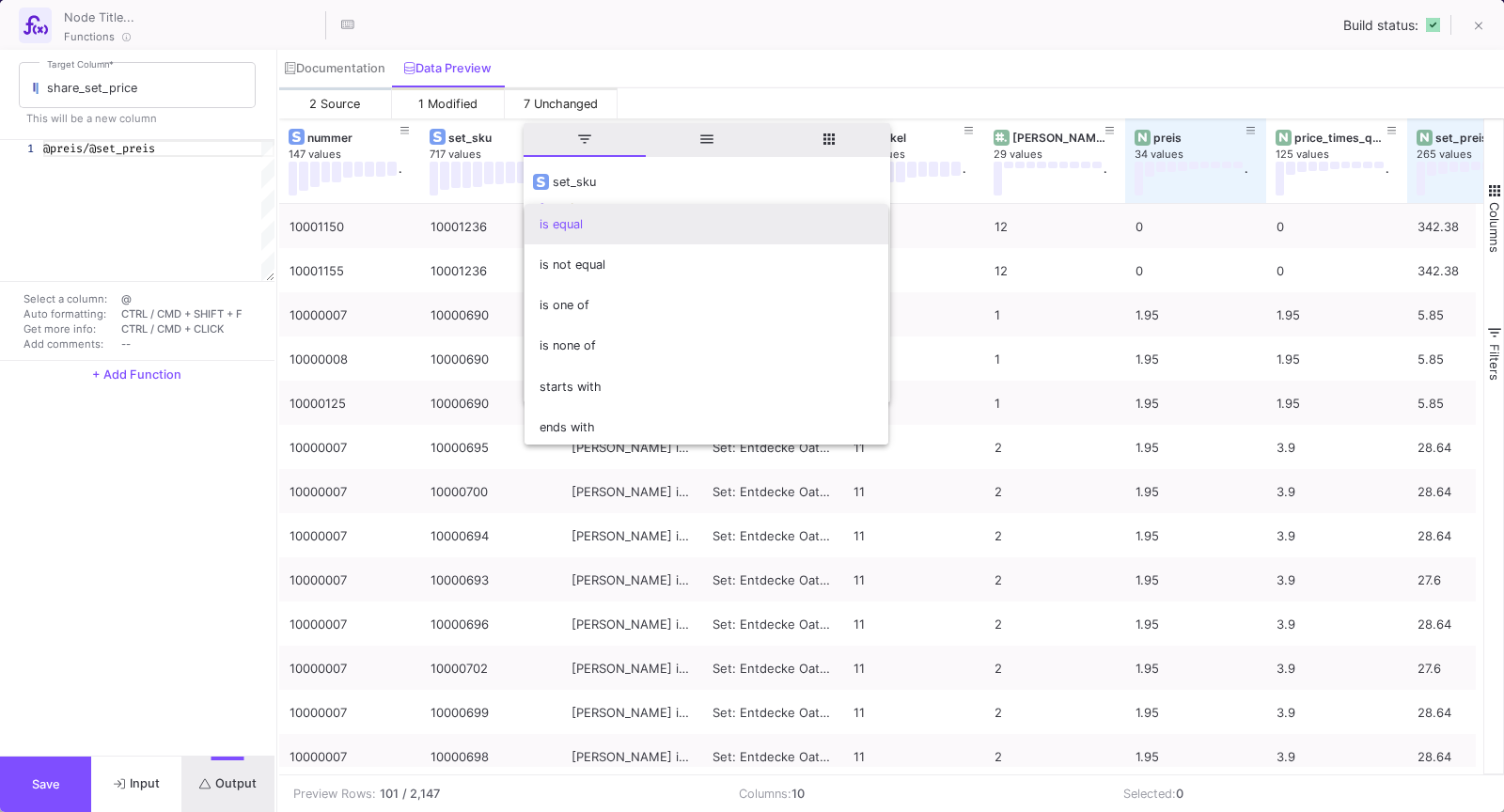click on "contains" at bounding box center (706, 467) 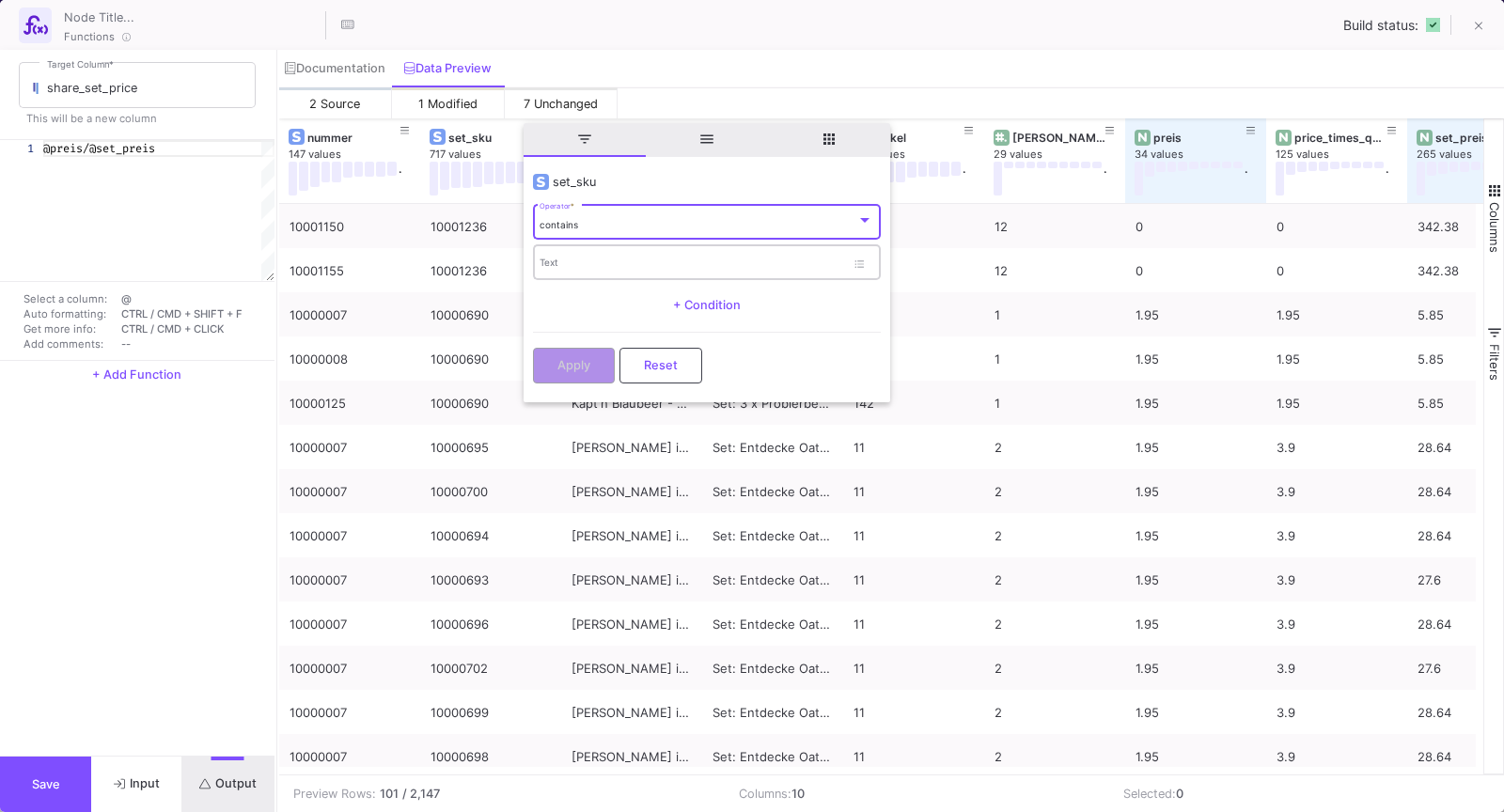 click on "Text" at bounding box center [692, 265] 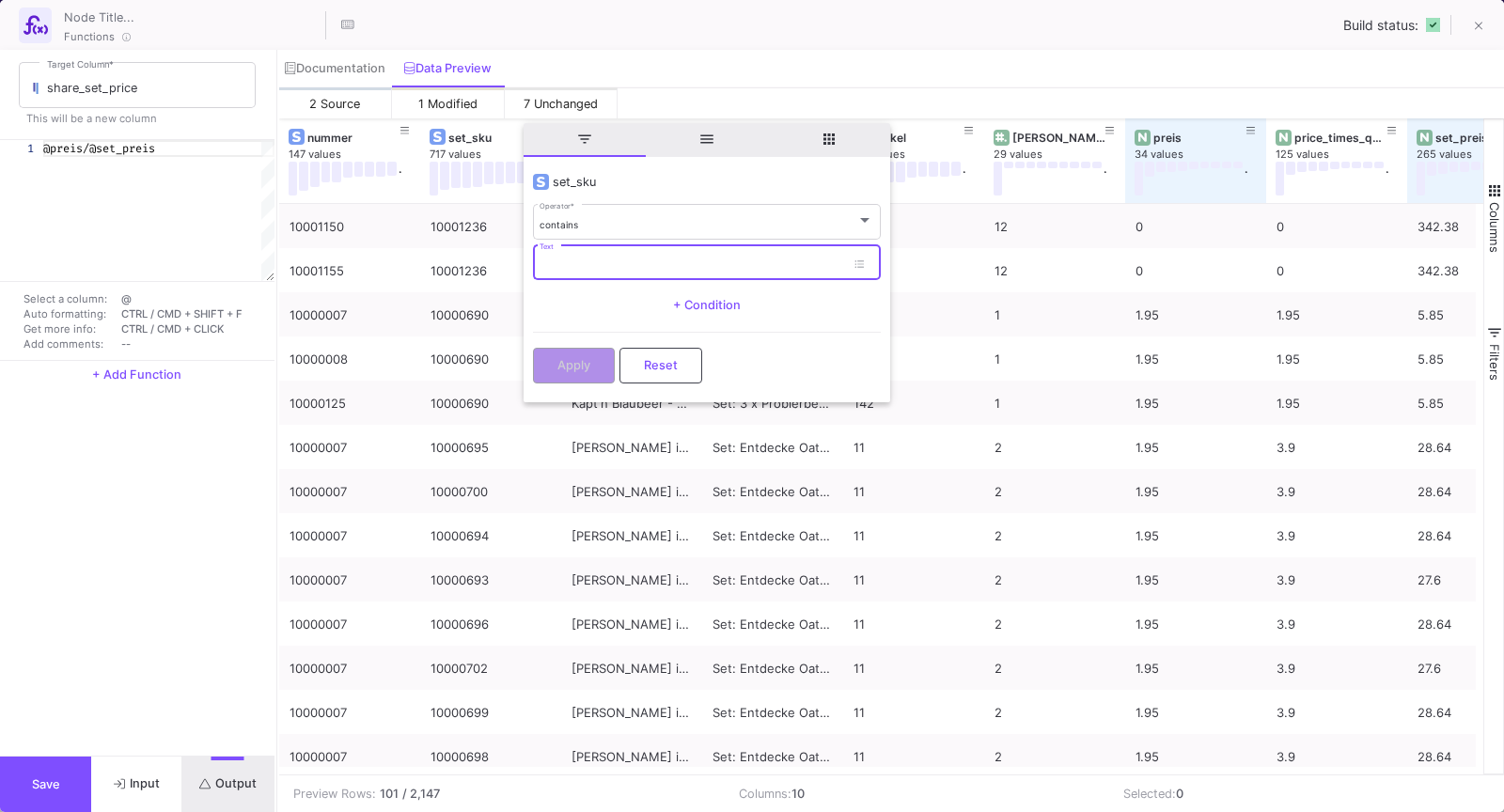 paste on "10002040" 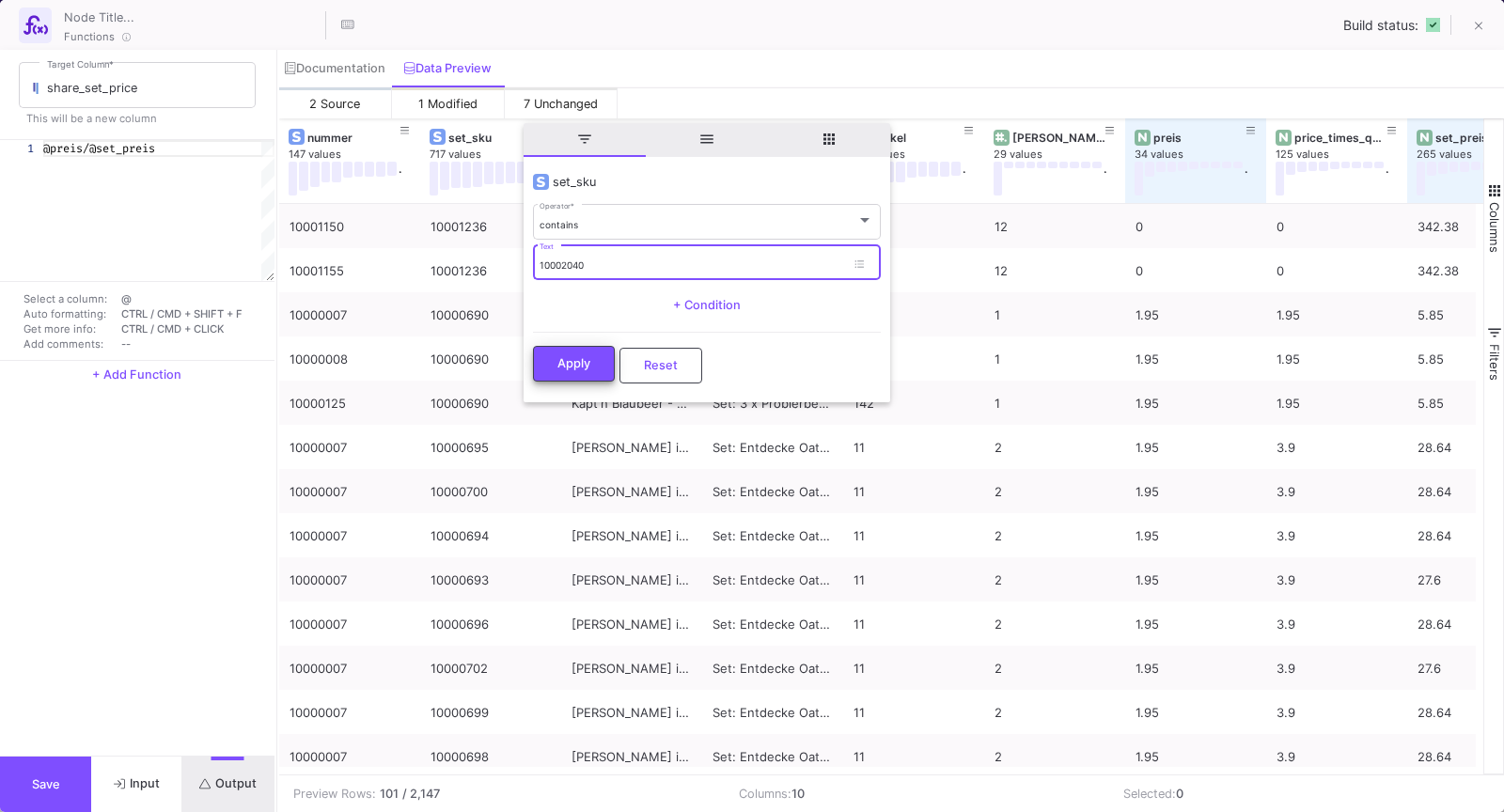 type on "10002040" 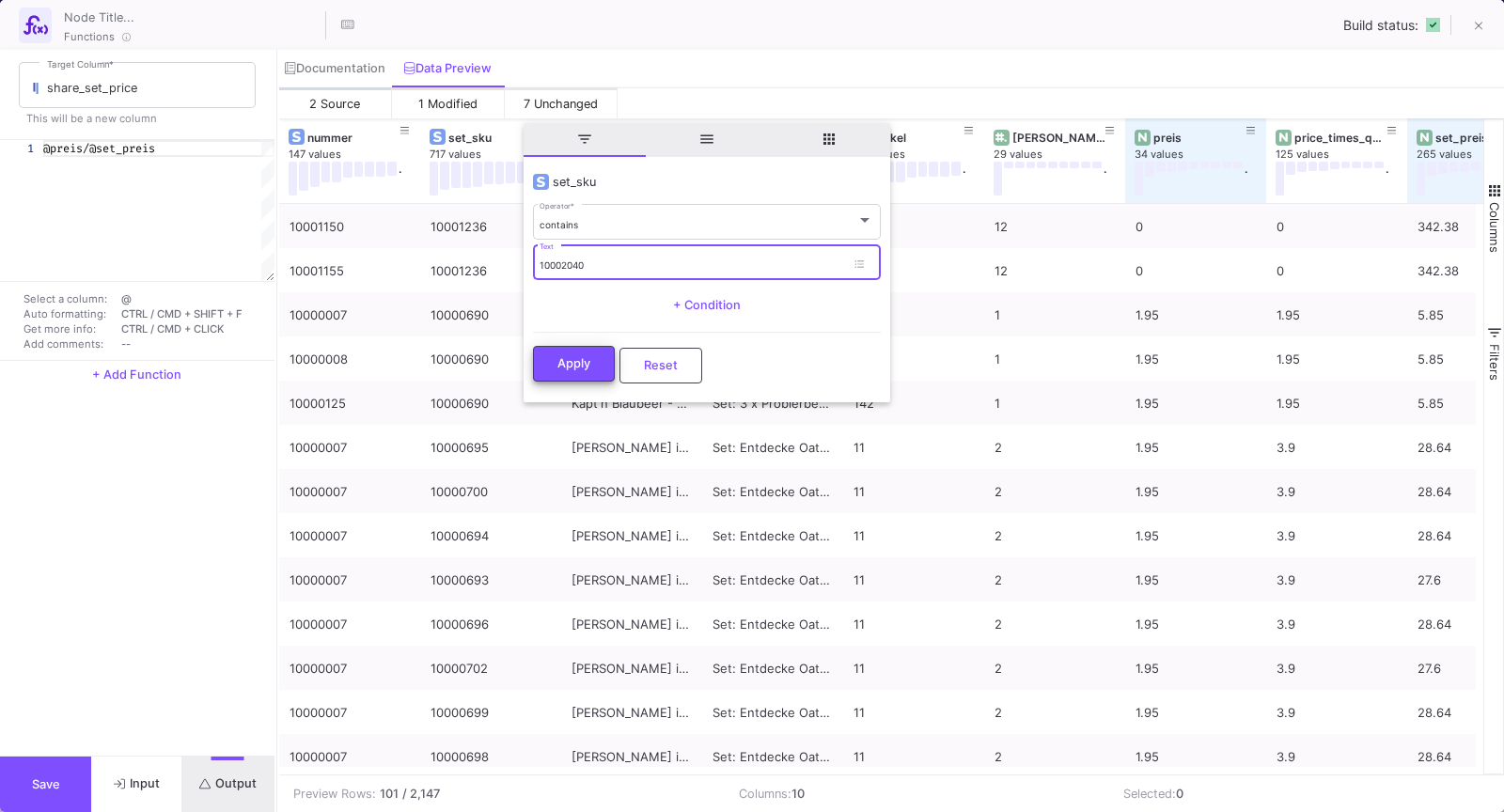 click on "Apply" at bounding box center (573, 364) 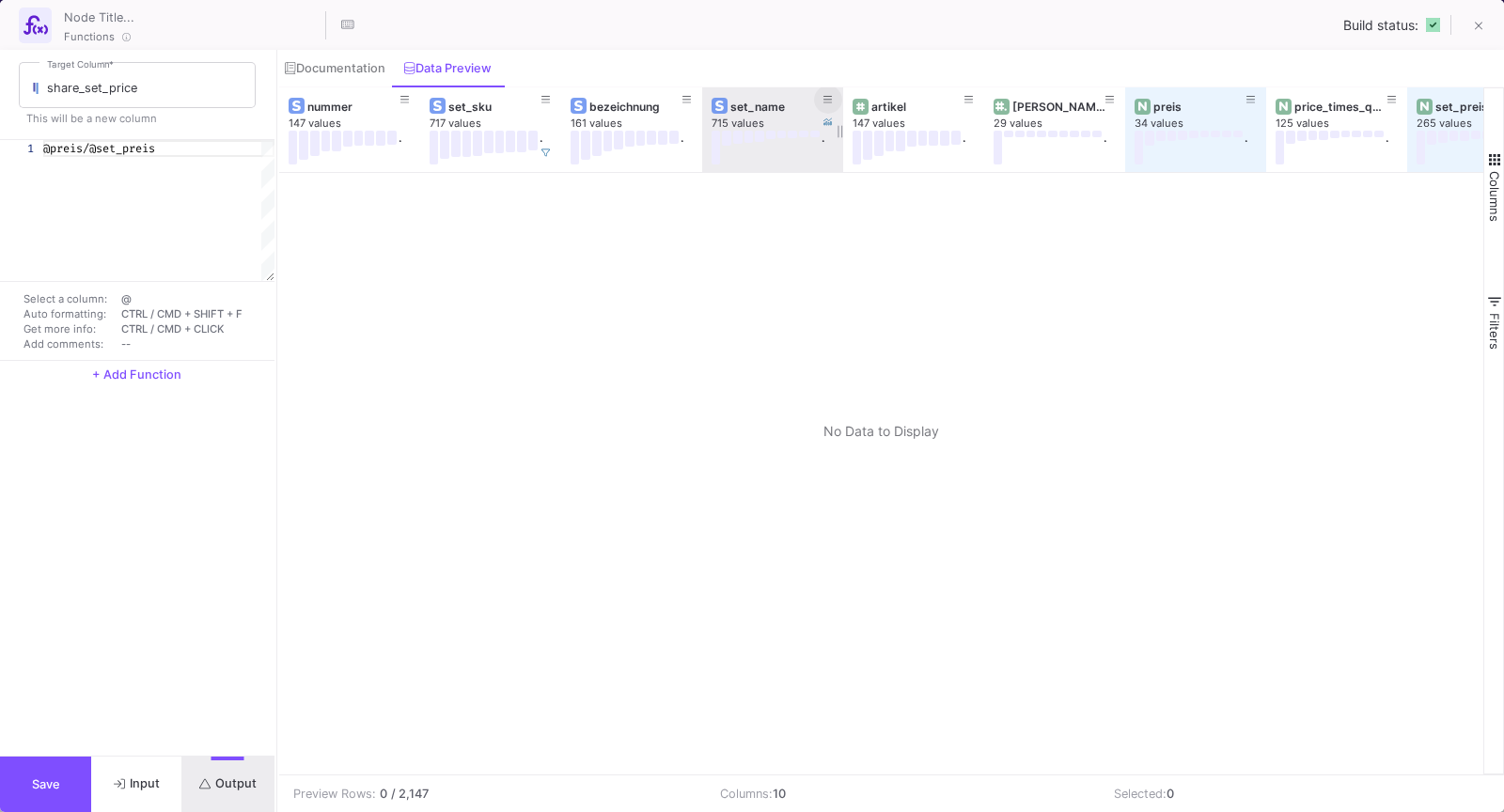 click 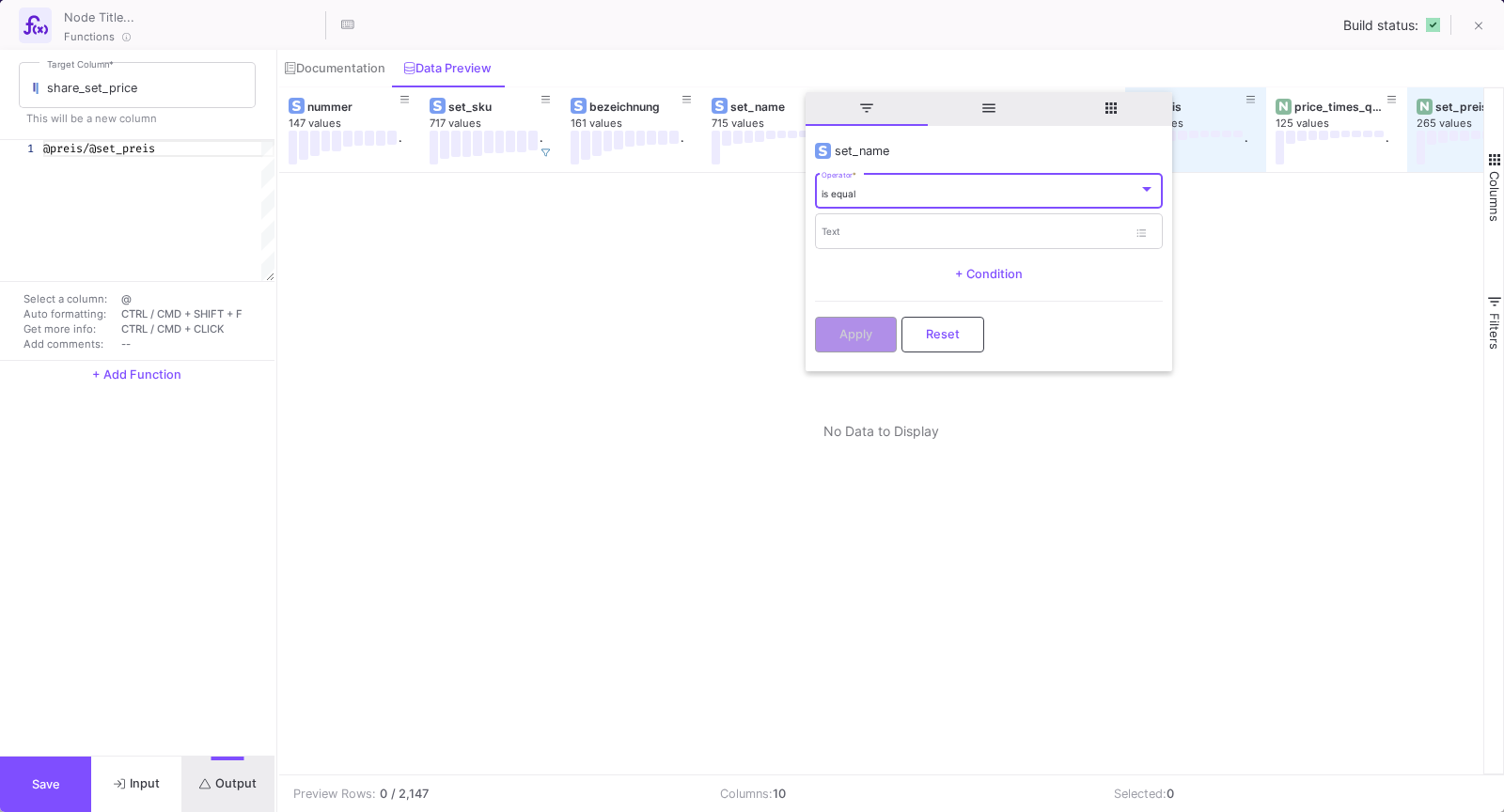 click on "is equal Operator  *" at bounding box center [988, 190] 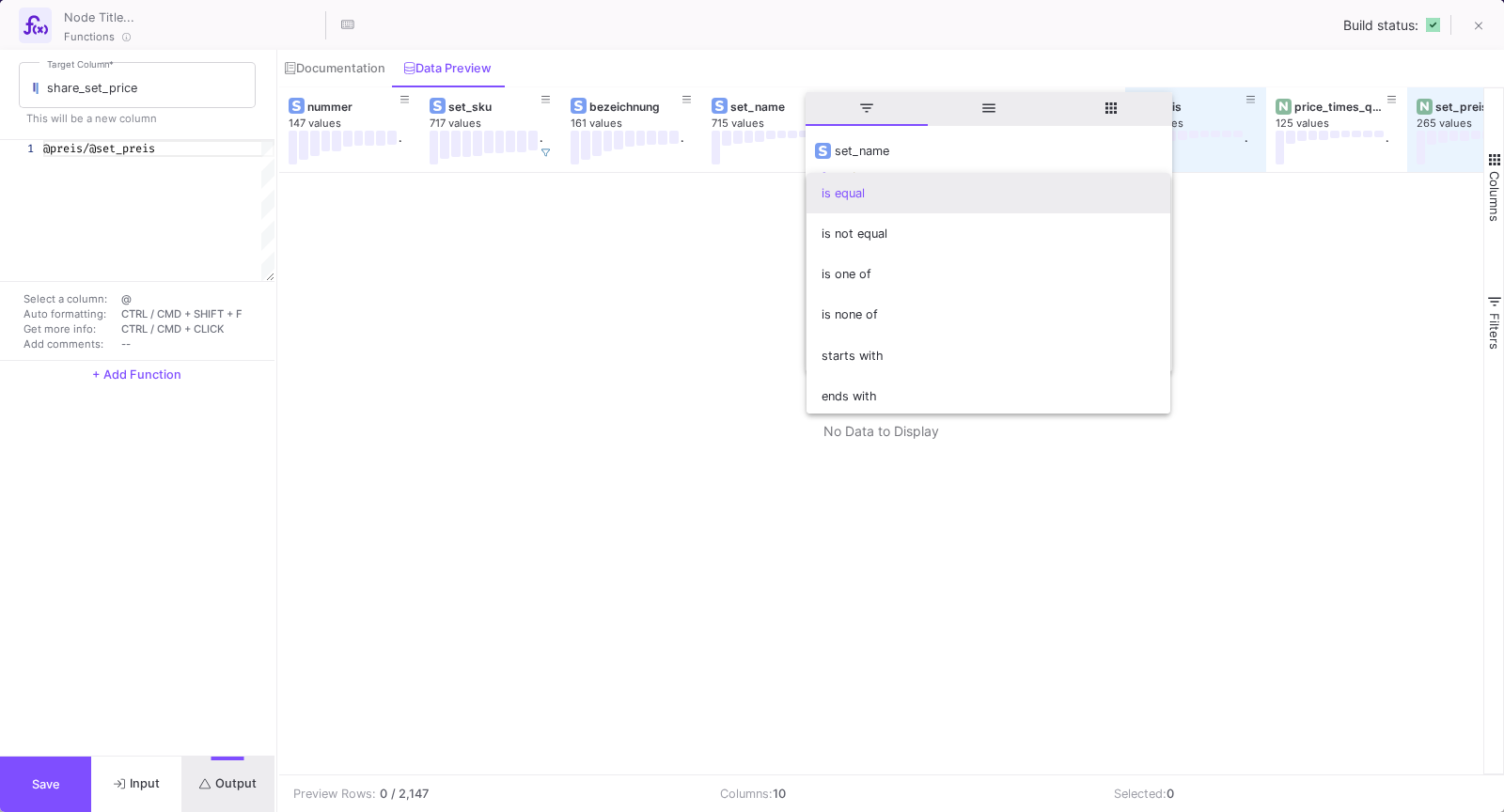 click on "contains" at bounding box center (988, 436) 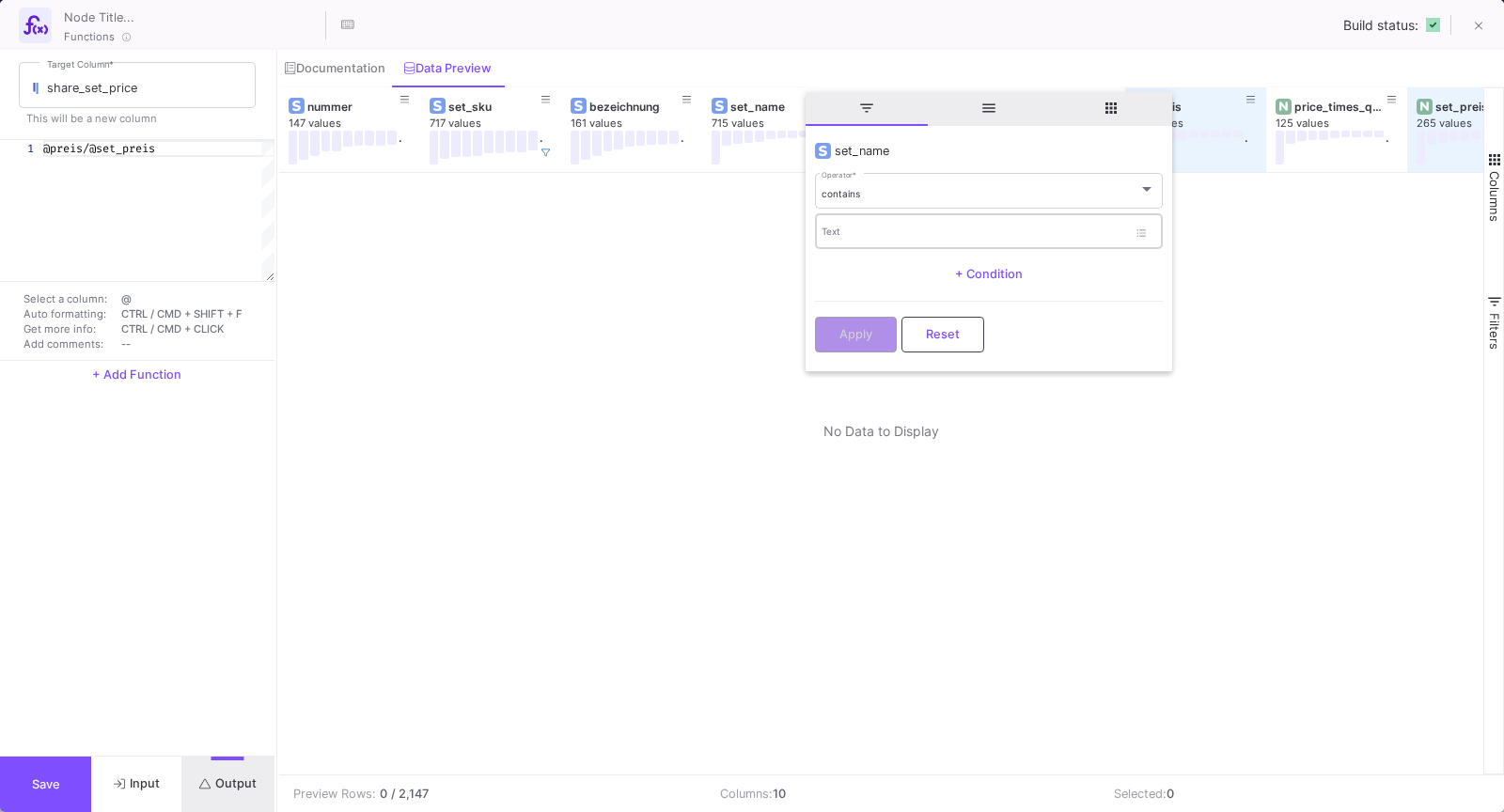 click on "Text" at bounding box center (974, 230) 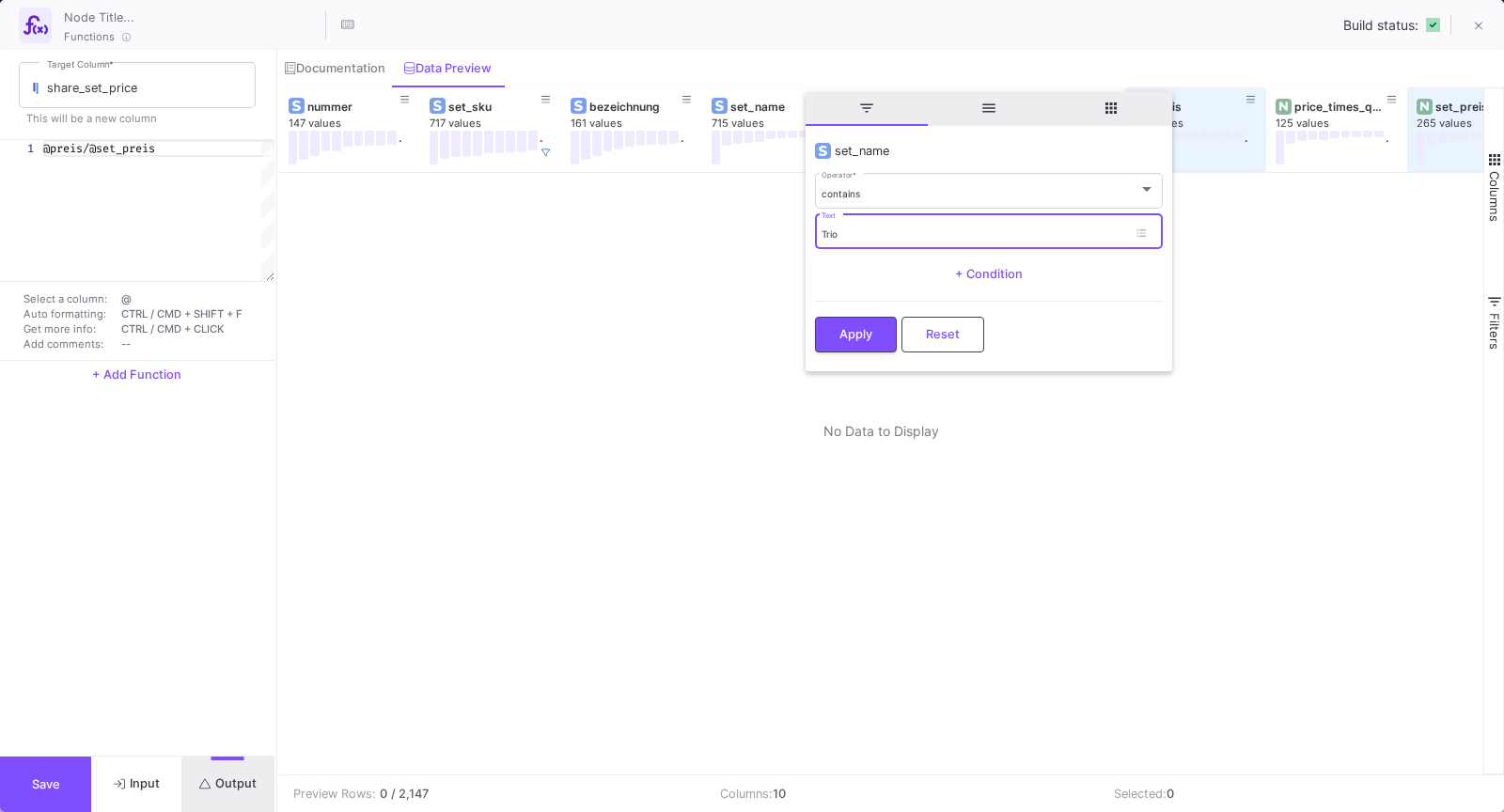 type on "Trio" 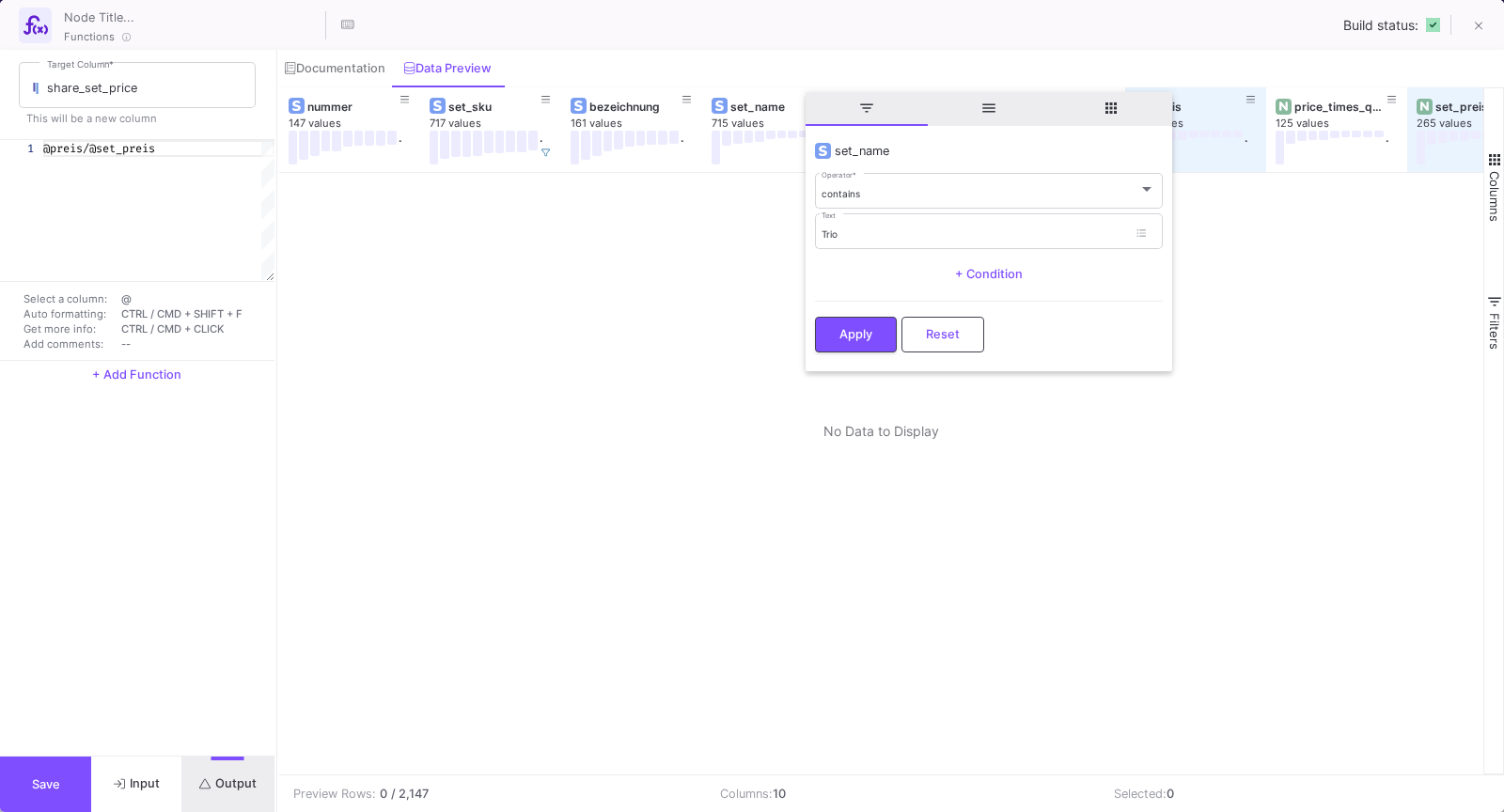 click on "set_name contains Operator  * Trio Text  + Condition   Apply   Reset" at bounding box center [989, 248] 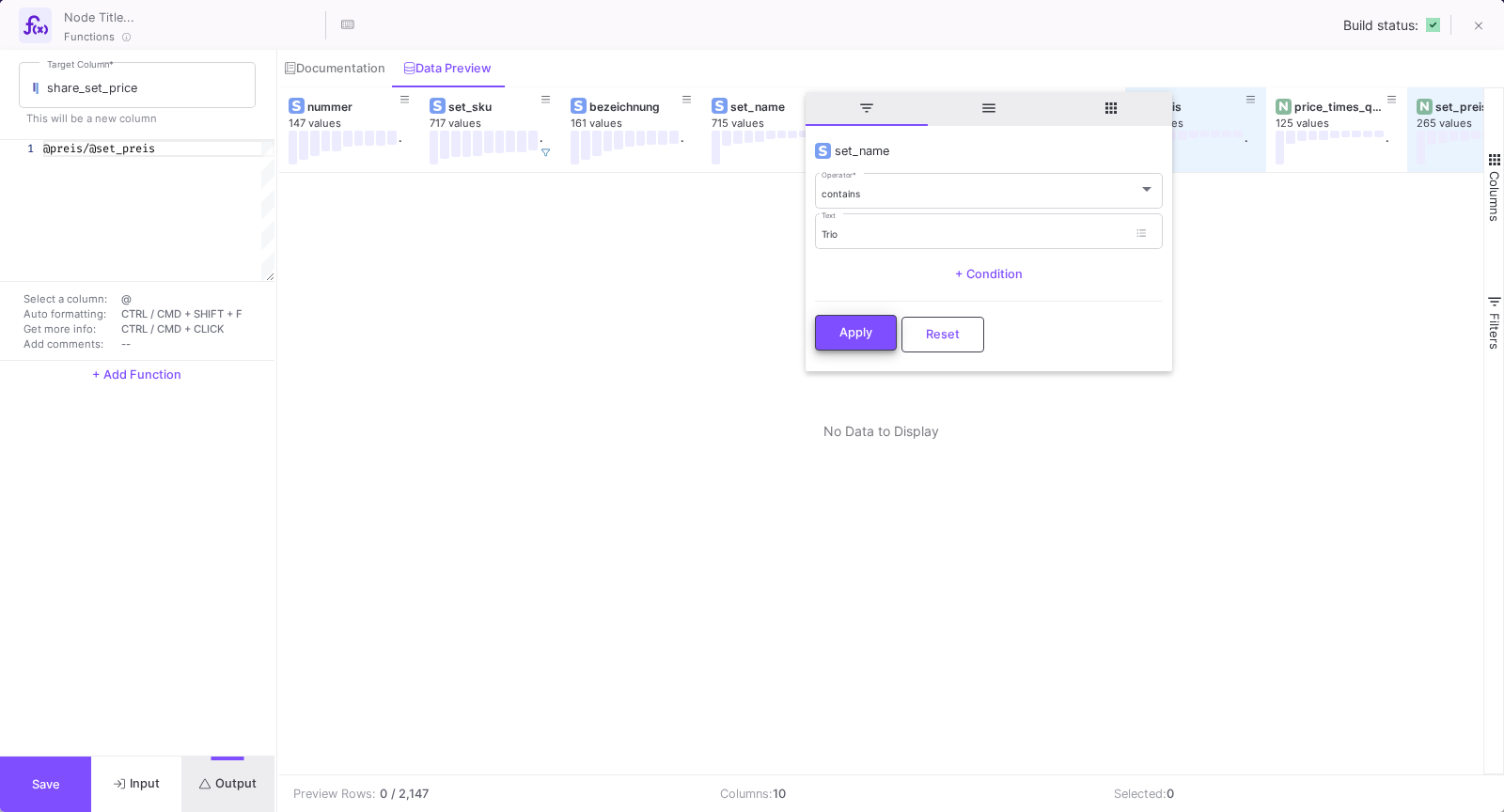 click on "Apply" at bounding box center [855, 333] 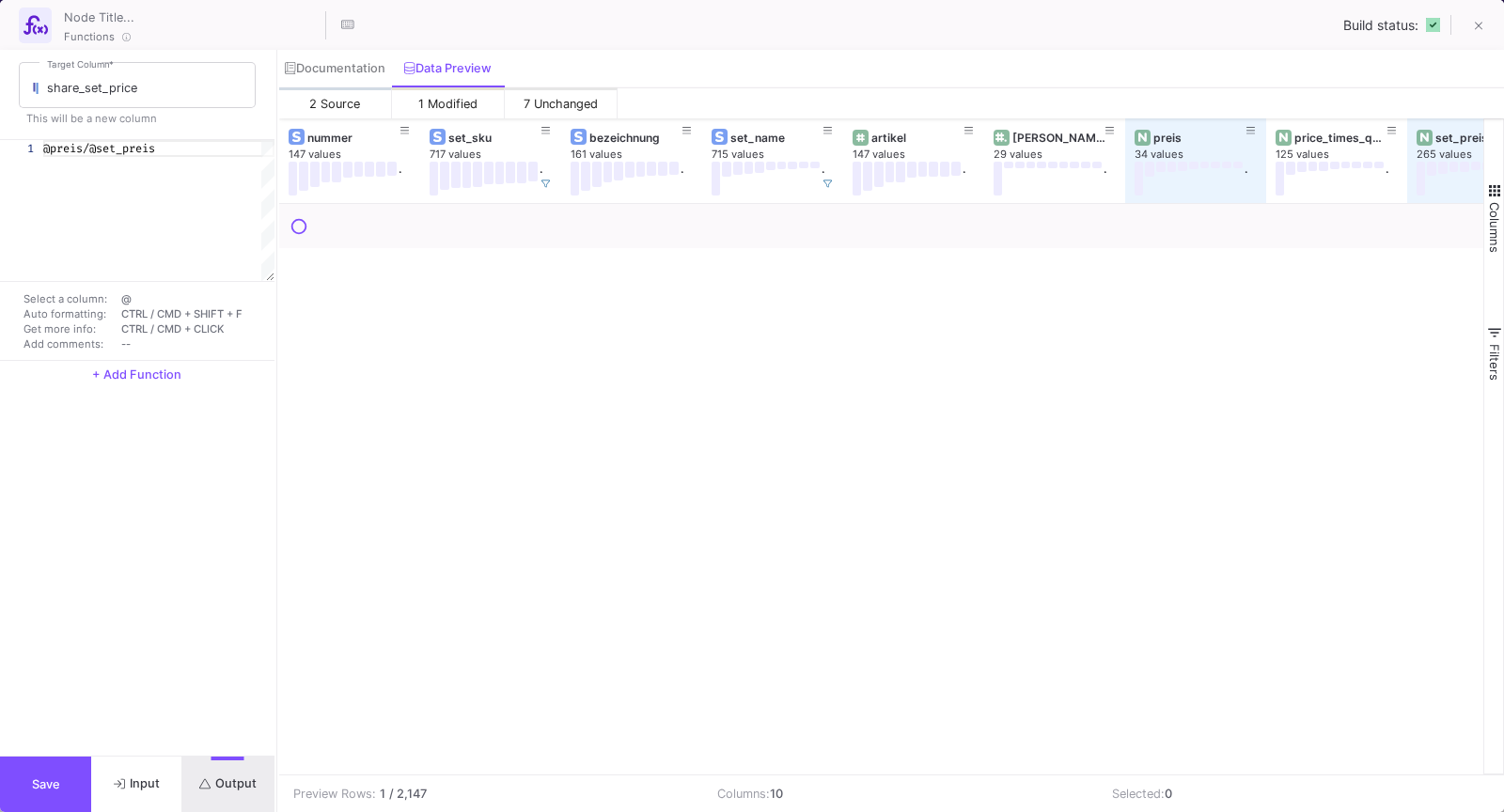 scroll, scrollTop: 0, scrollLeft: 43, axis: horizontal 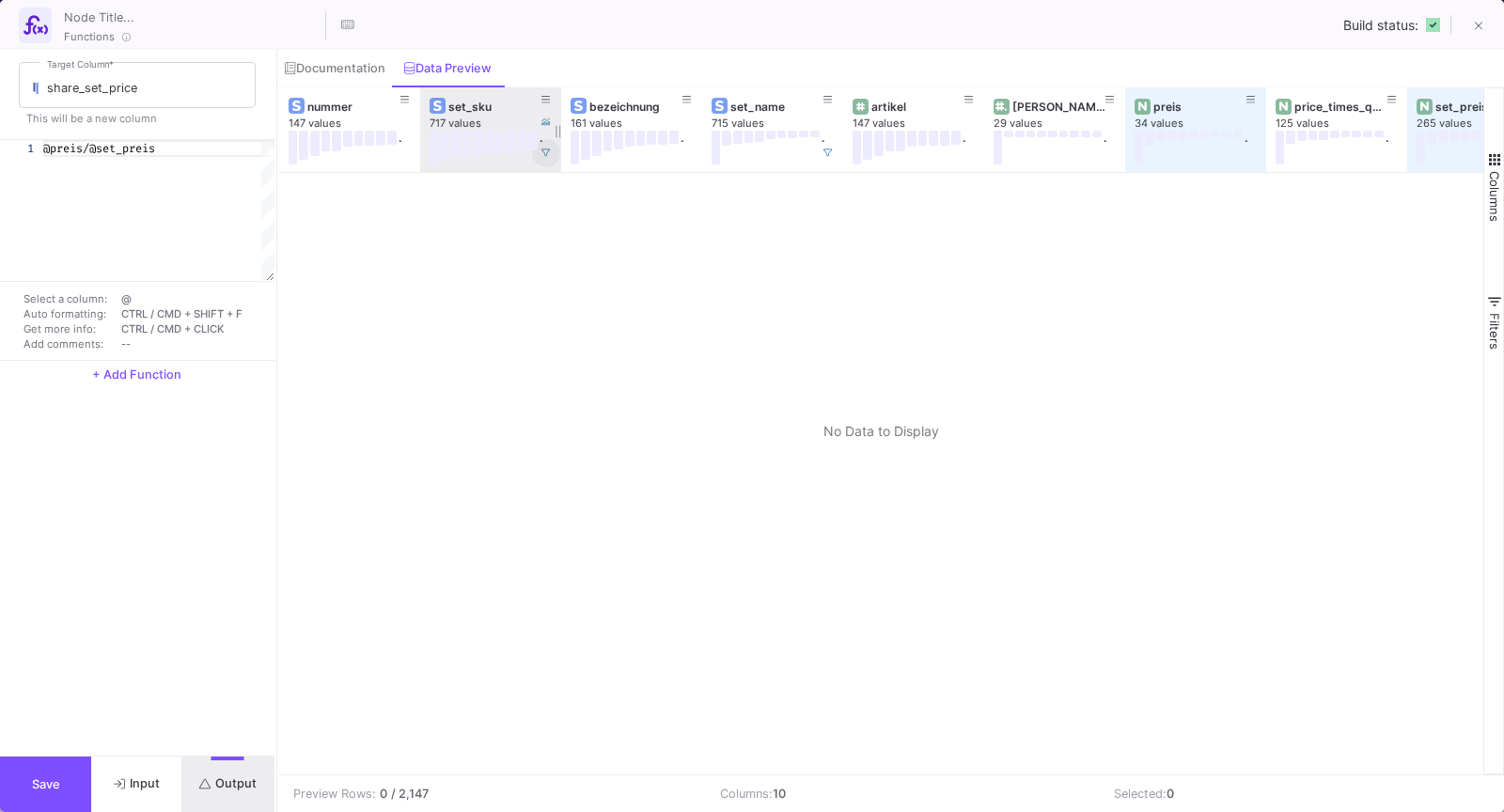 click 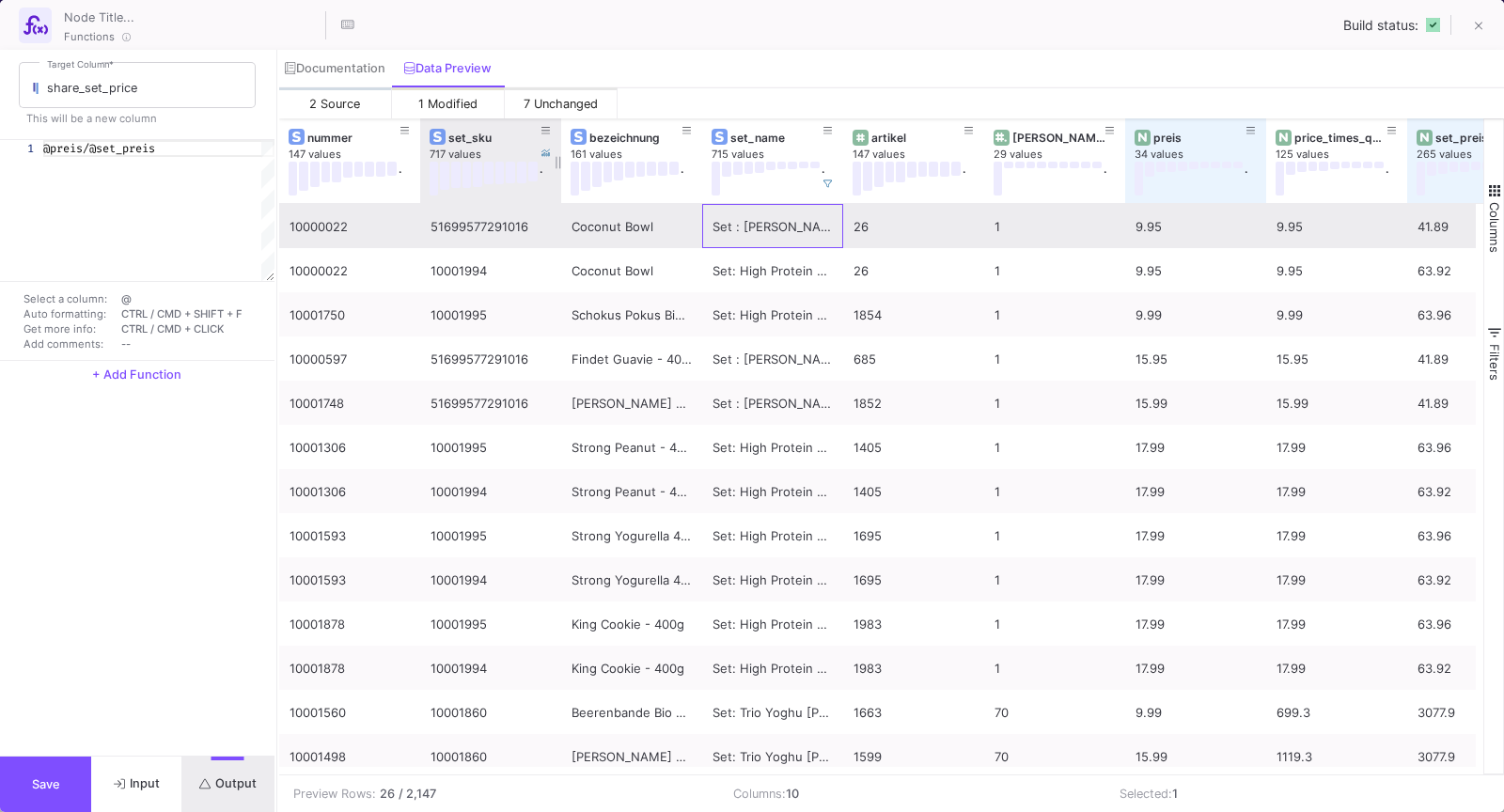 click on "Set : Sommer Trio" at bounding box center (773, 226) 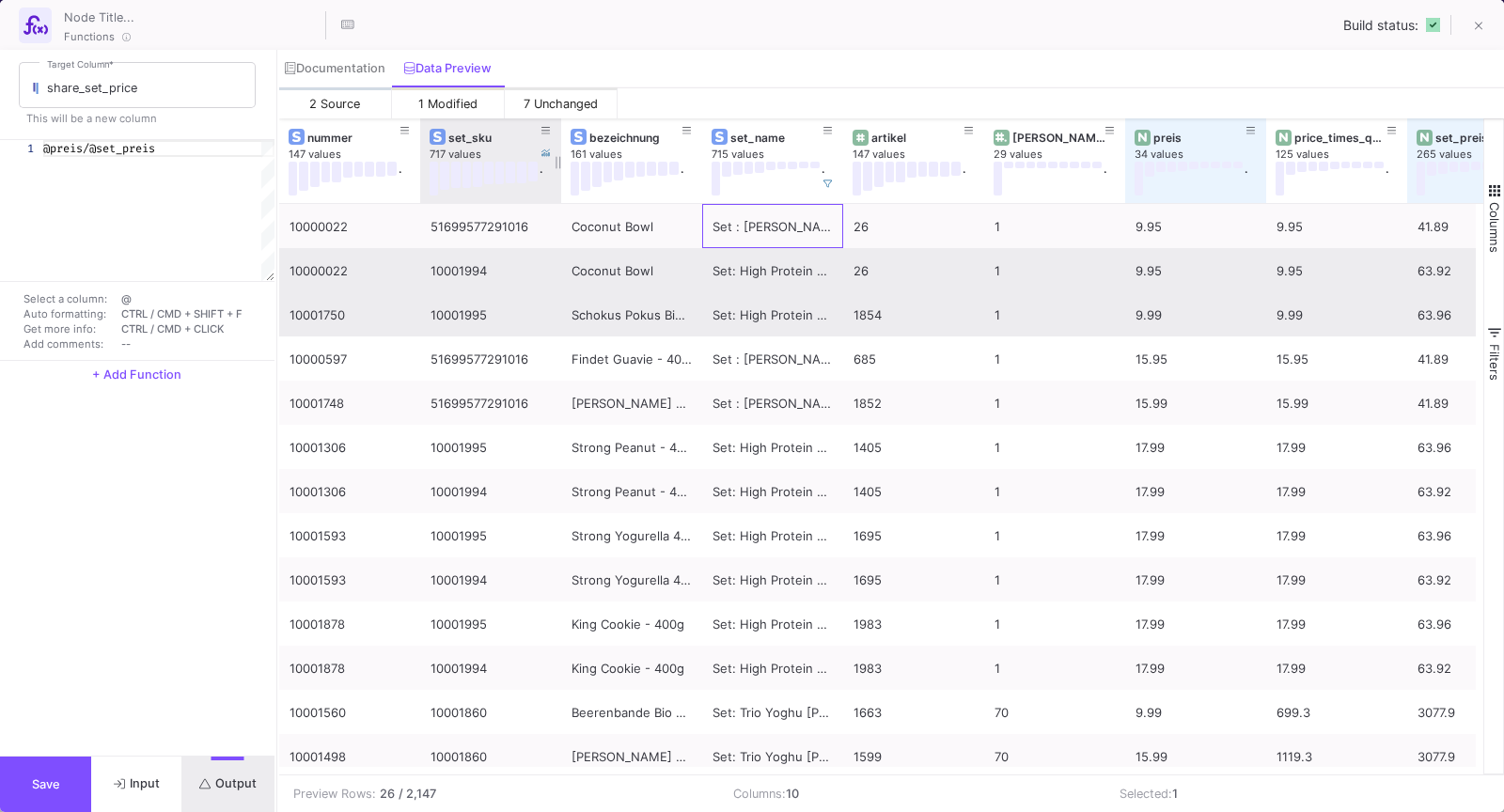 scroll, scrollTop: 78, scrollLeft: 0, axis: vertical 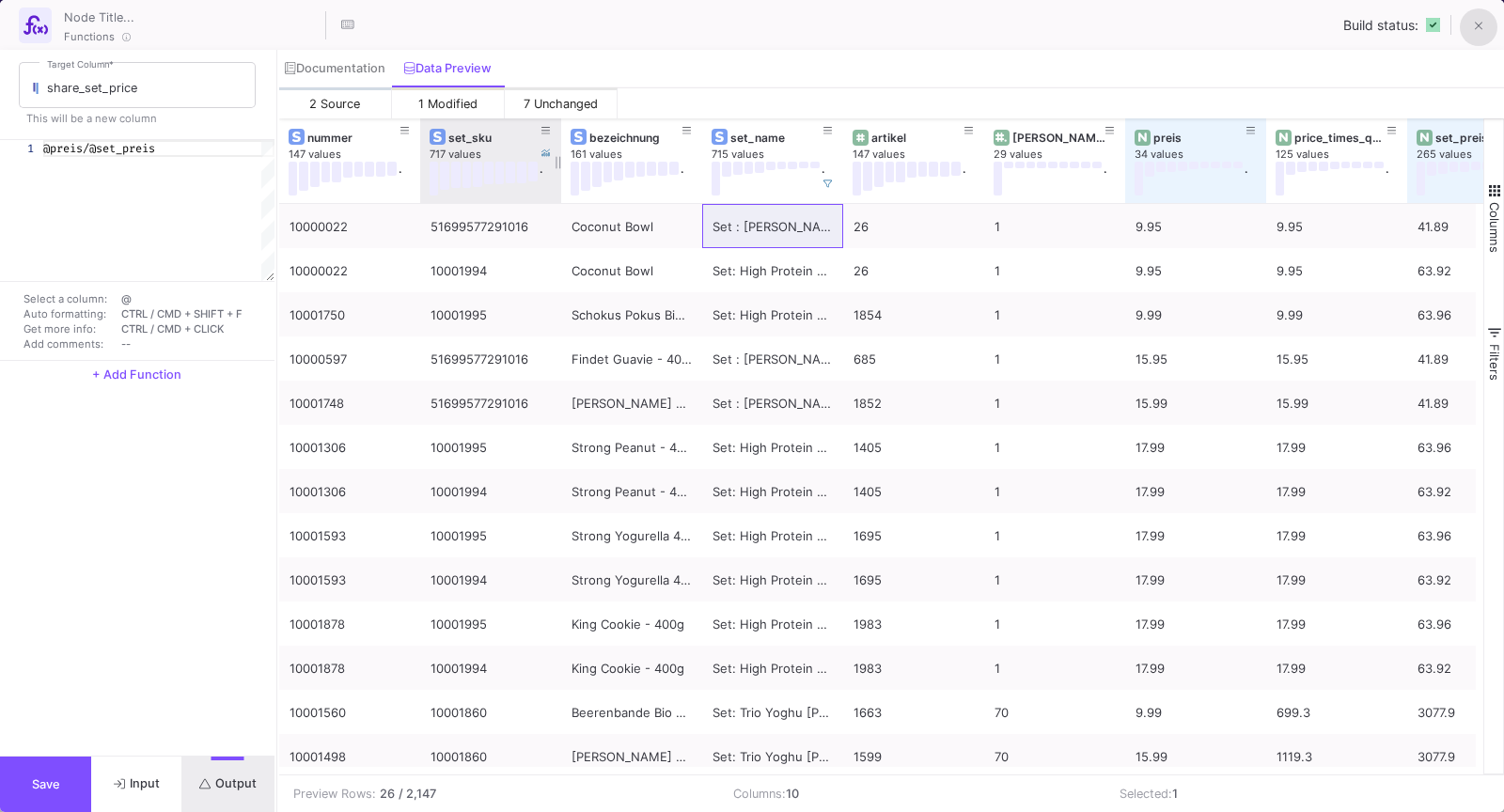click at bounding box center [1479, 26] 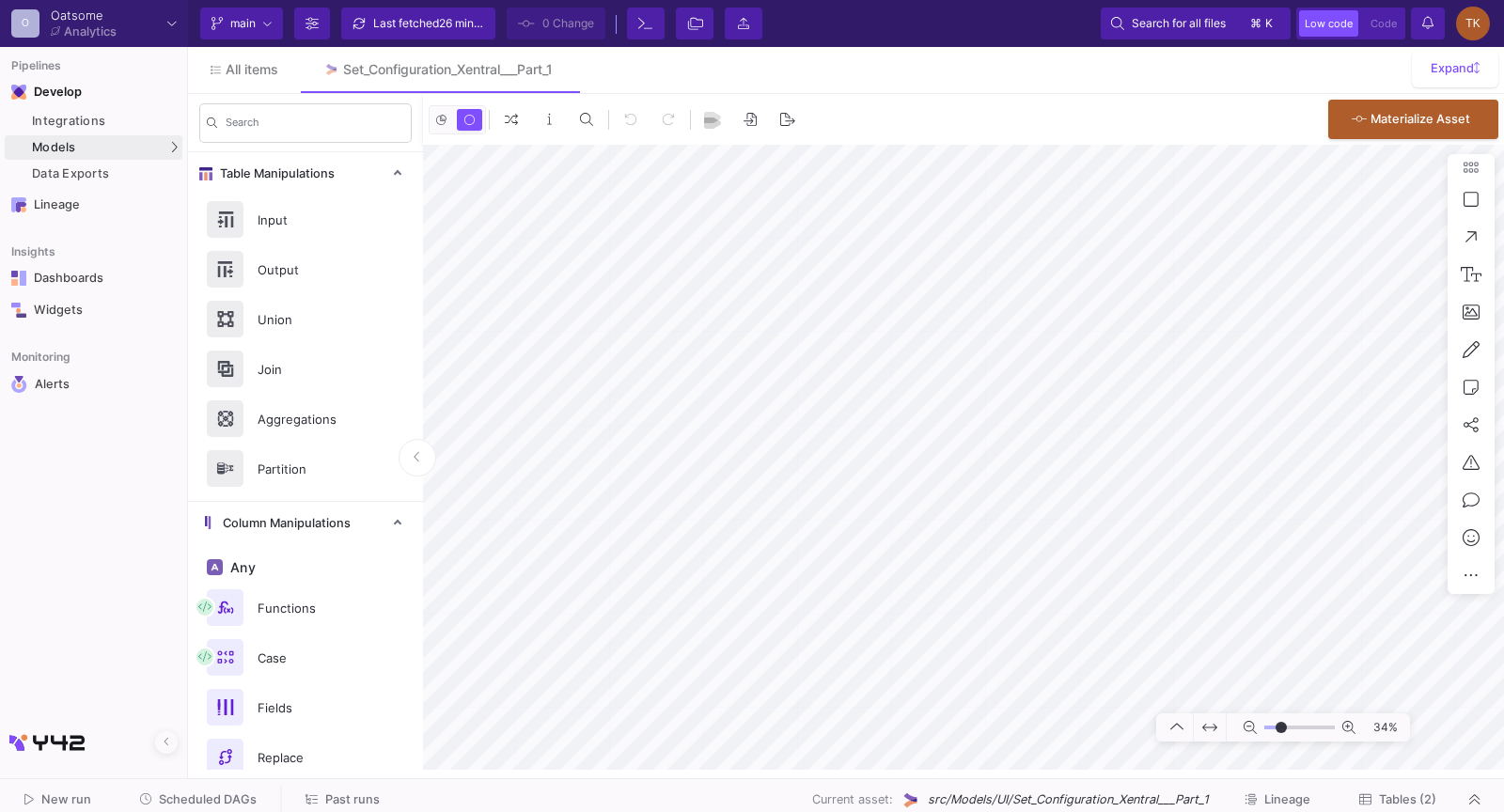 type on "-3" 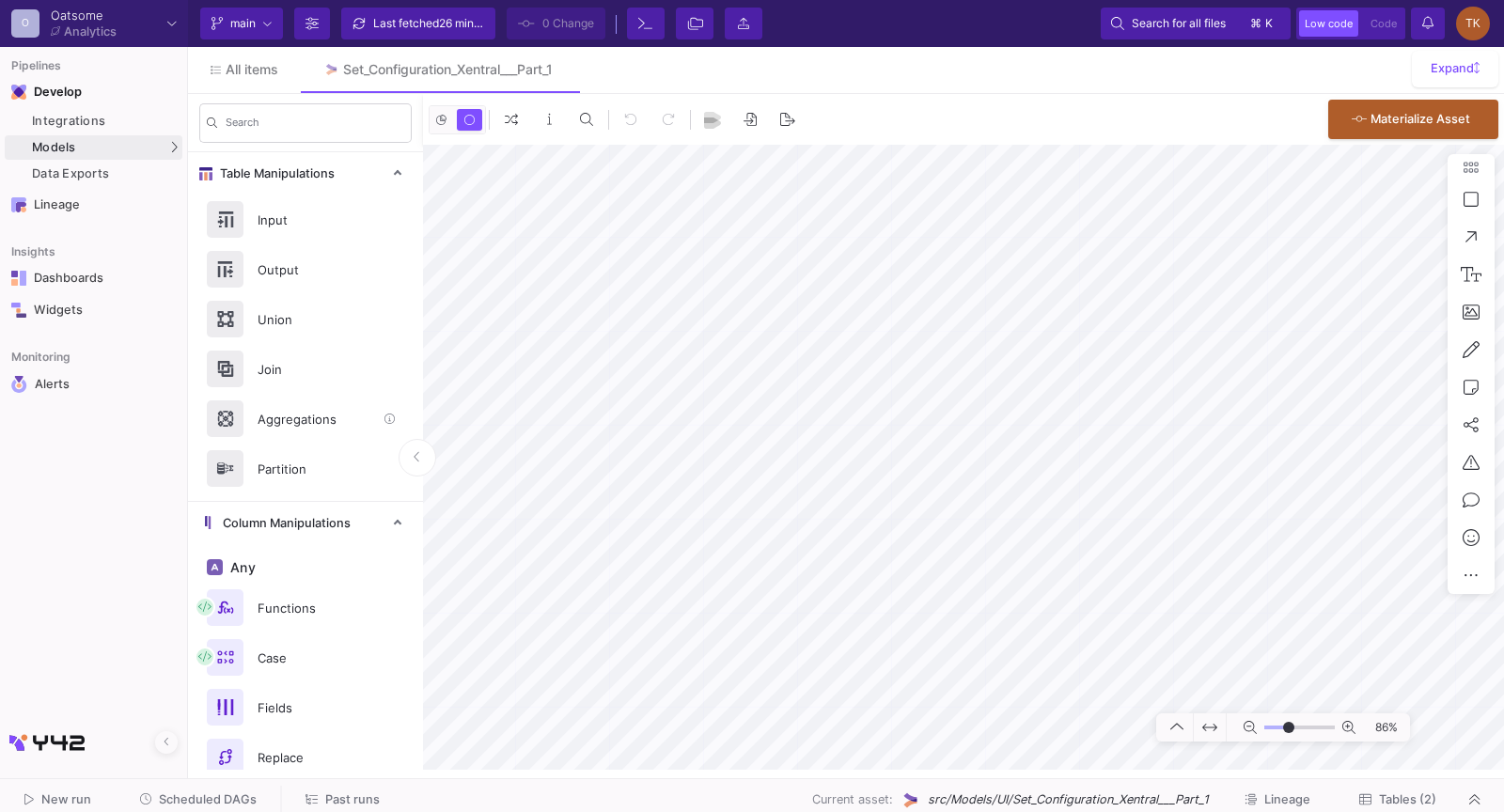scroll, scrollTop: 944, scrollLeft: 0, axis: vertical 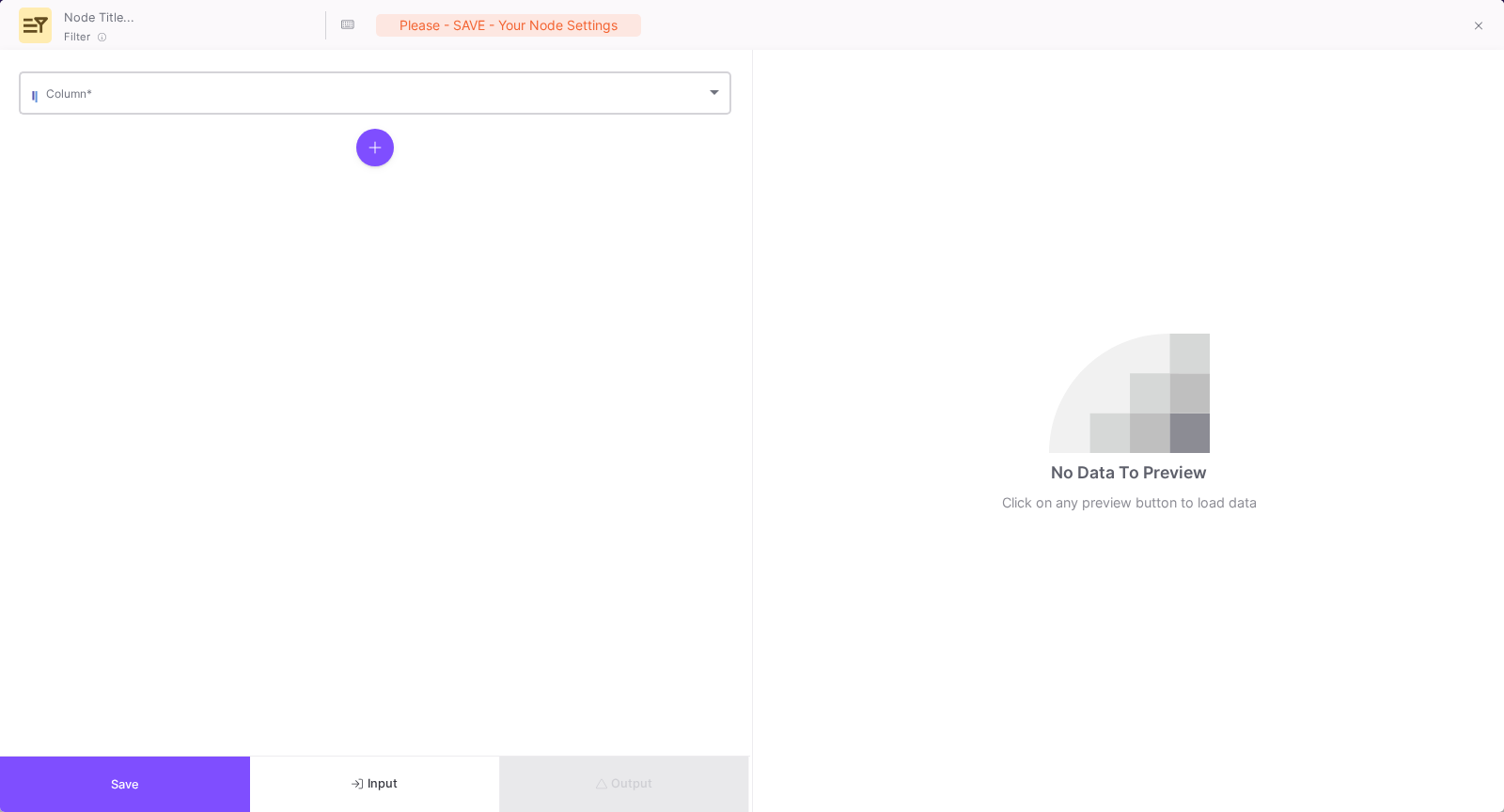 click at bounding box center (376, 96) 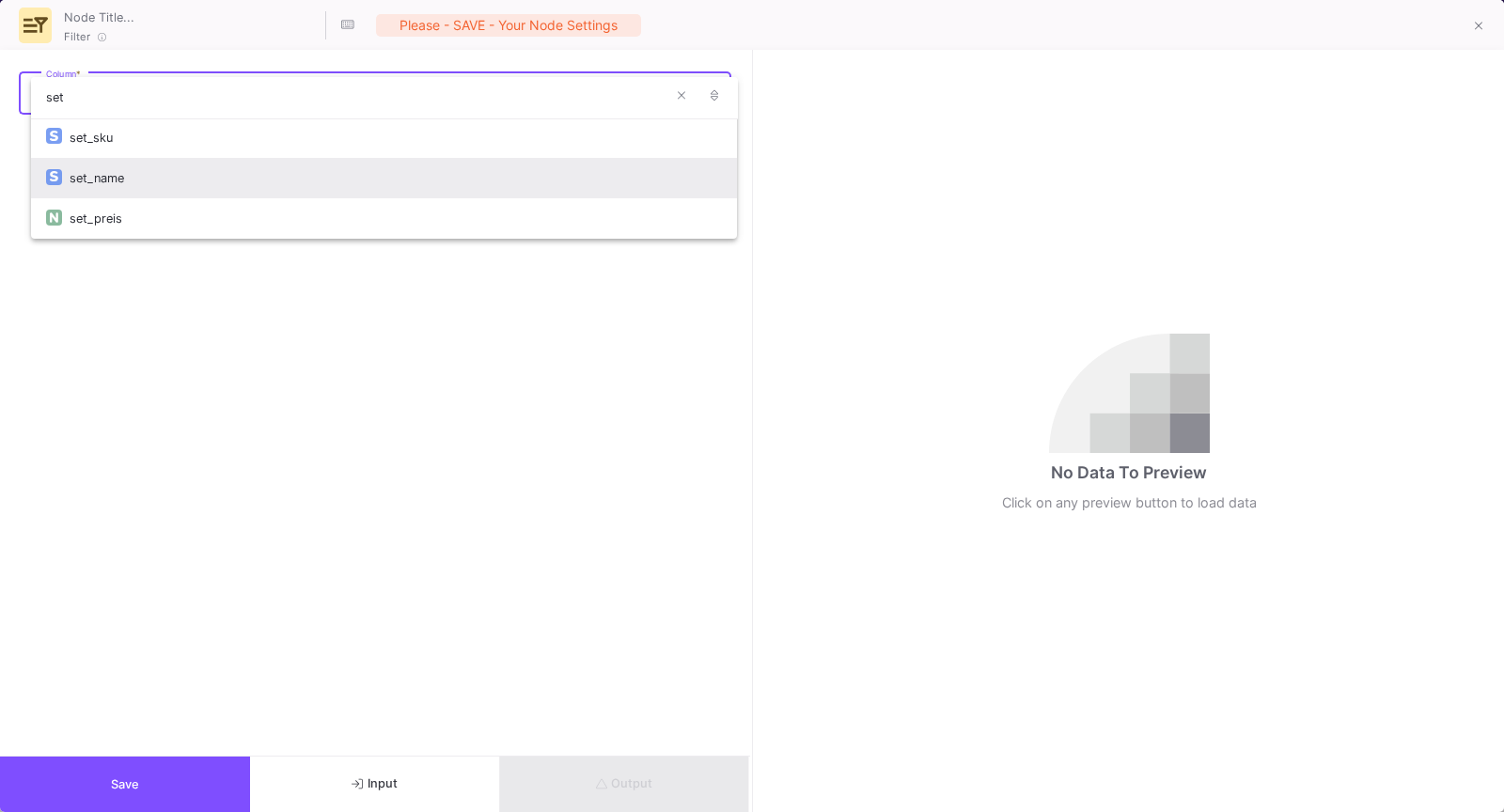 type on "set" 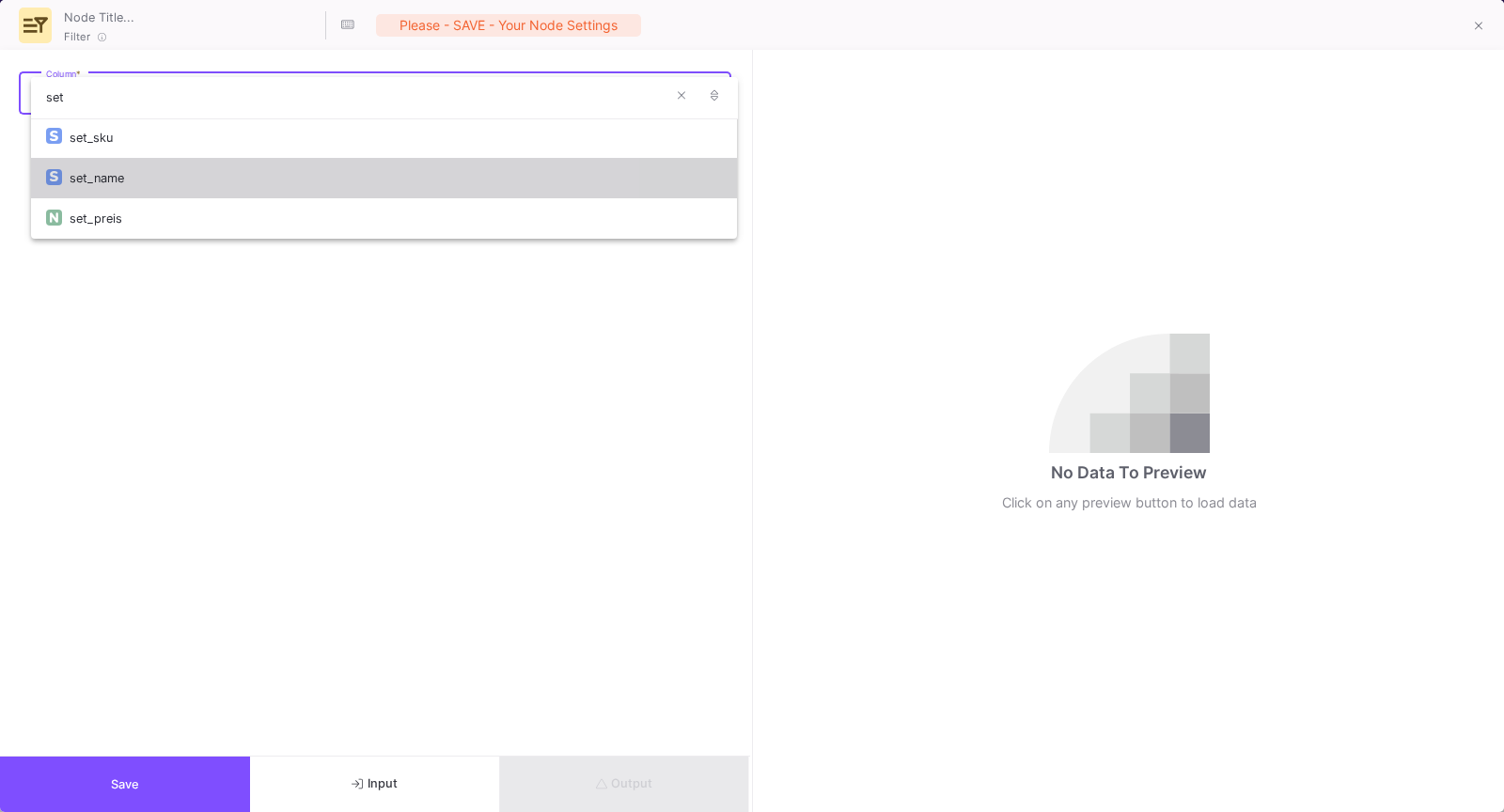click on "set_name" at bounding box center [396, 178] 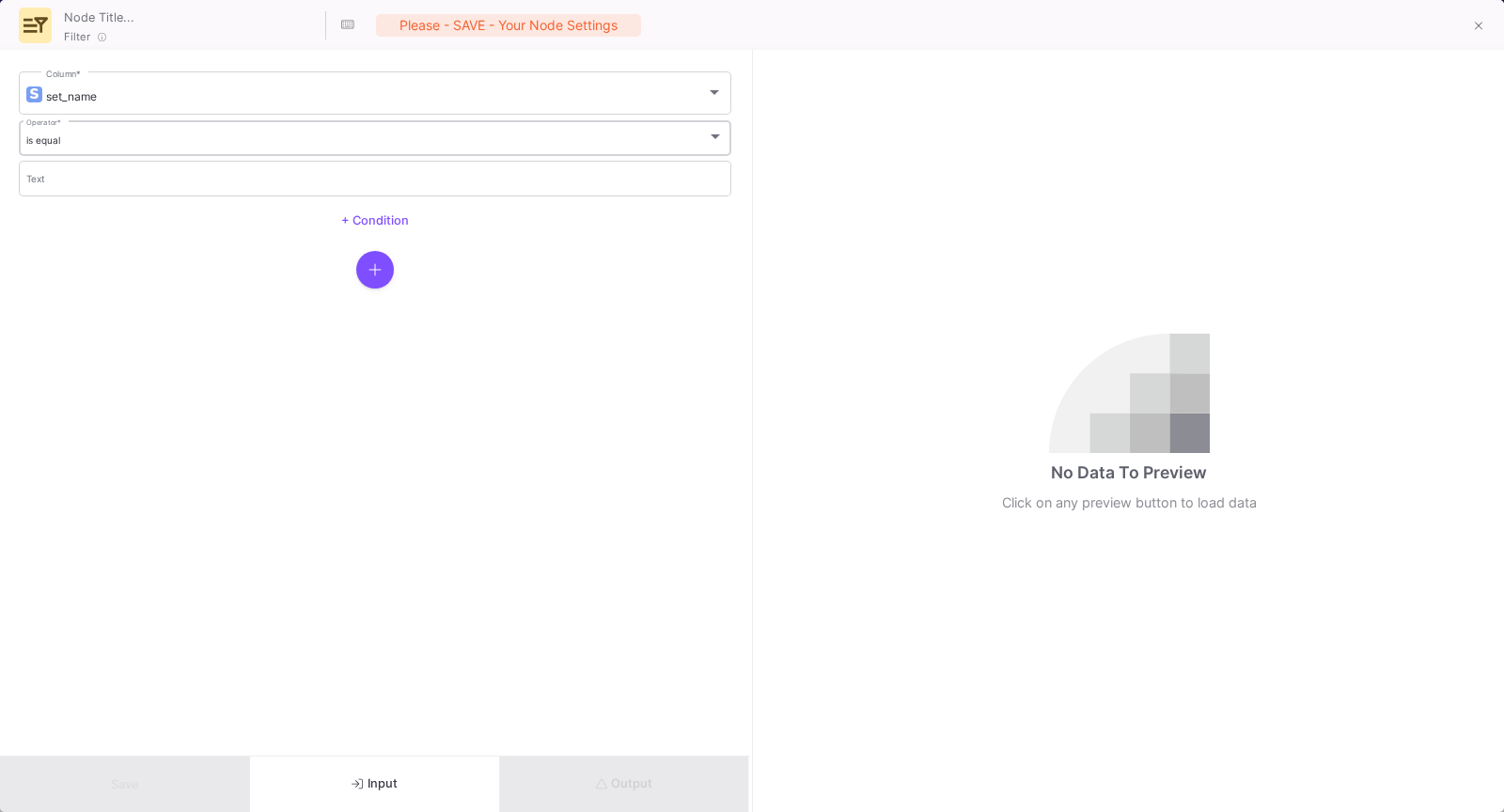 click on "is equal Operator  *" at bounding box center (375, 136) 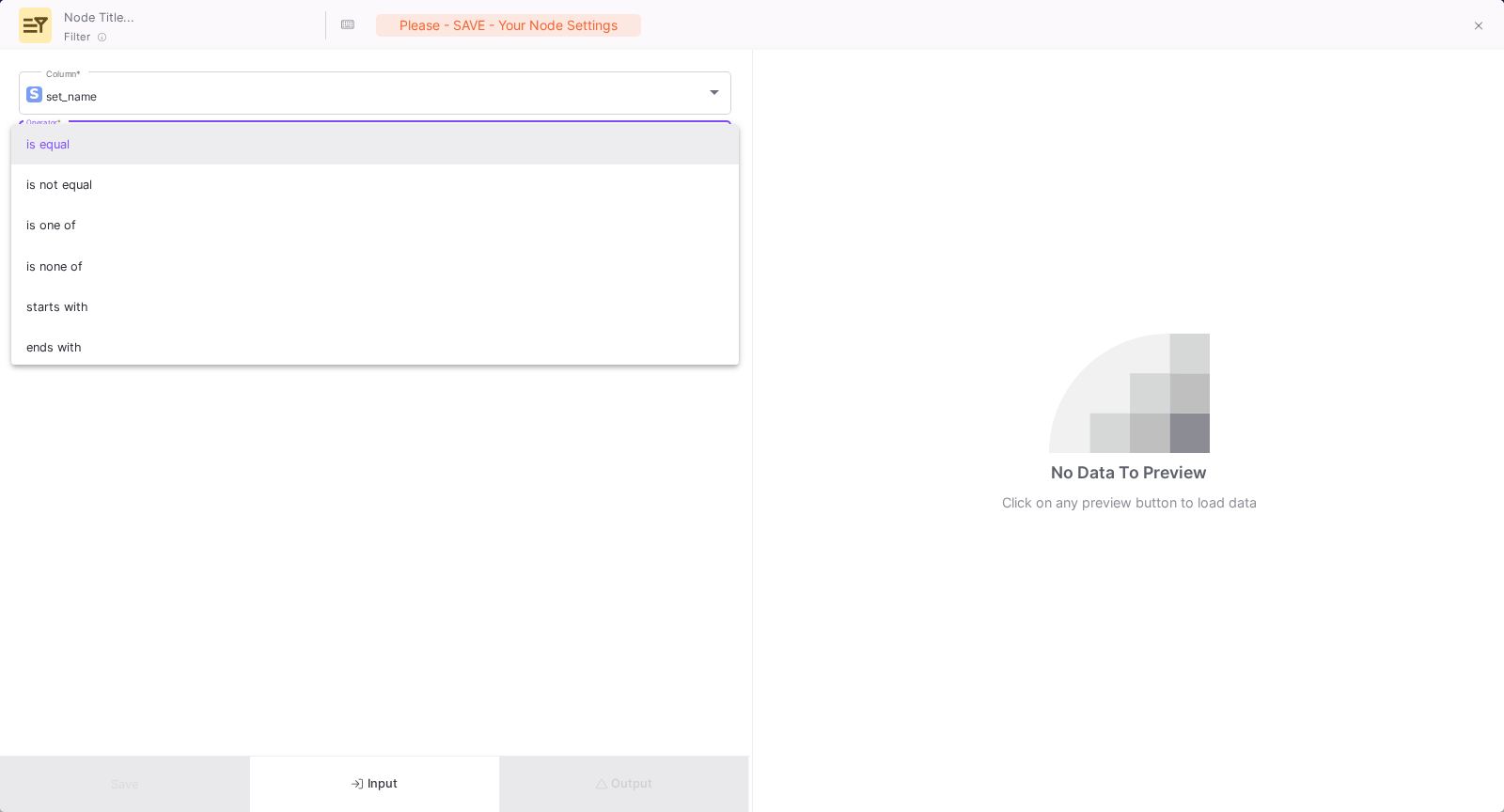 scroll, scrollTop: 63, scrollLeft: 0, axis: vertical 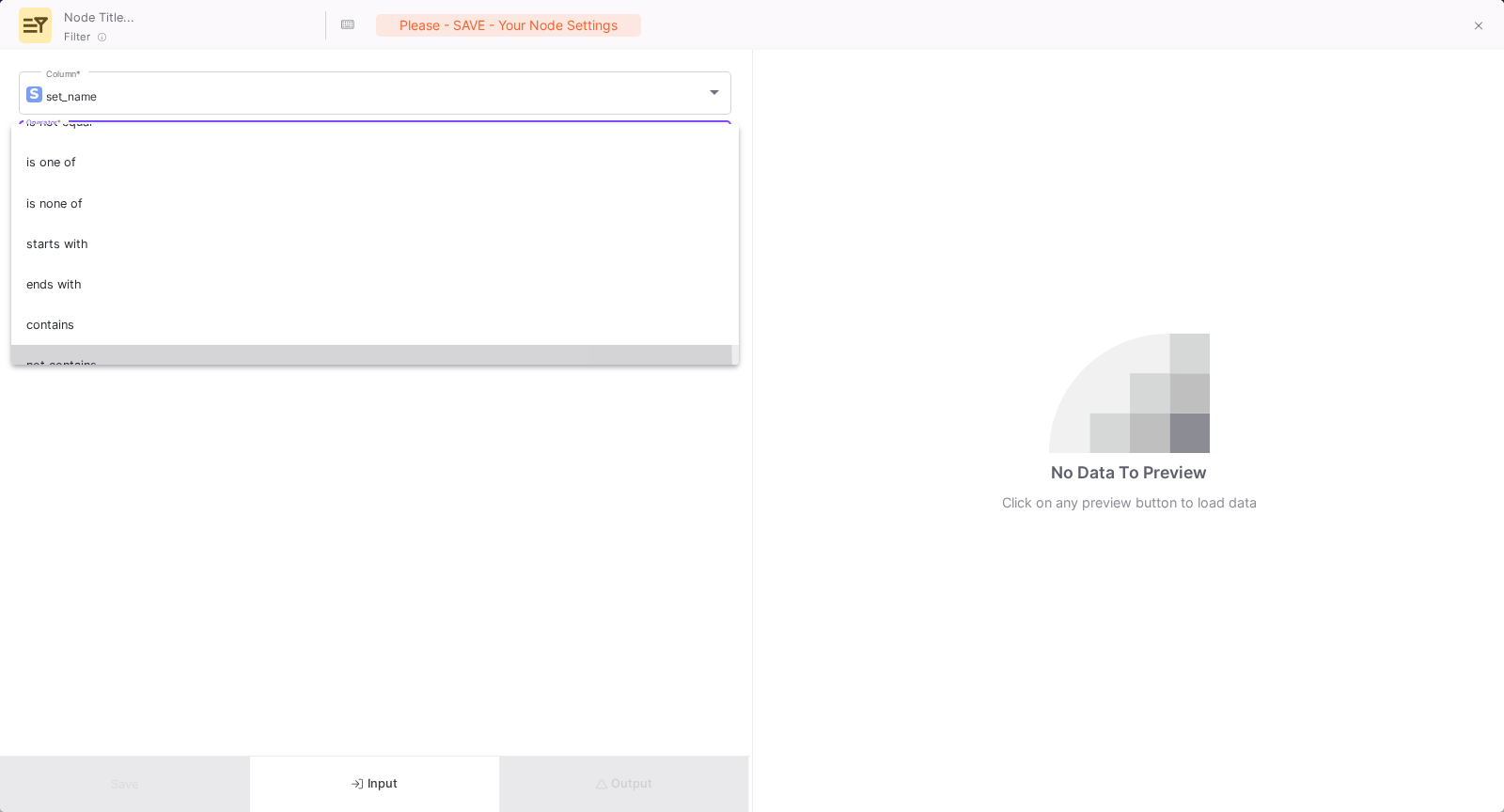 click on "not contains" at bounding box center [375, 365] 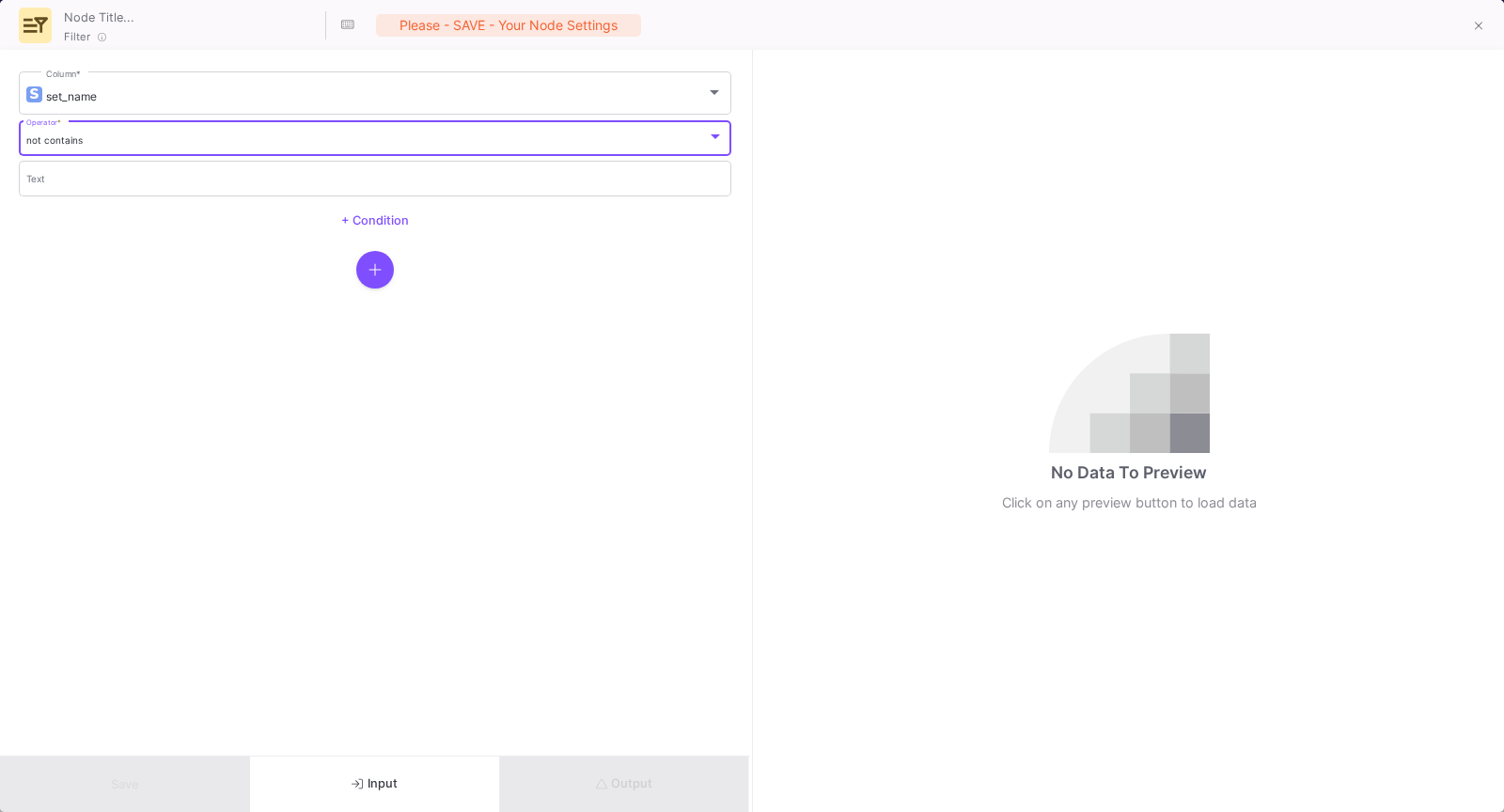 click on "Text" at bounding box center (375, 178) 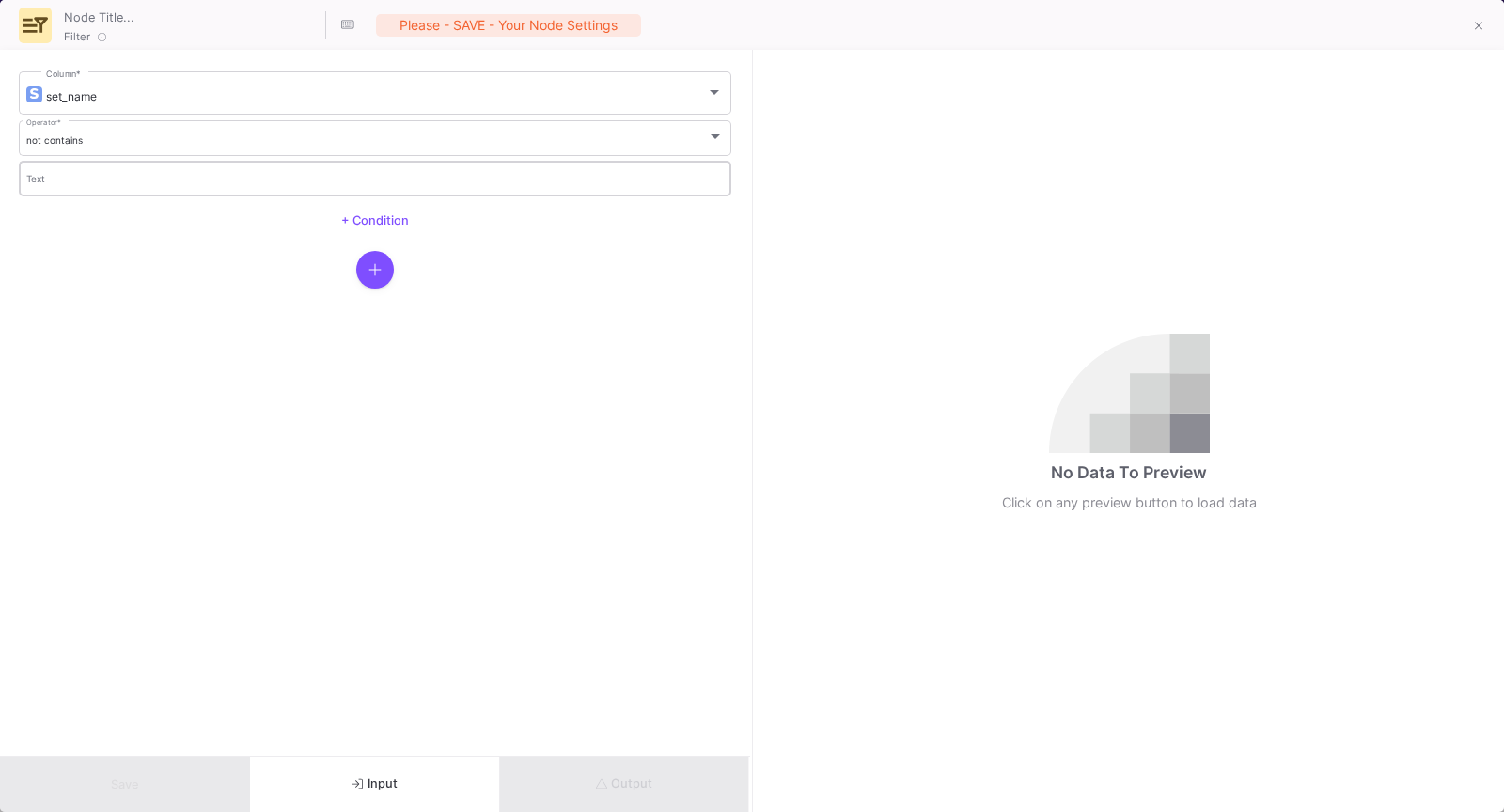 click on "Text" at bounding box center (375, 177) 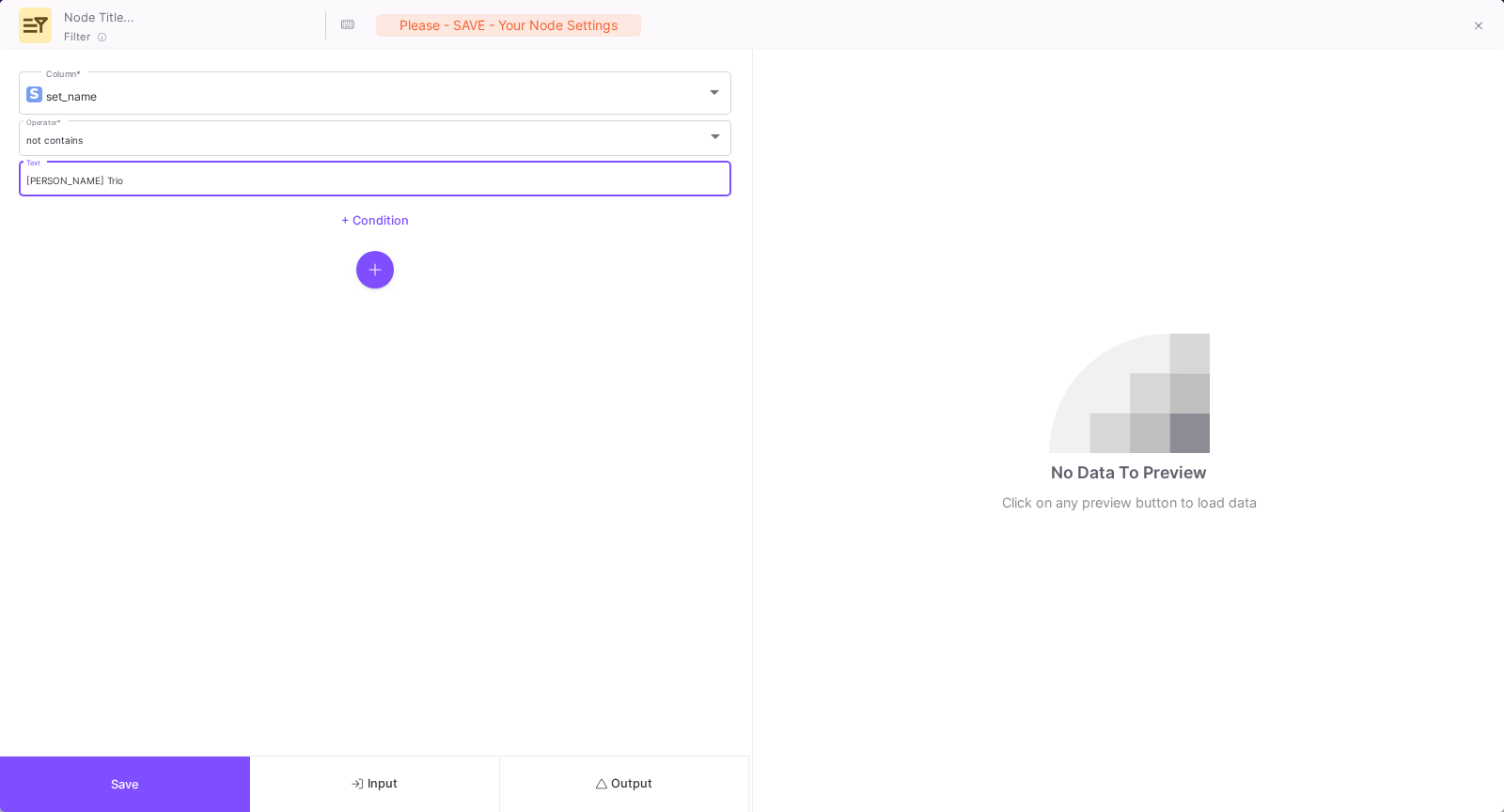 type on "Sommer Trio" 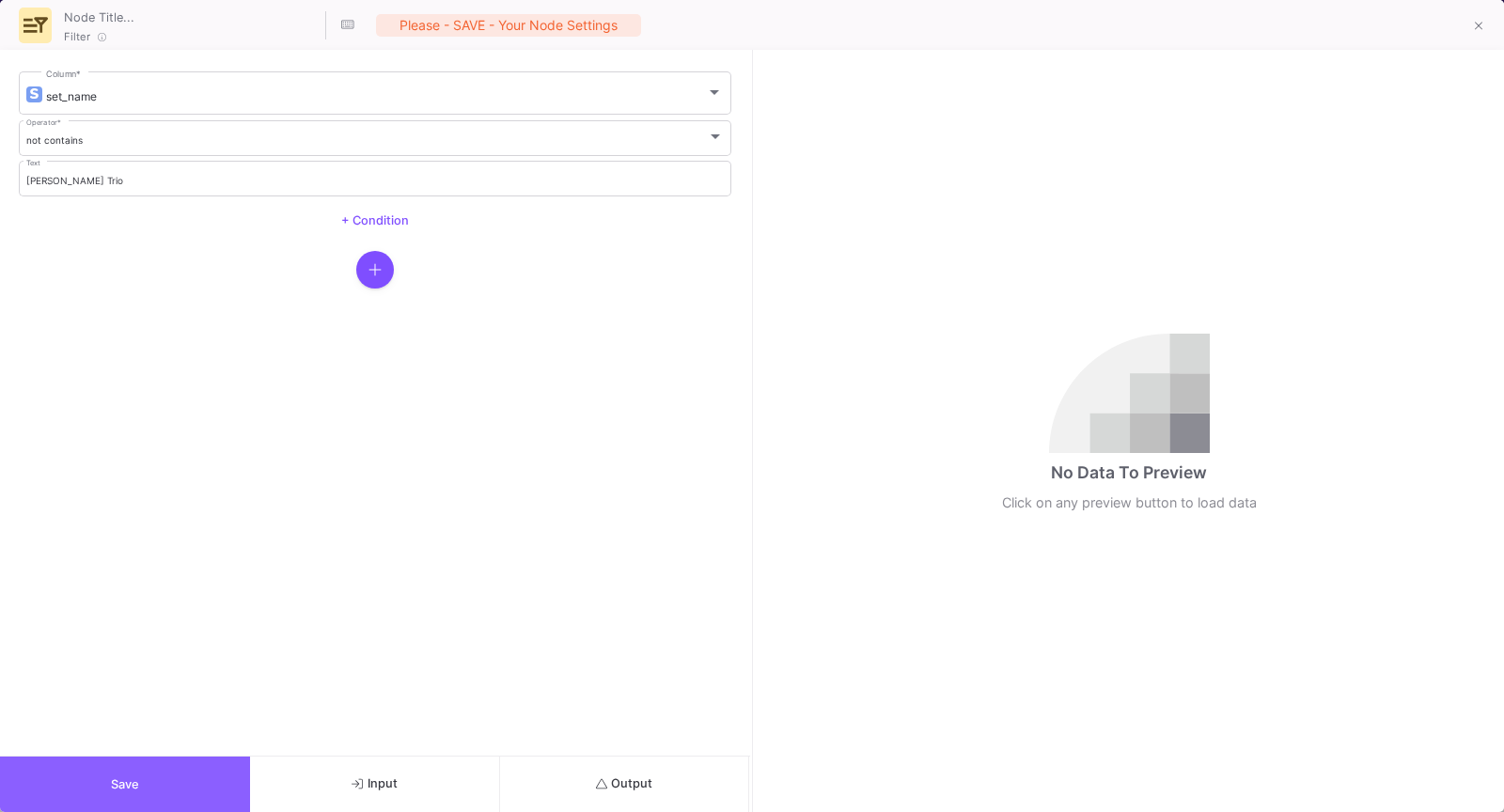 click on "Save" at bounding box center [125, 784] 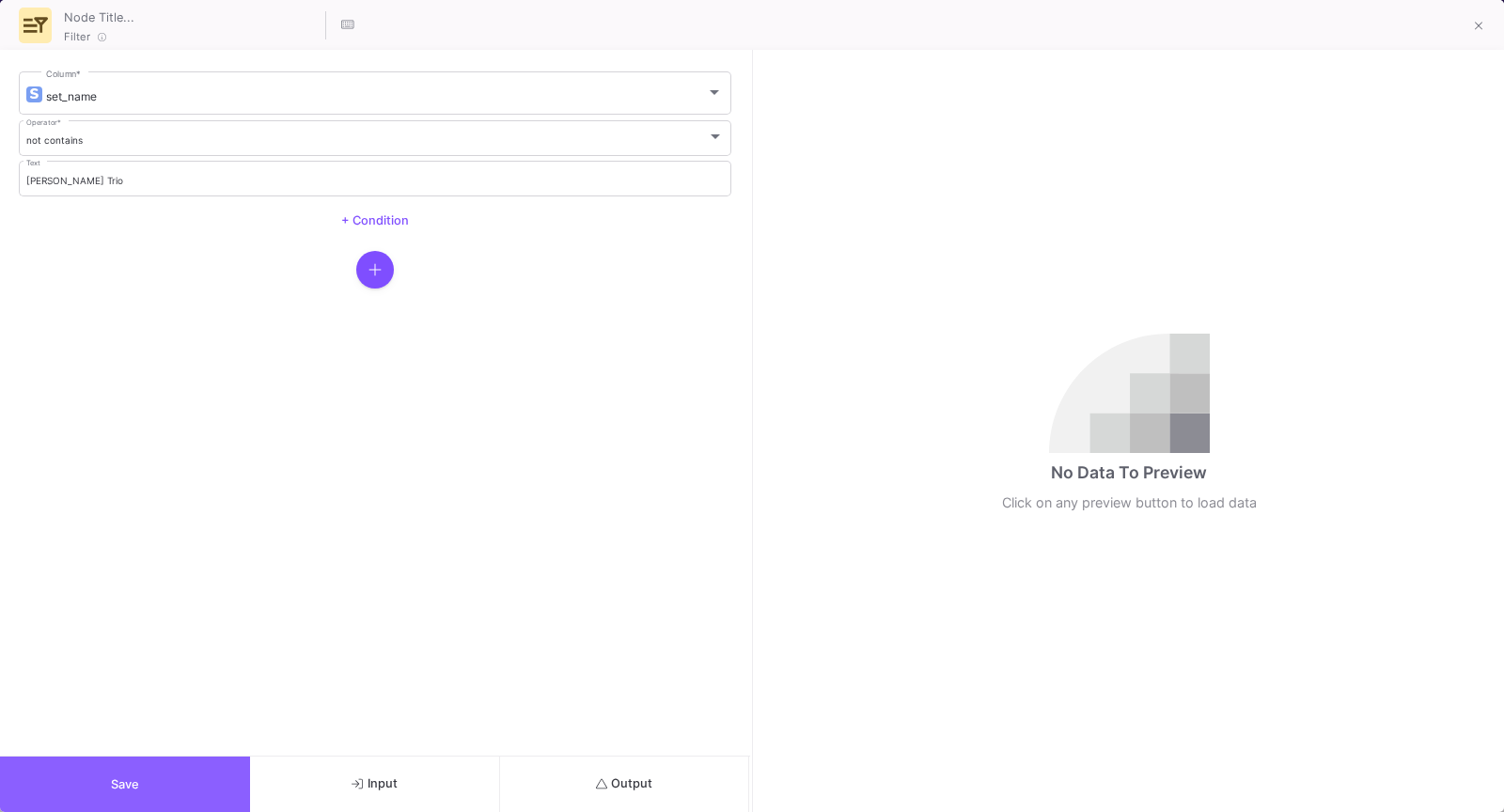 click on "Save" at bounding box center (125, 784) 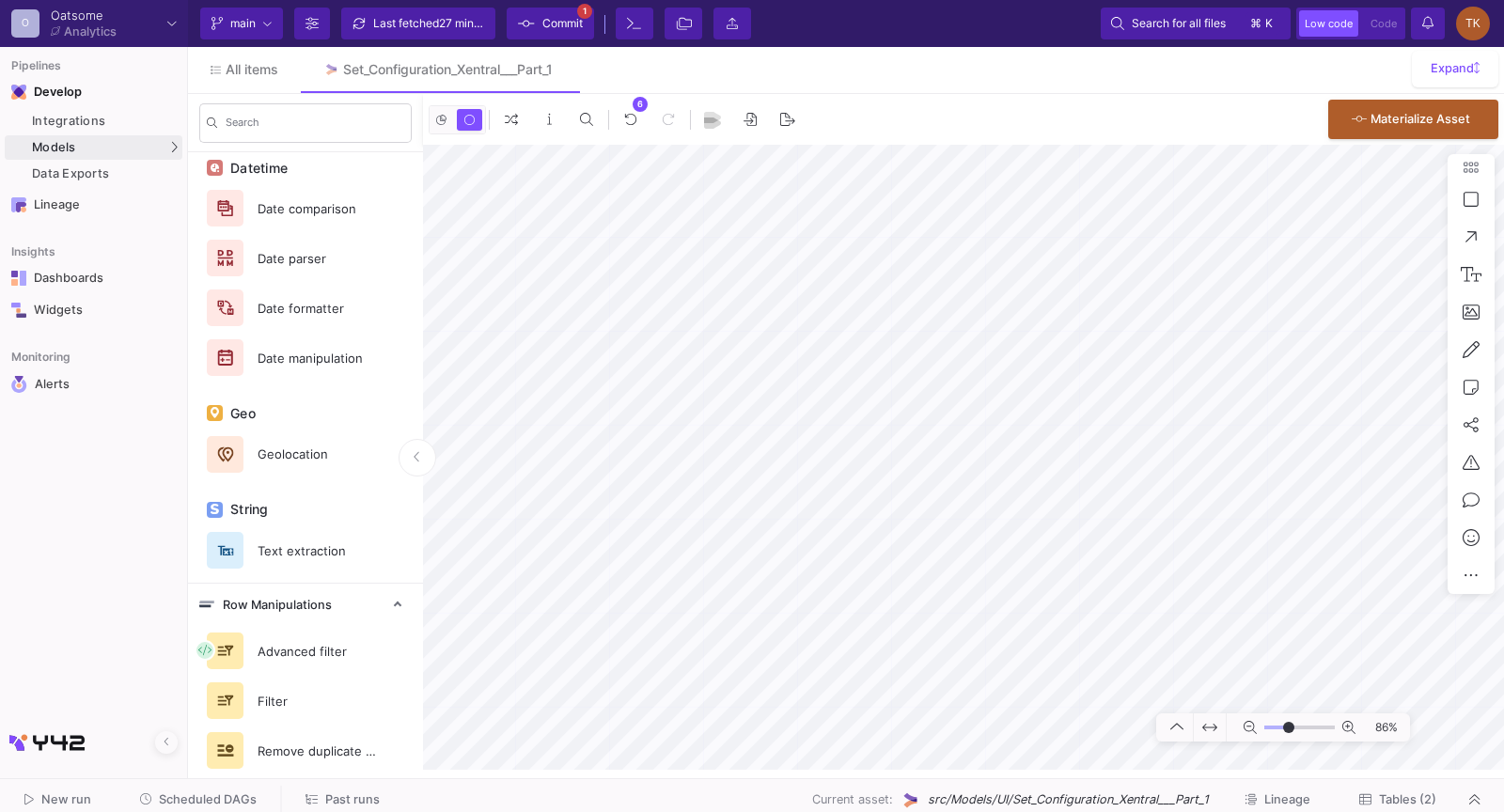 click on "Commit" 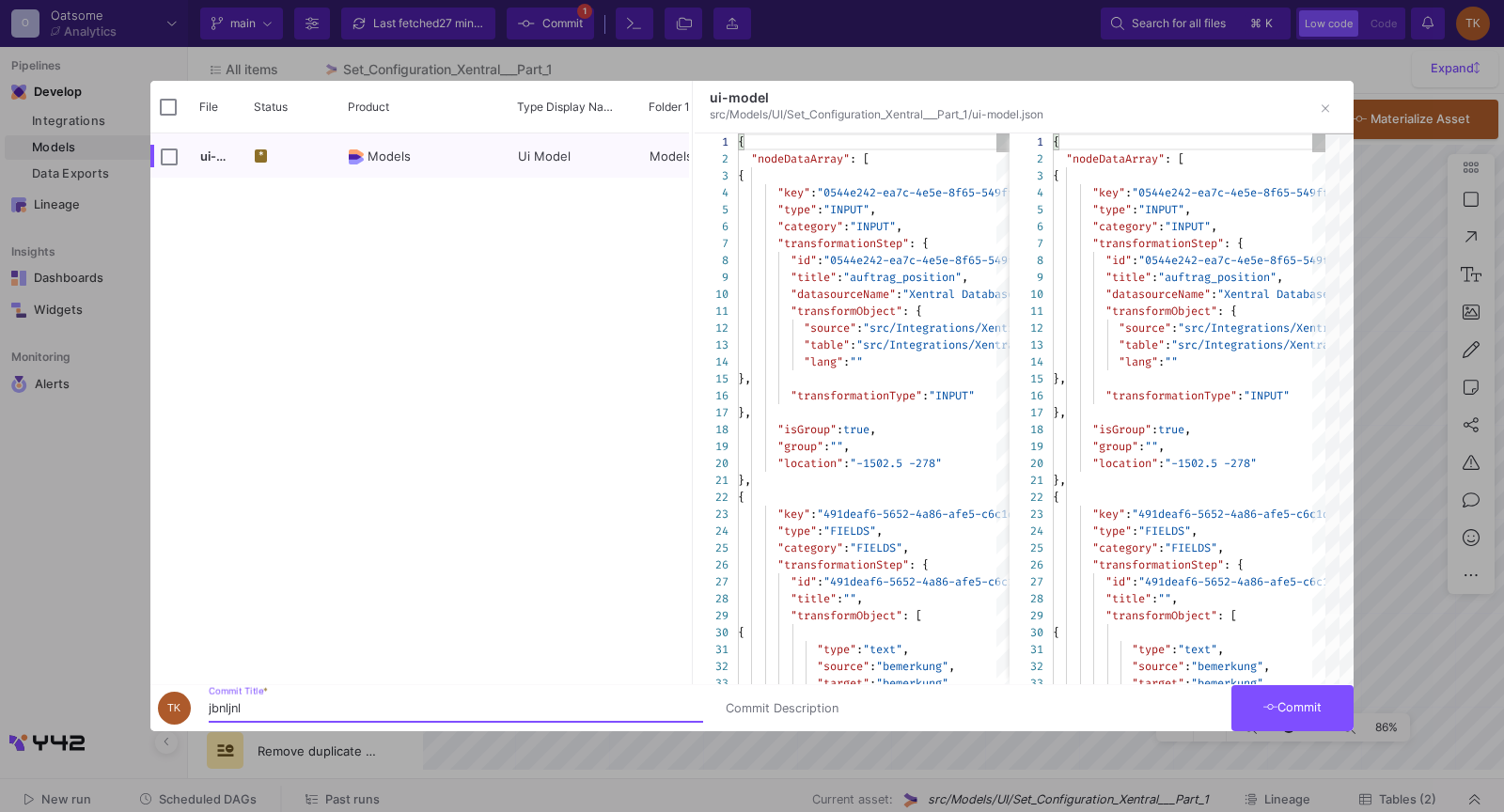 type on "jbnljnl" 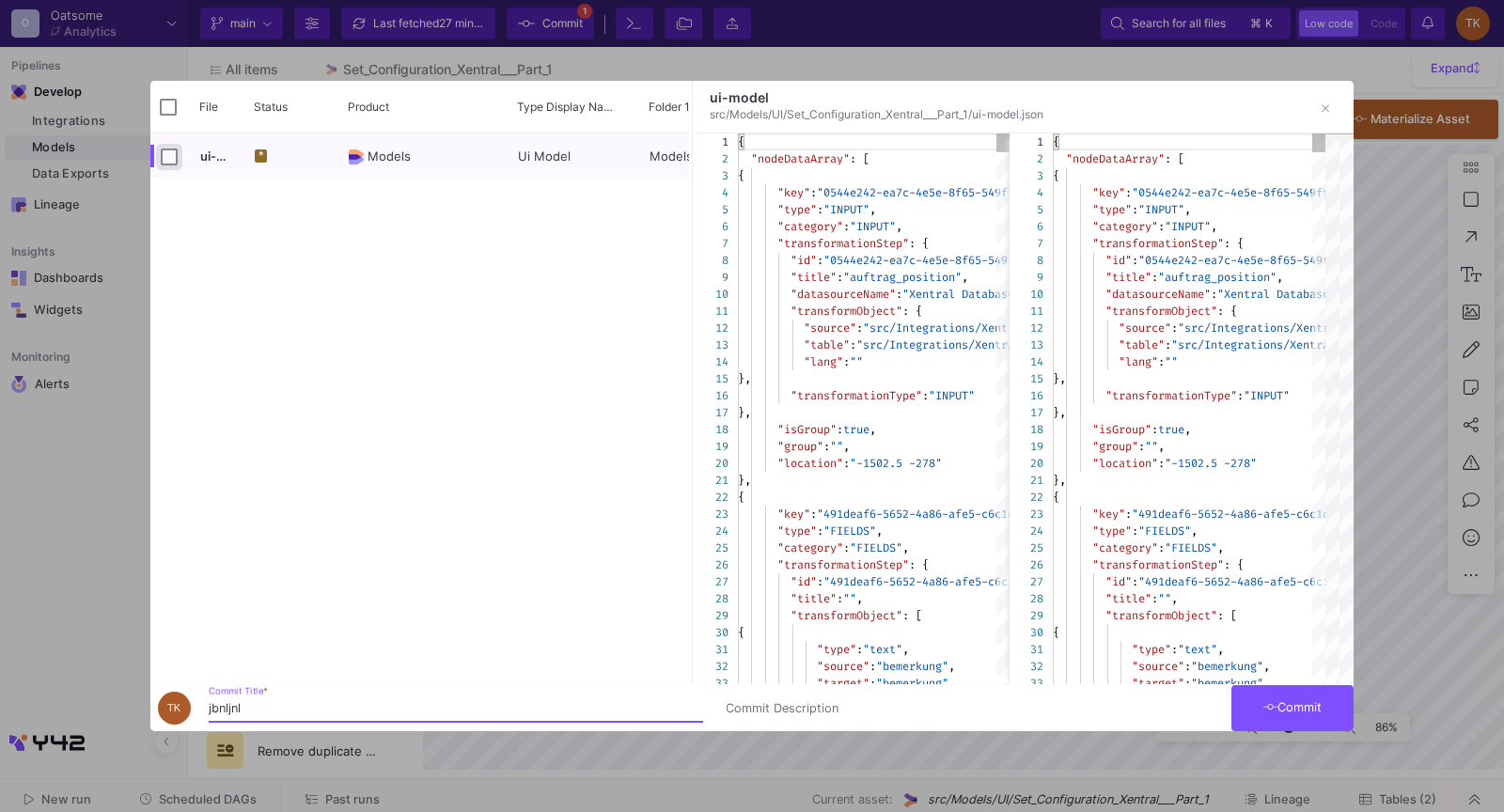 click at bounding box center [169, 157] 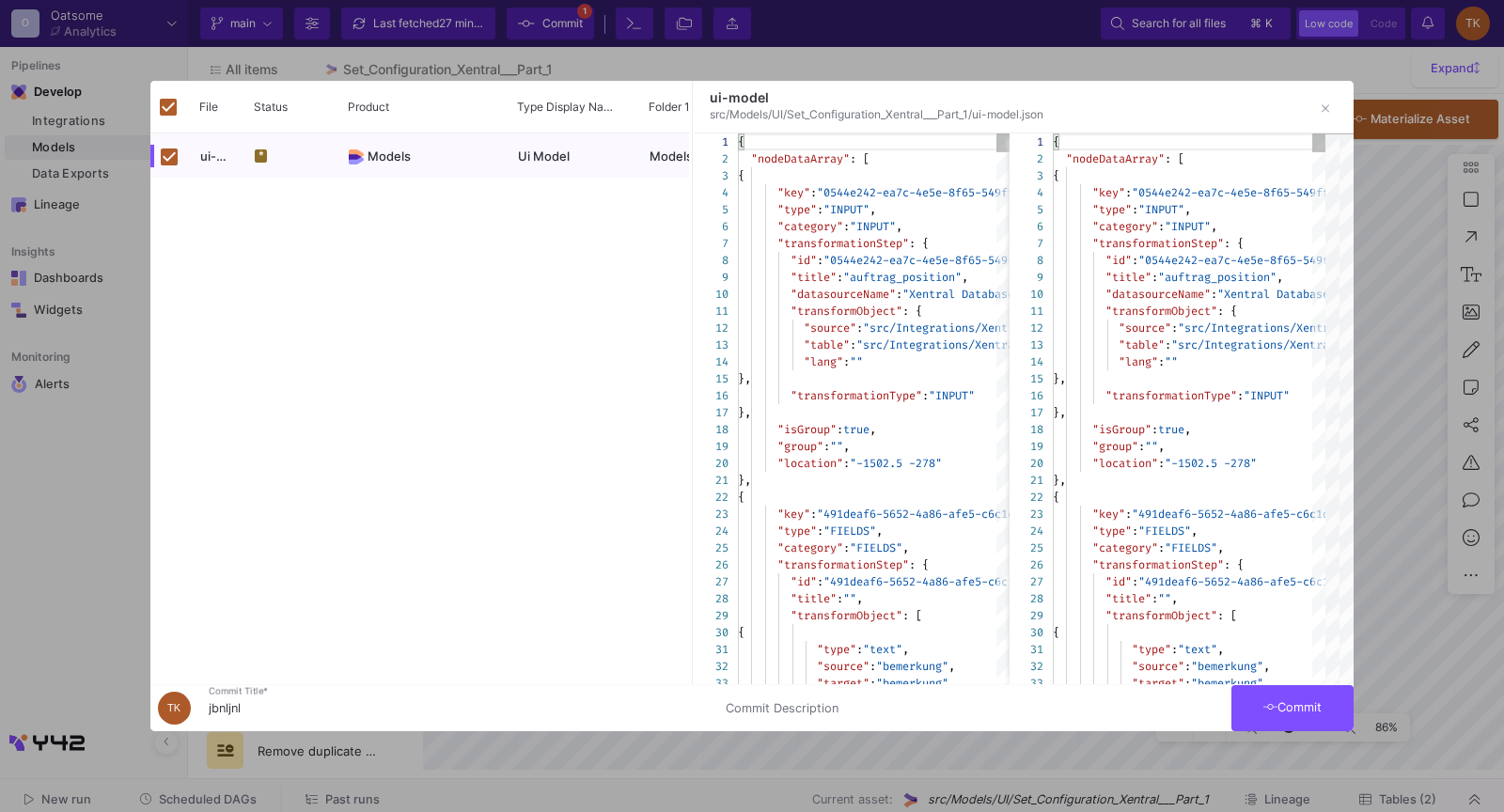 click on "Commit" at bounding box center (1292, 708) 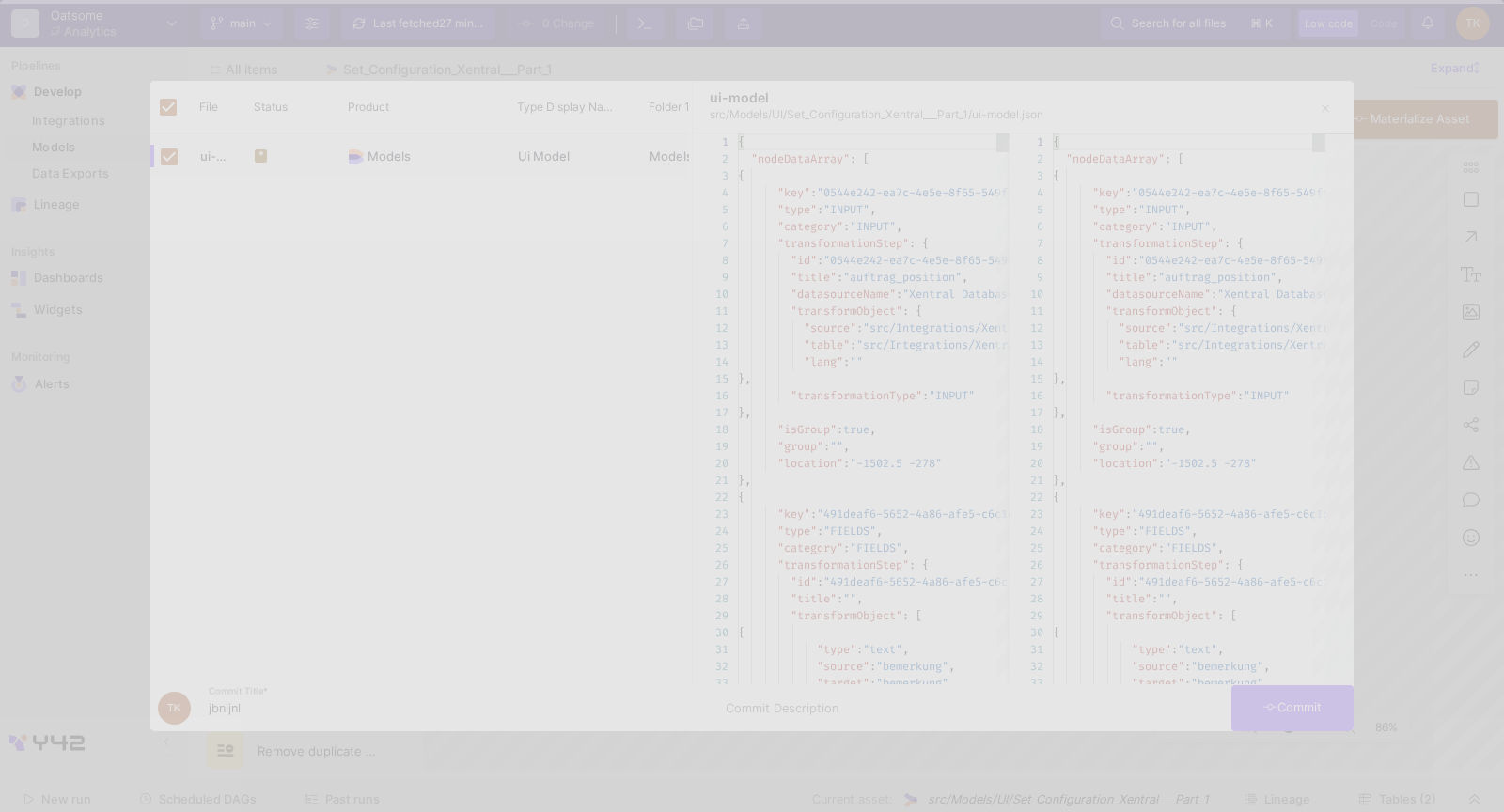checkbox on "false" 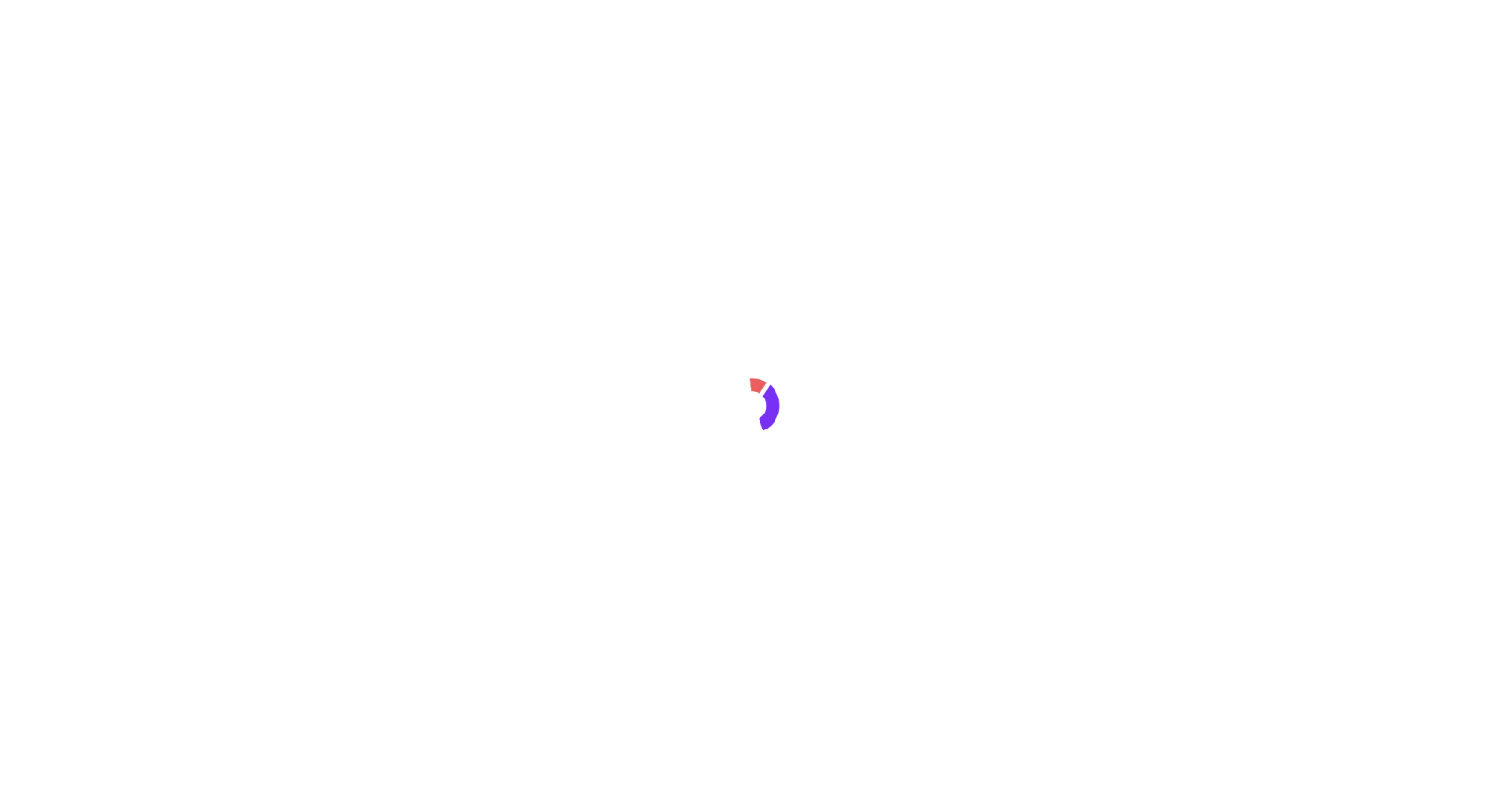 scroll, scrollTop: 0, scrollLeft: 0, axis: both 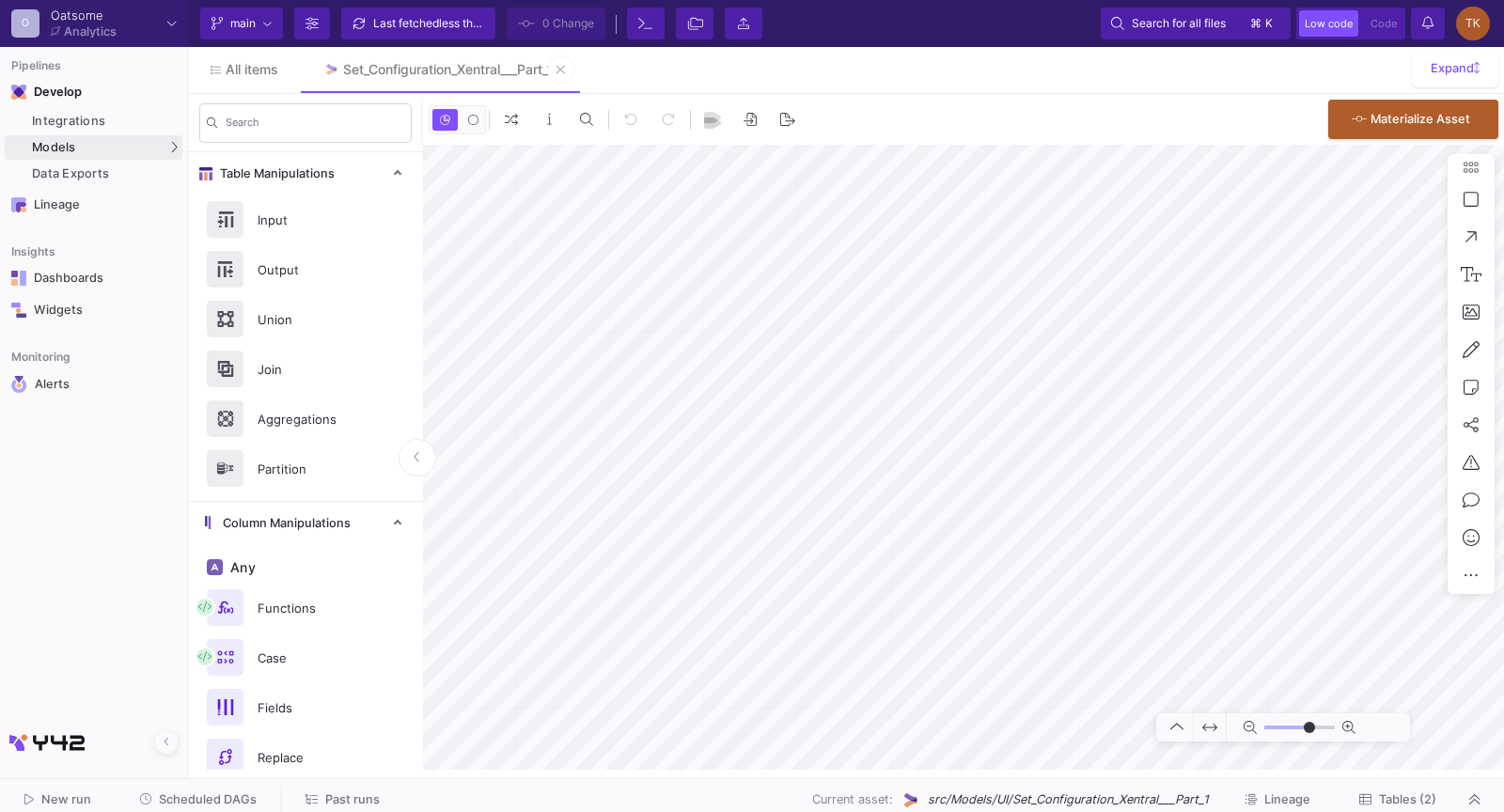 type on "-21" 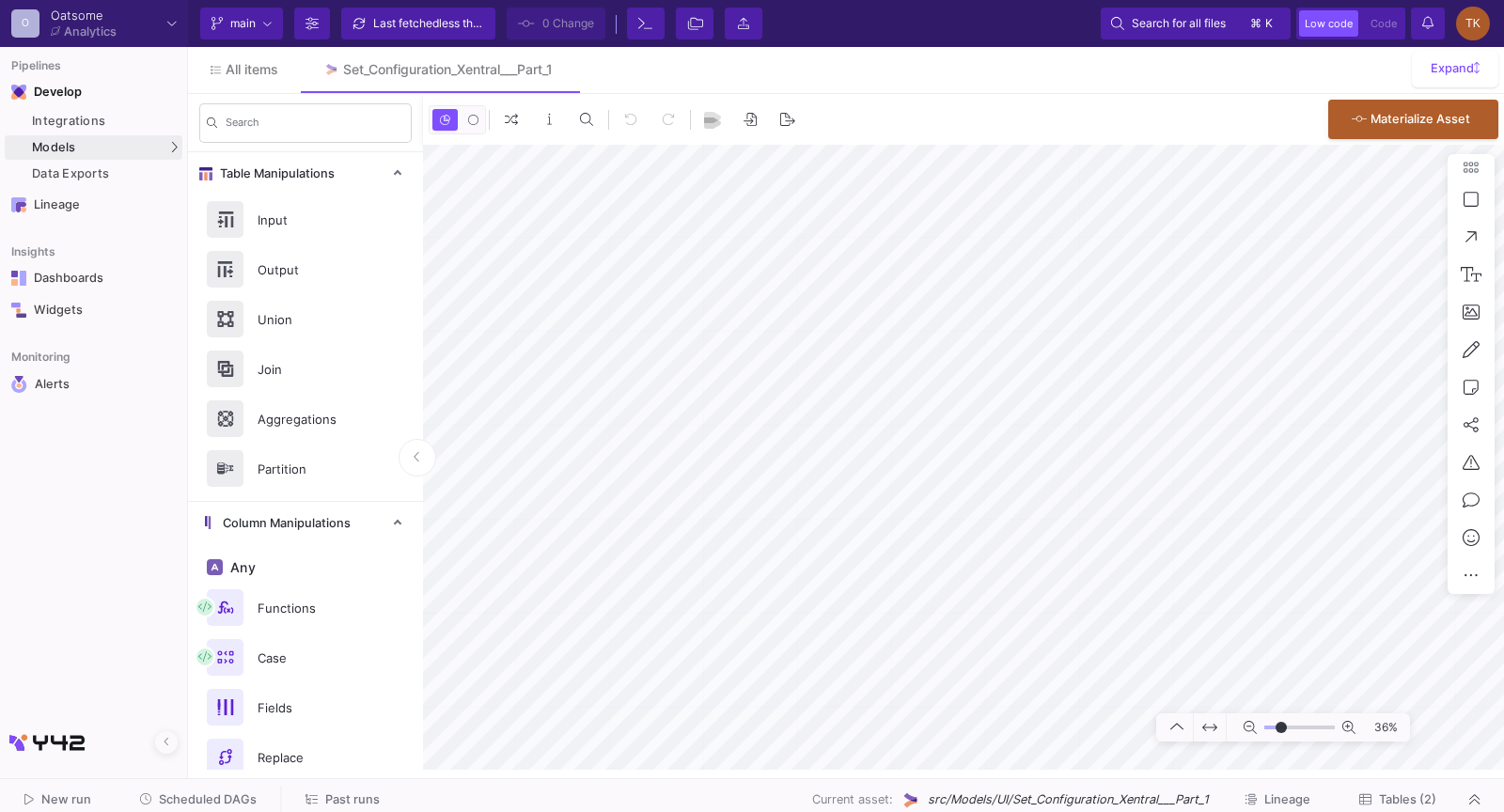 click at bounding box center (473, 119) 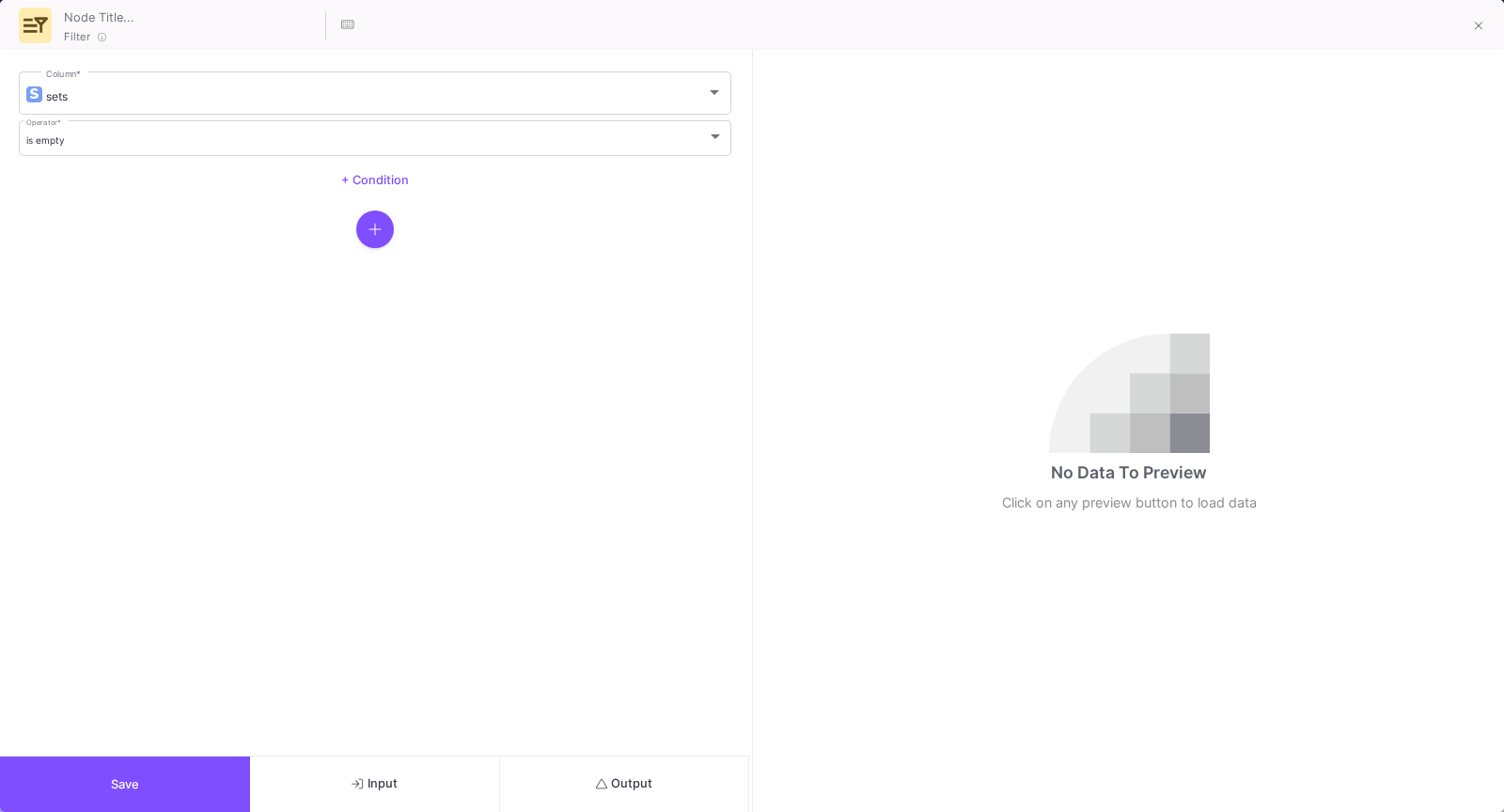 click on "Save" at bounding box center [125, 784] 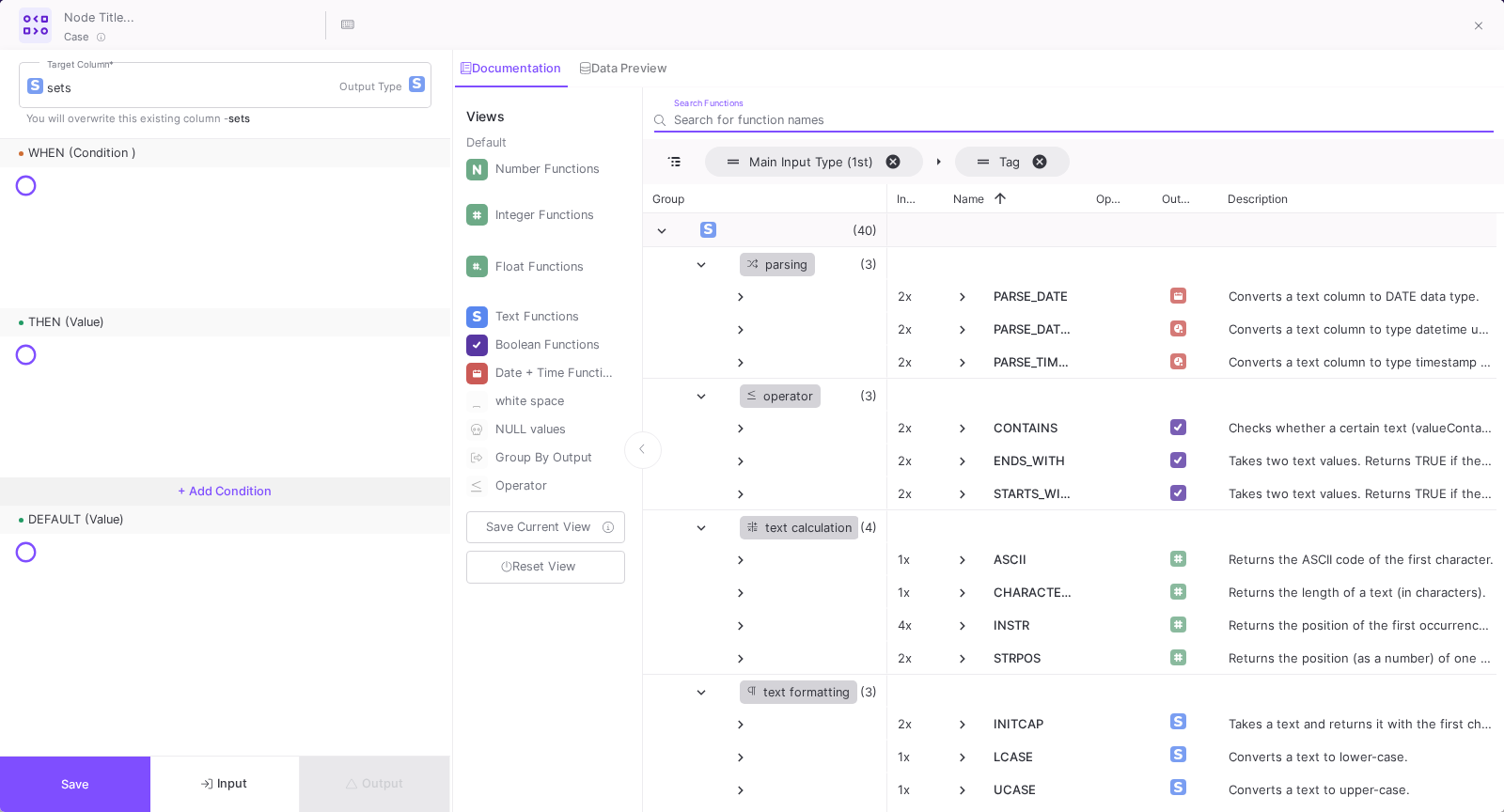 click on "Output" at bounding box center [375, 784] 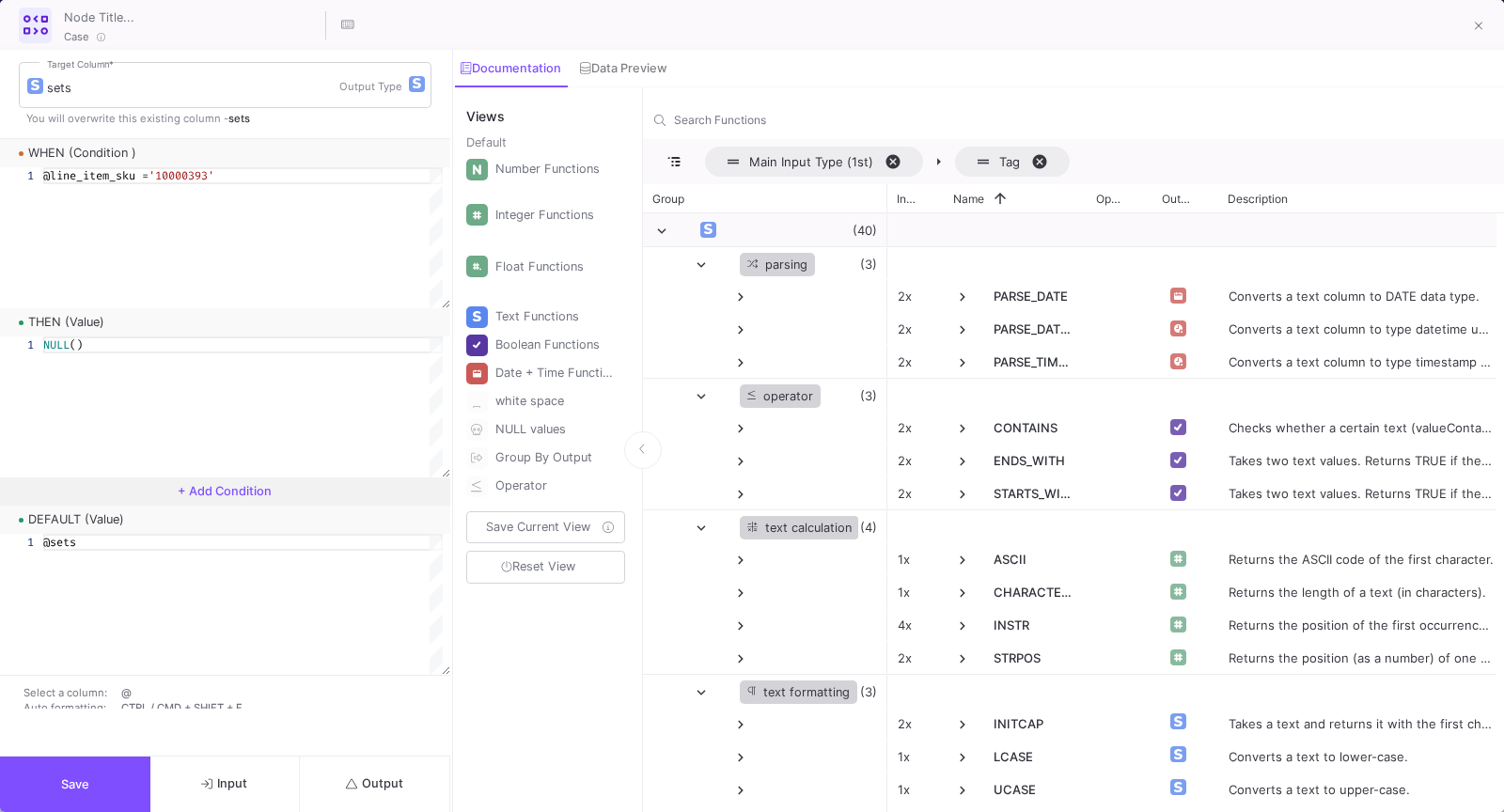 click on "Output" at bounding box center (375, 784) 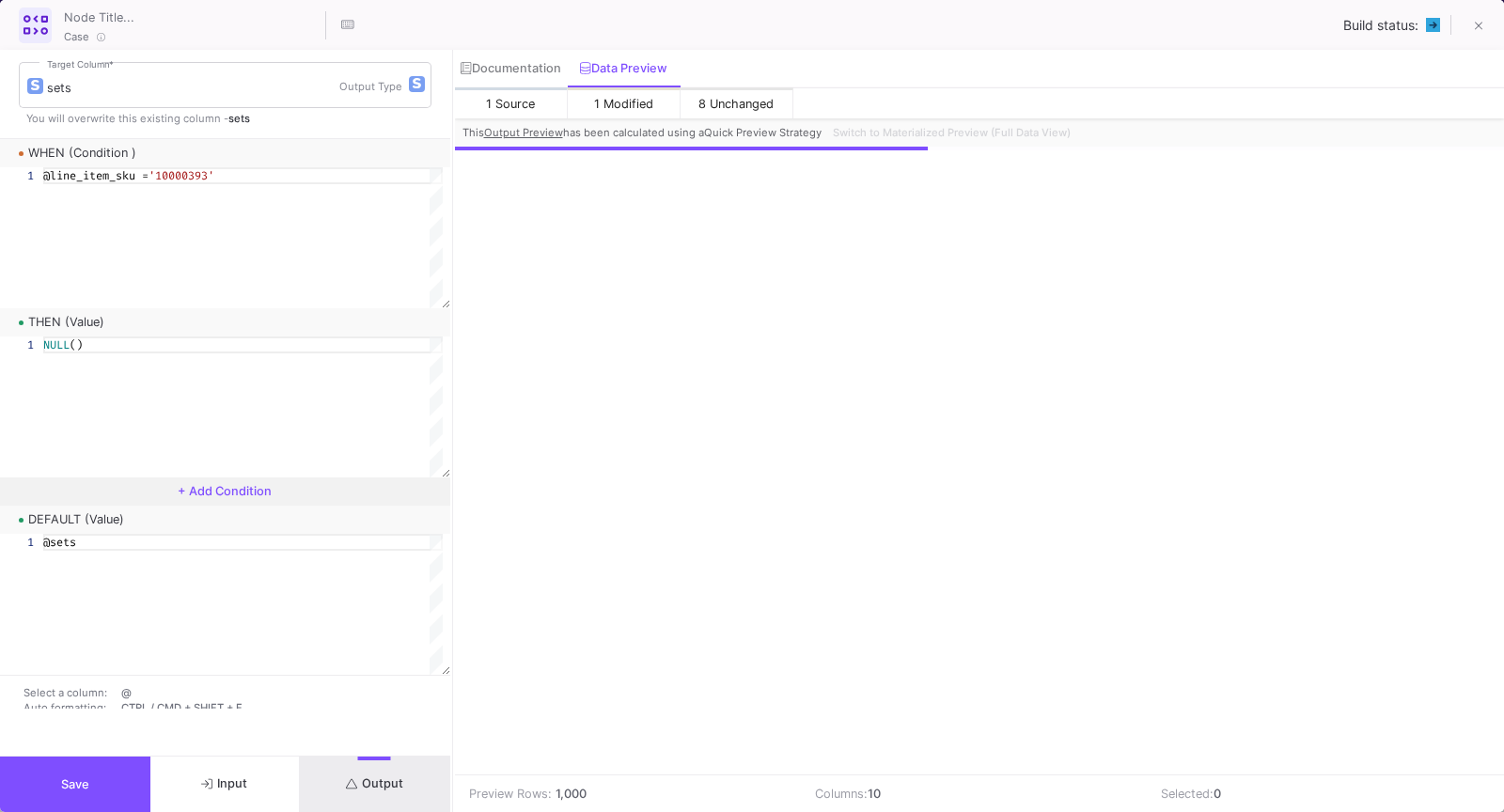 scroll, scrollTop: 0, scrollLeft: 387, axis: horizontal 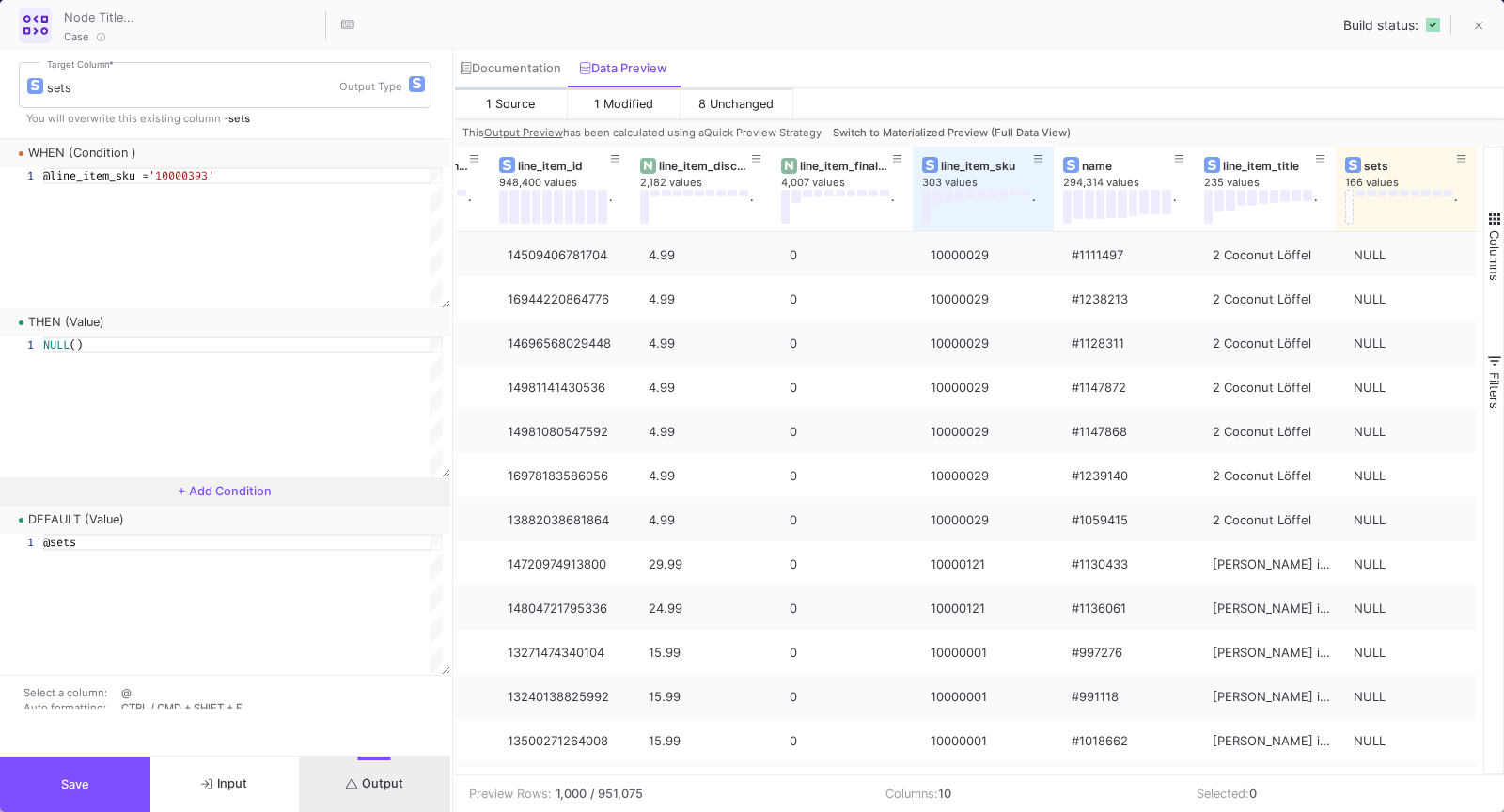 click on "Switch to Materialized Preview (Full Data View)" at bounding box center [951, 133] 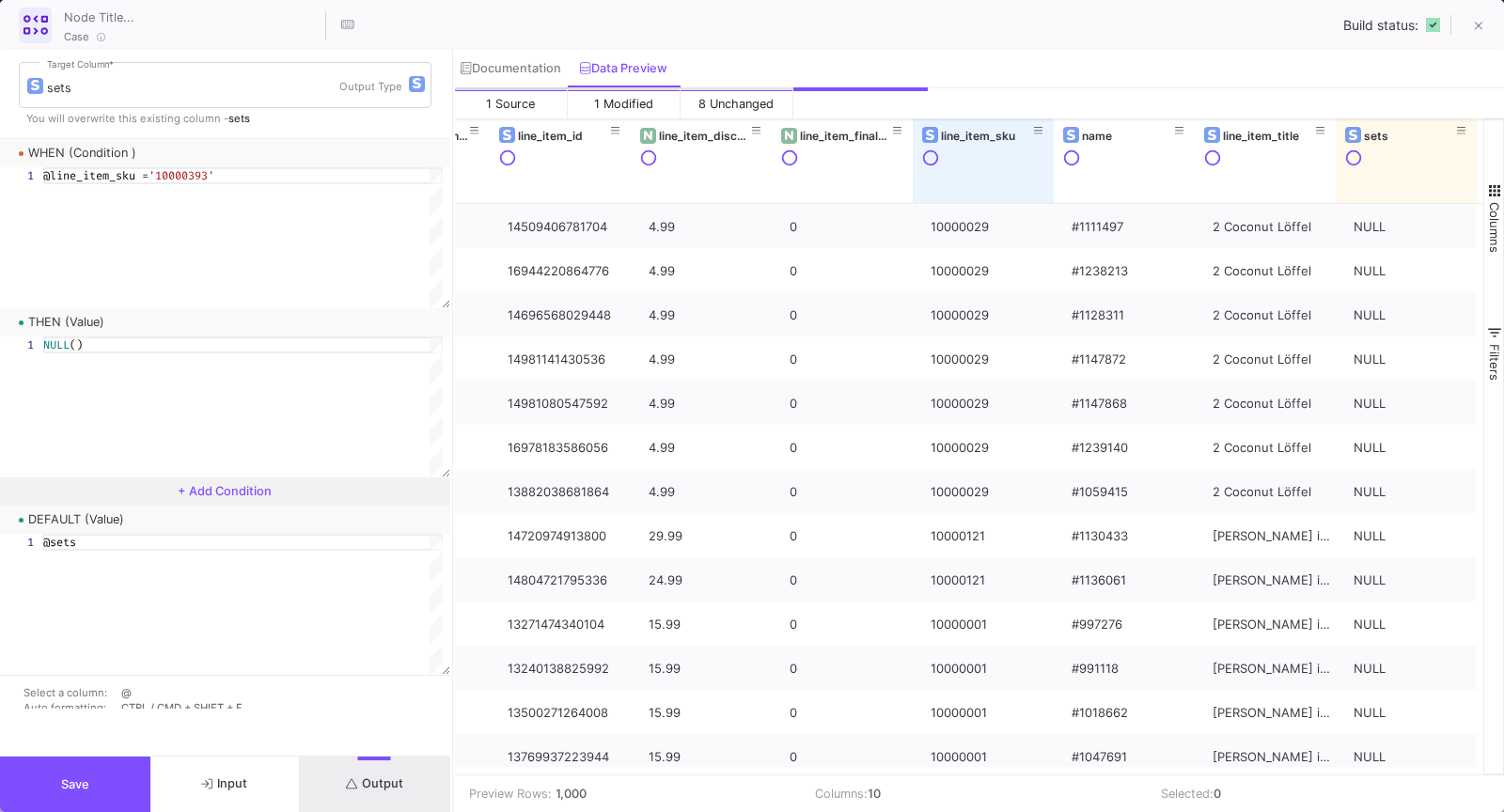 scroll, scrollTop: 0, scrollLeft: 387, axis: horizontal 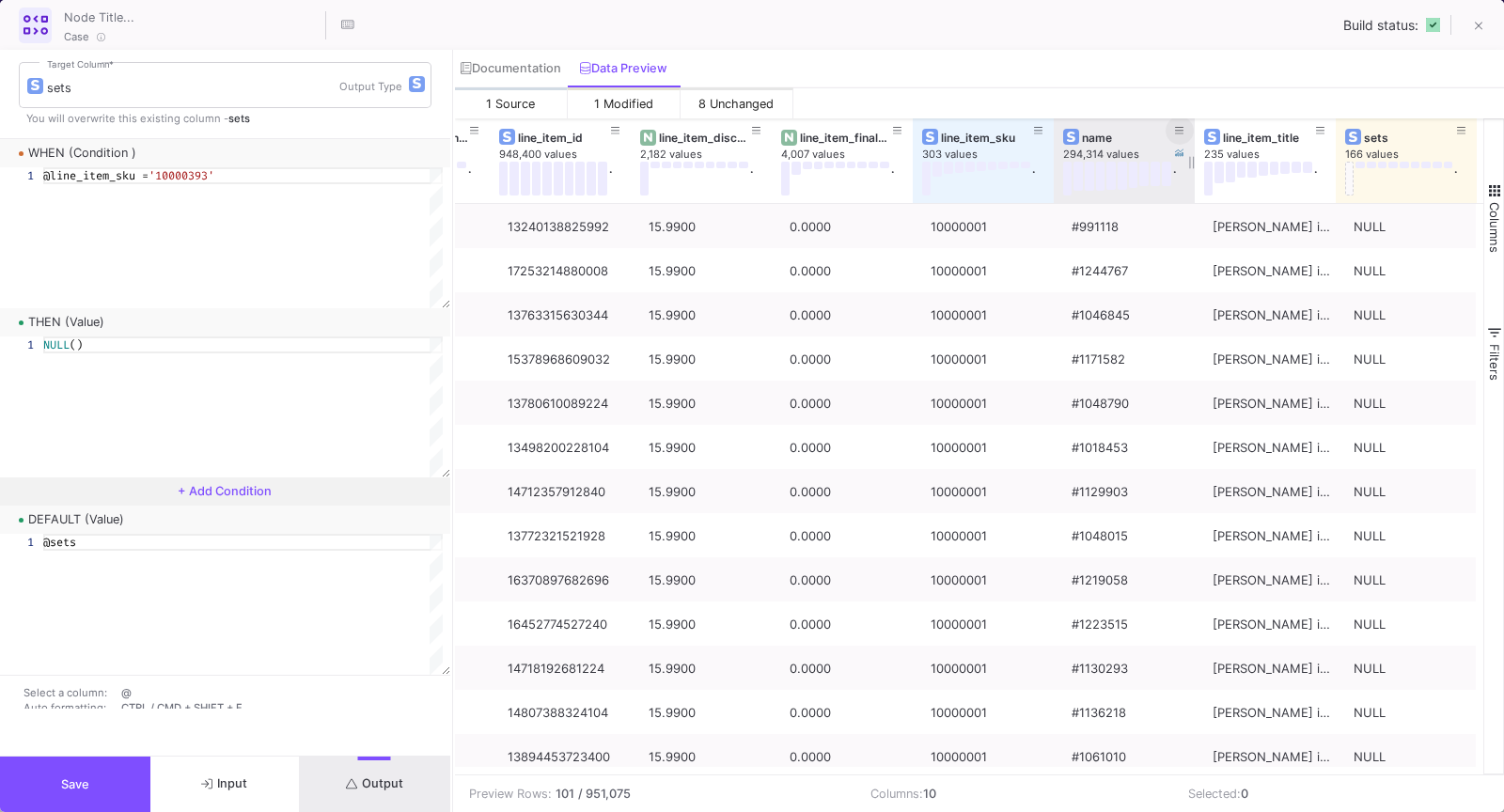 click at bounding box center (1180, 131) 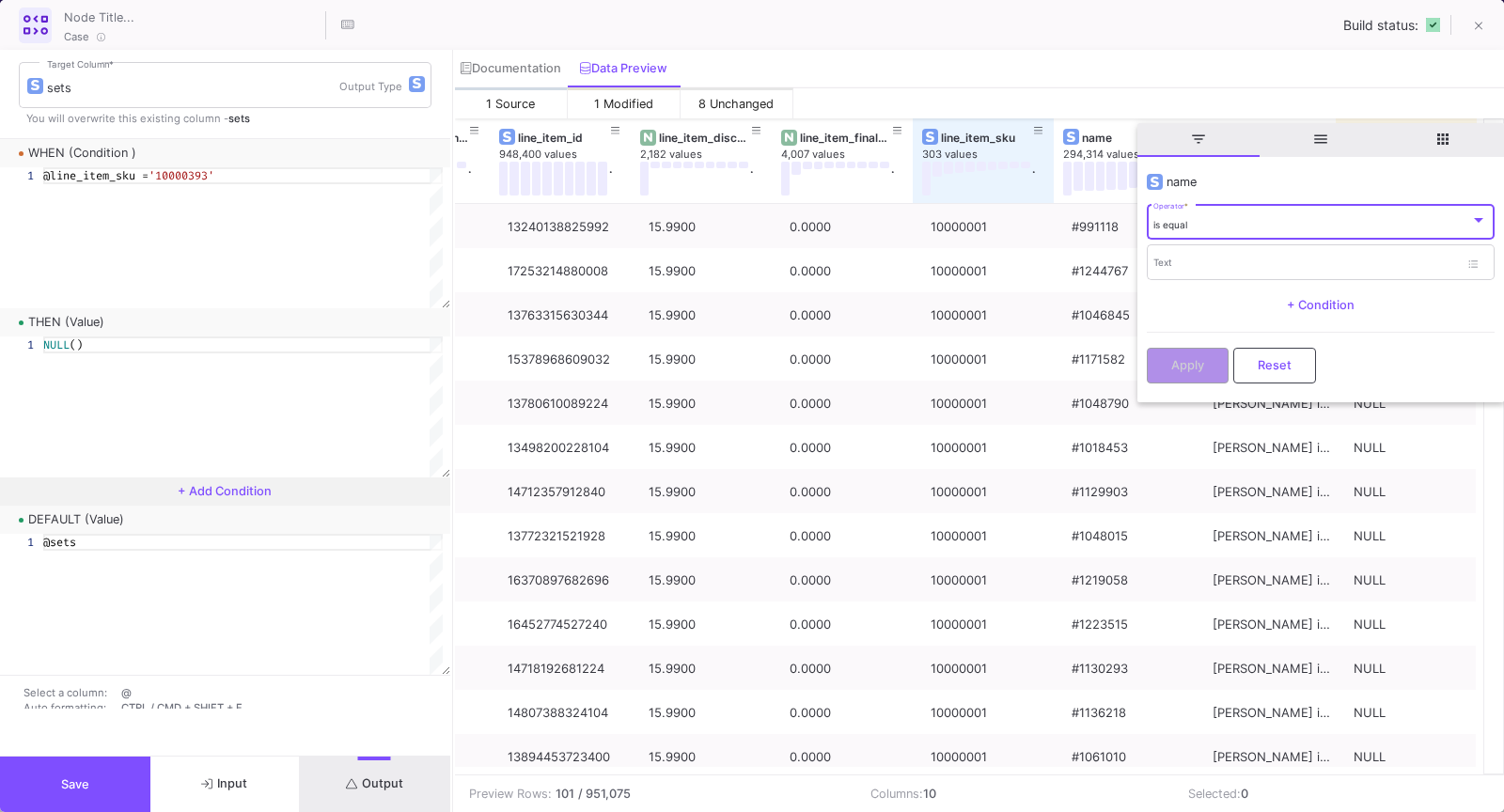 click on "is equal Operator  *" at bounding box center (1320, 221) 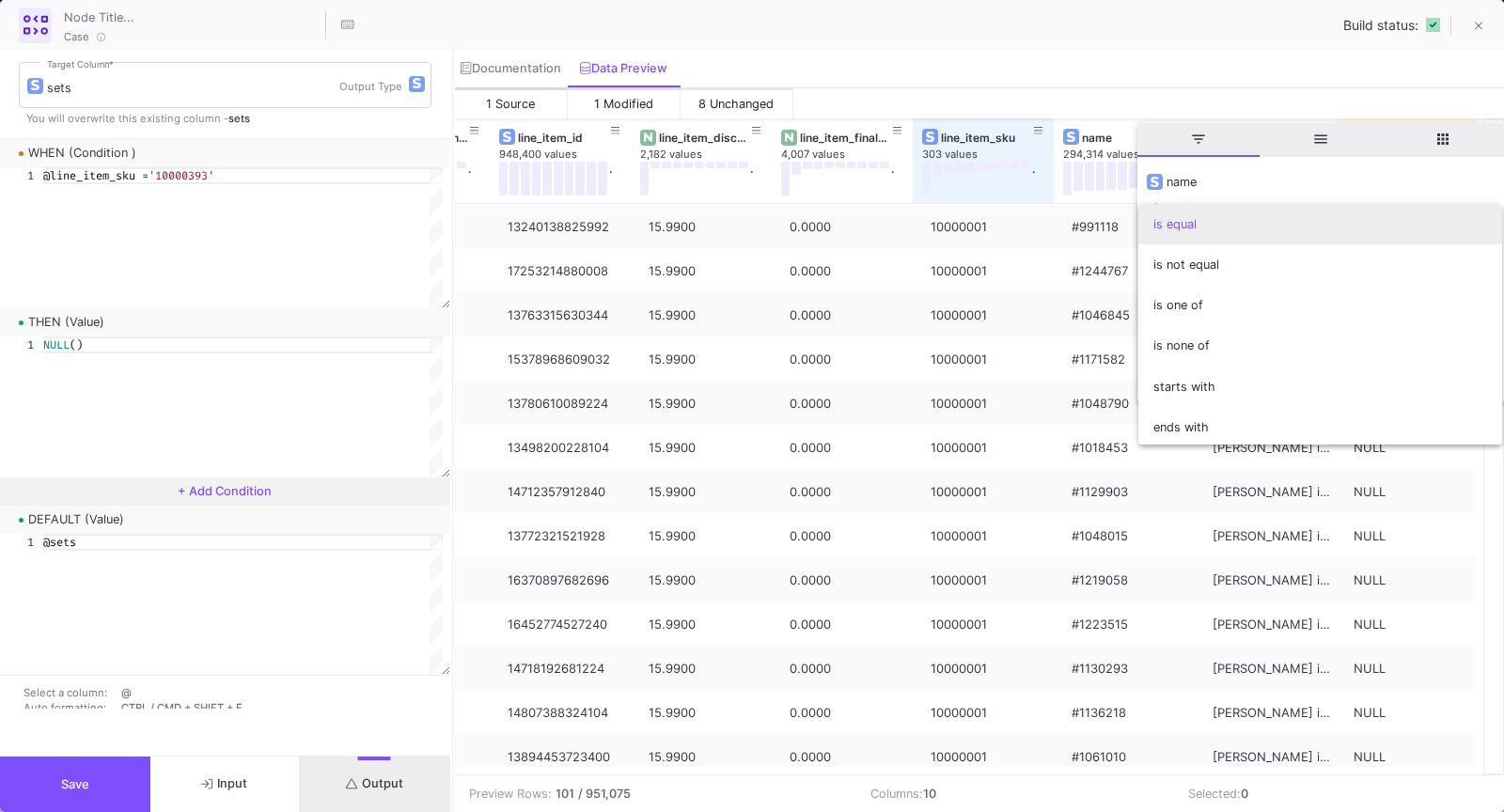 click on "contains" at bounding box center (1320, 467) 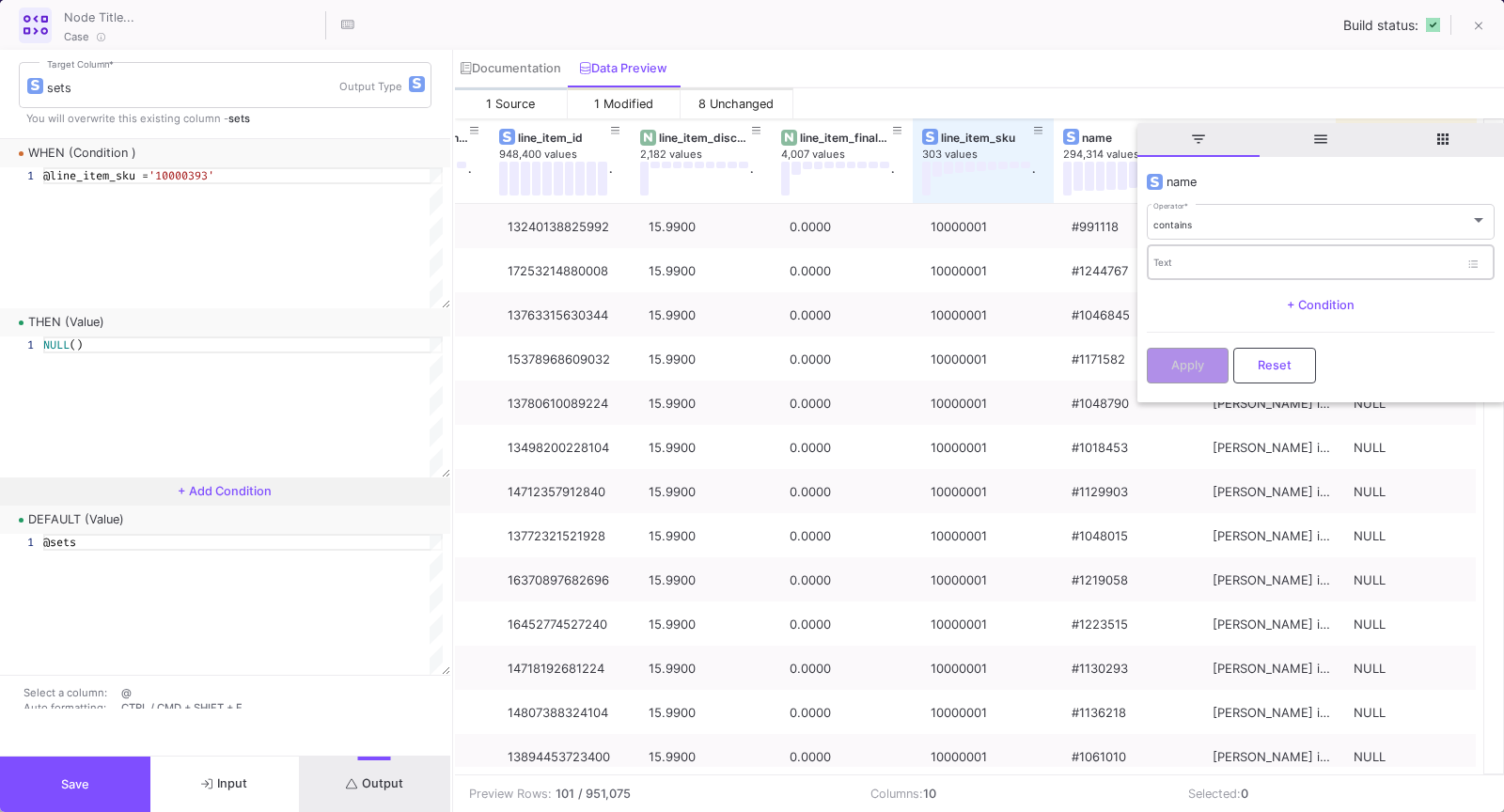 click on "Text" at bounding box center [1306, 261] 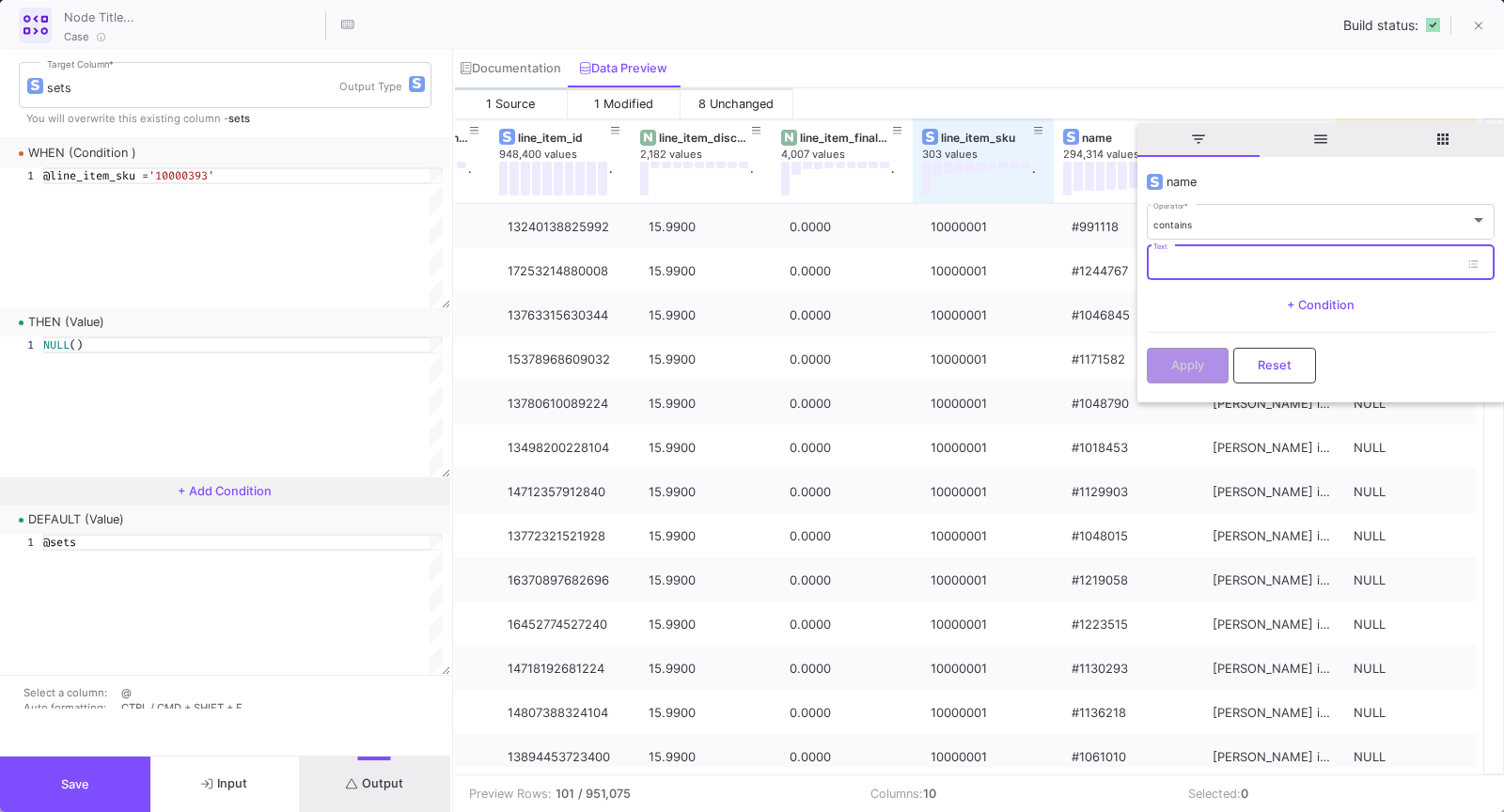 paste on "1244870" 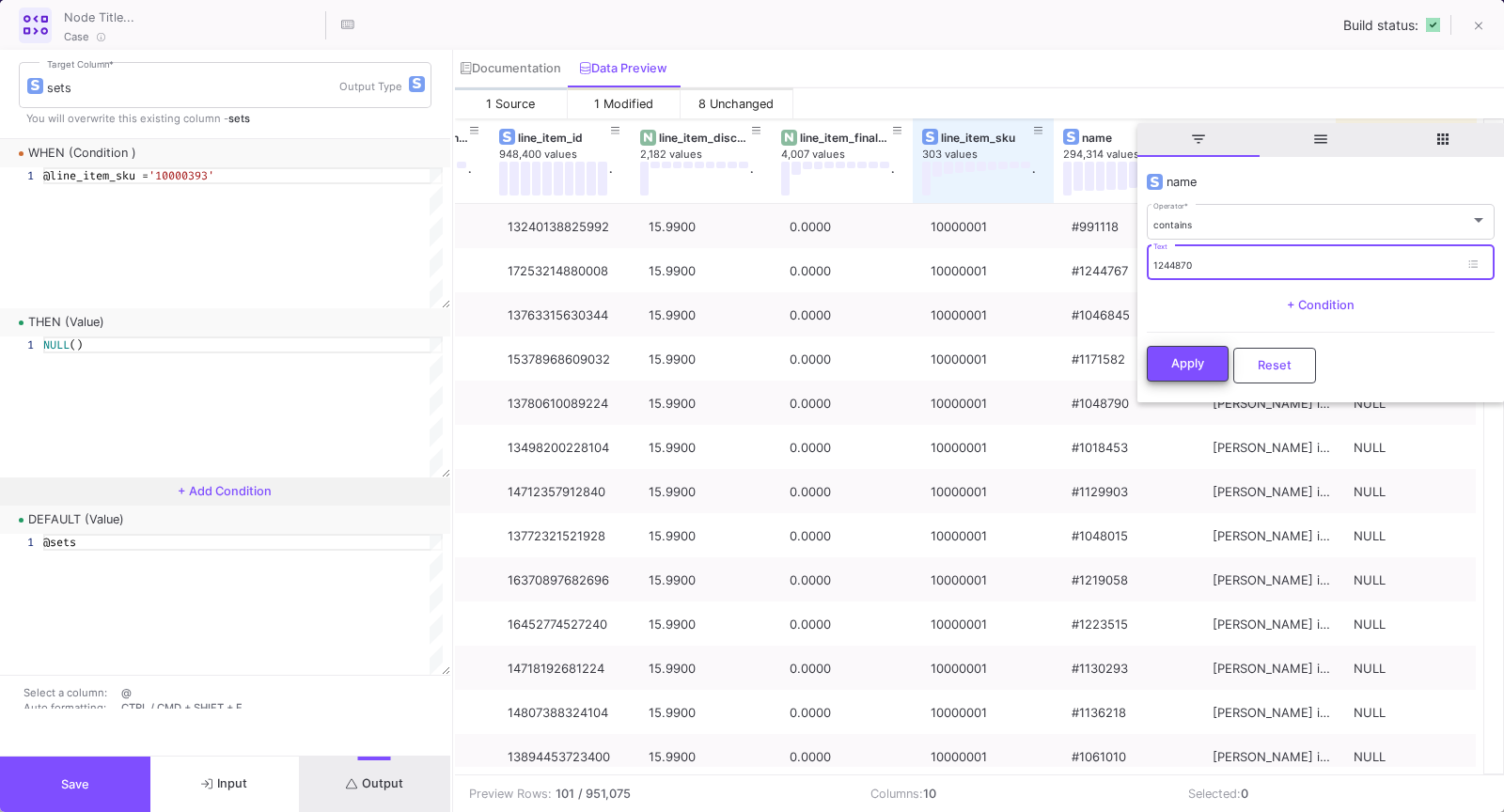 type on "1244870" 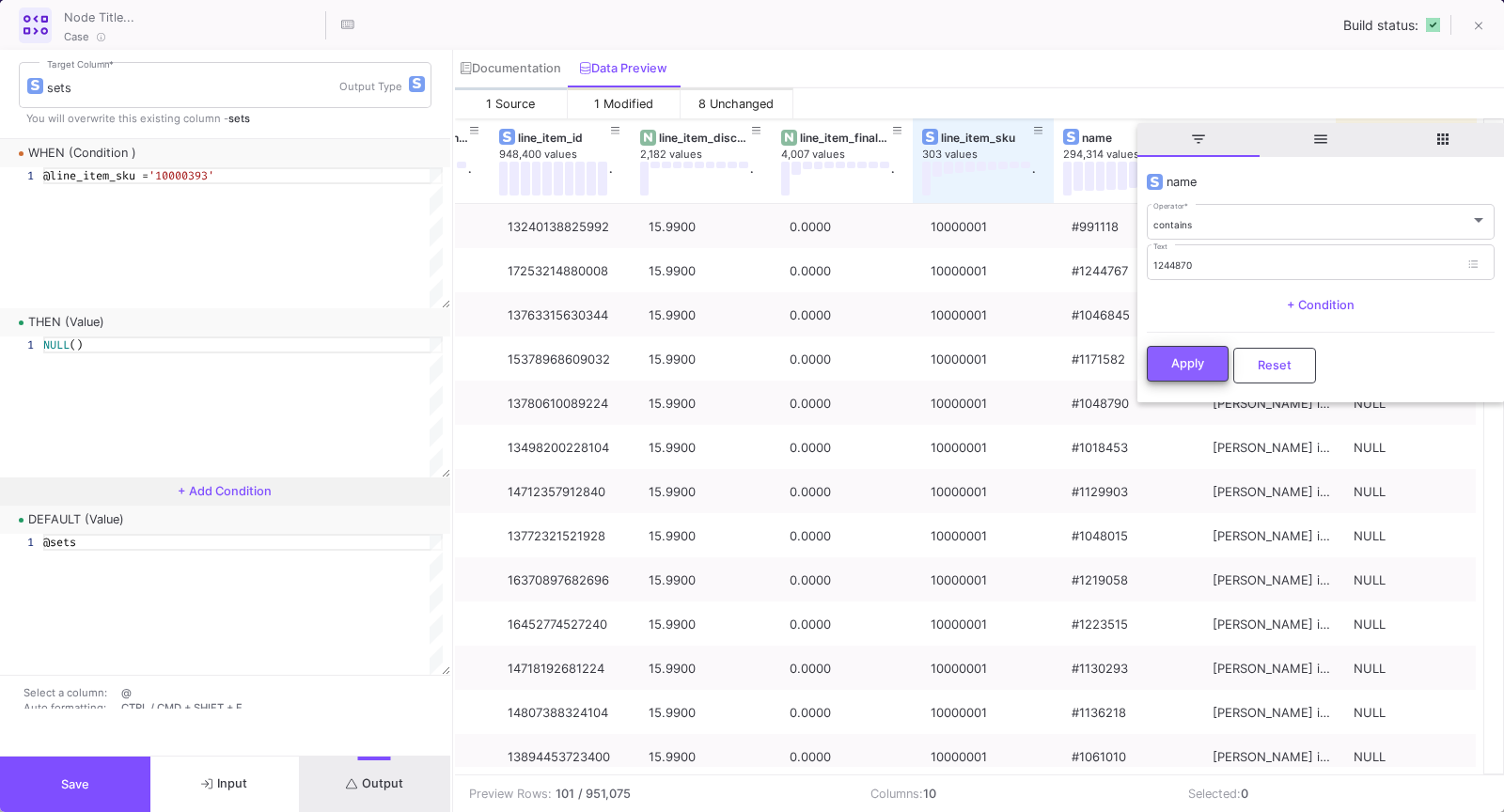 click on "Apply" at bounding box center [1187, 364] 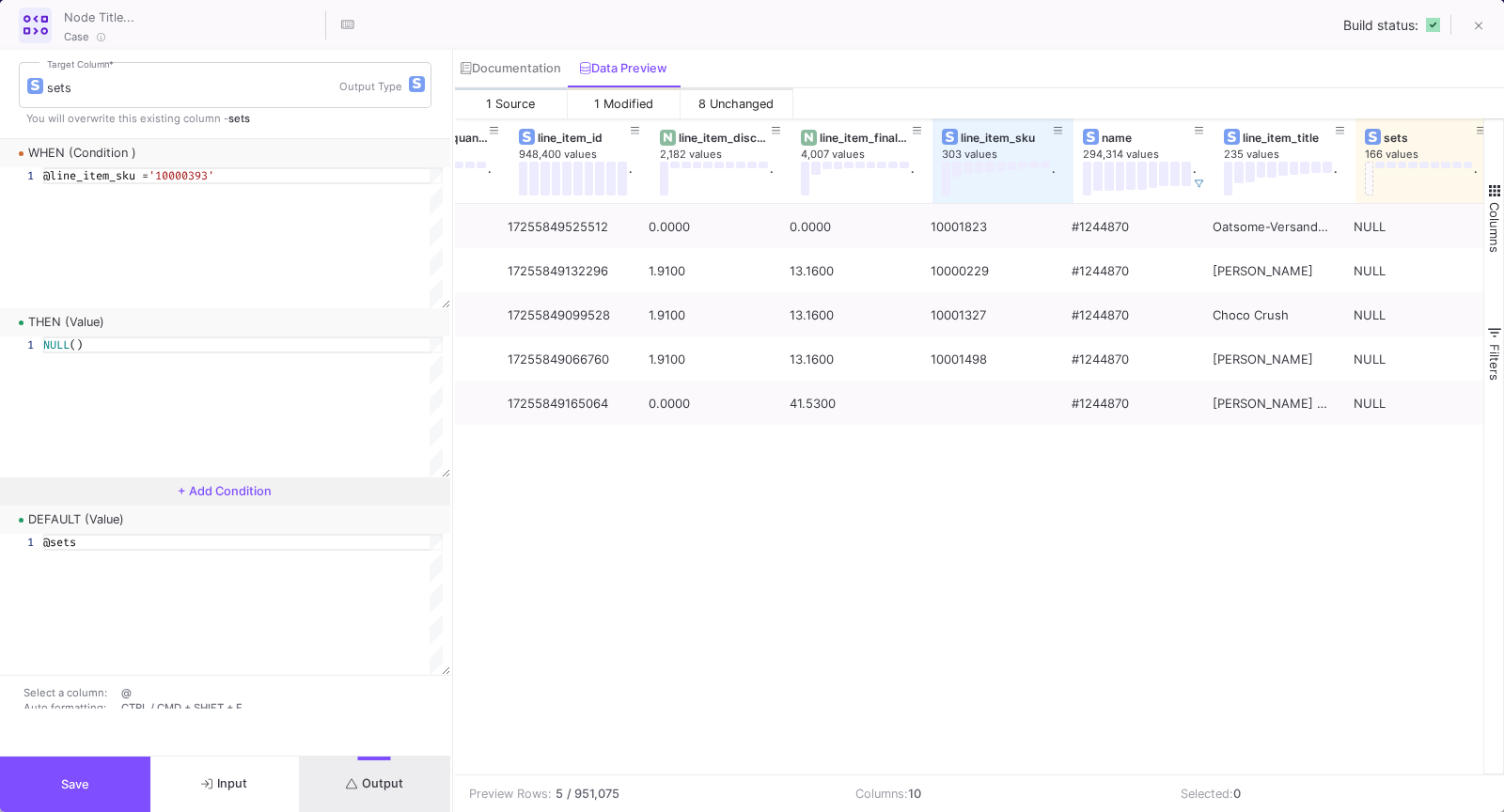 scroll, scrollTop: 0, scrollLeft: 269, axis: horizontal 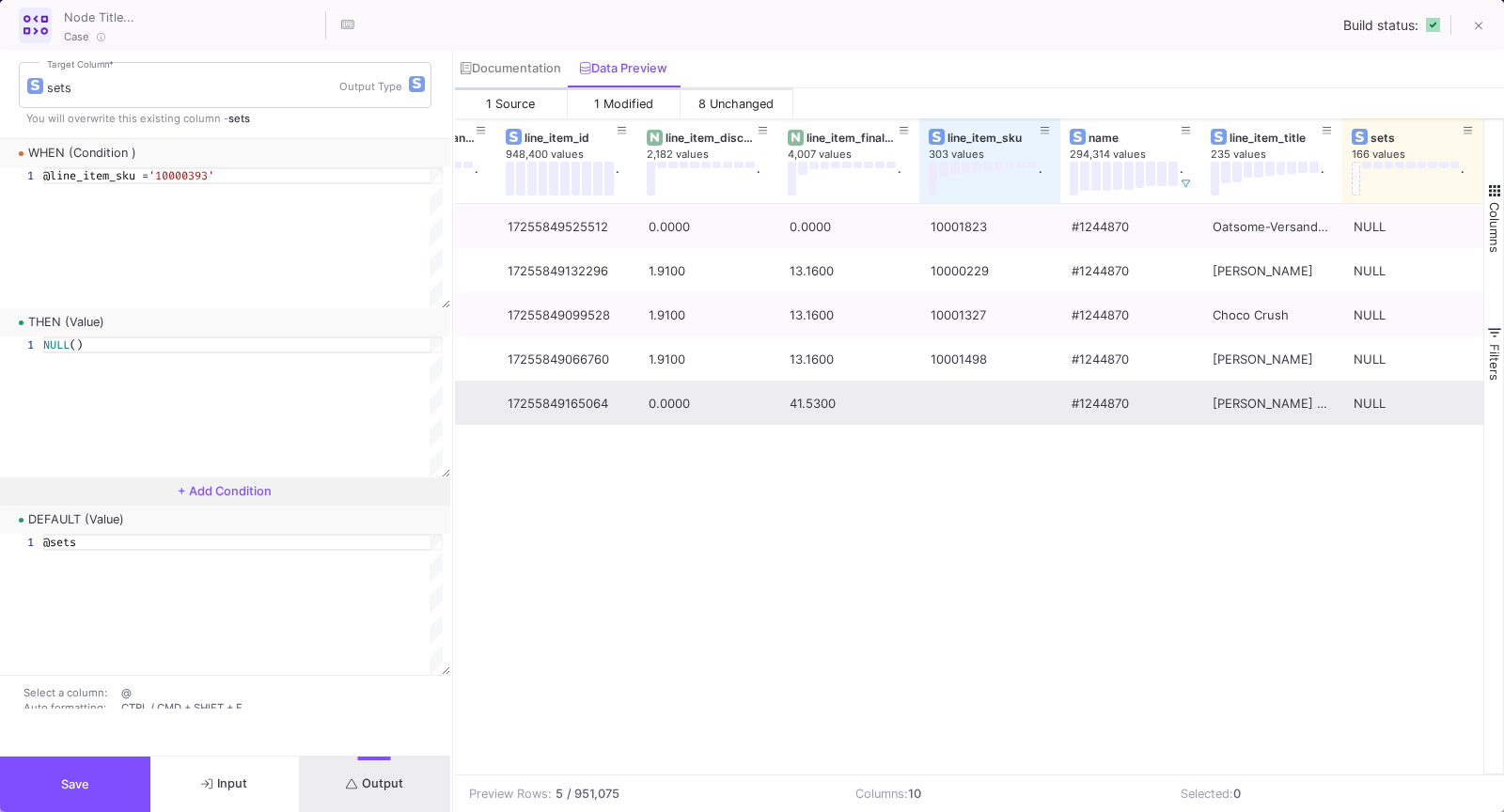 click on "Sommer Trio" at bounding box center [1273, 403] 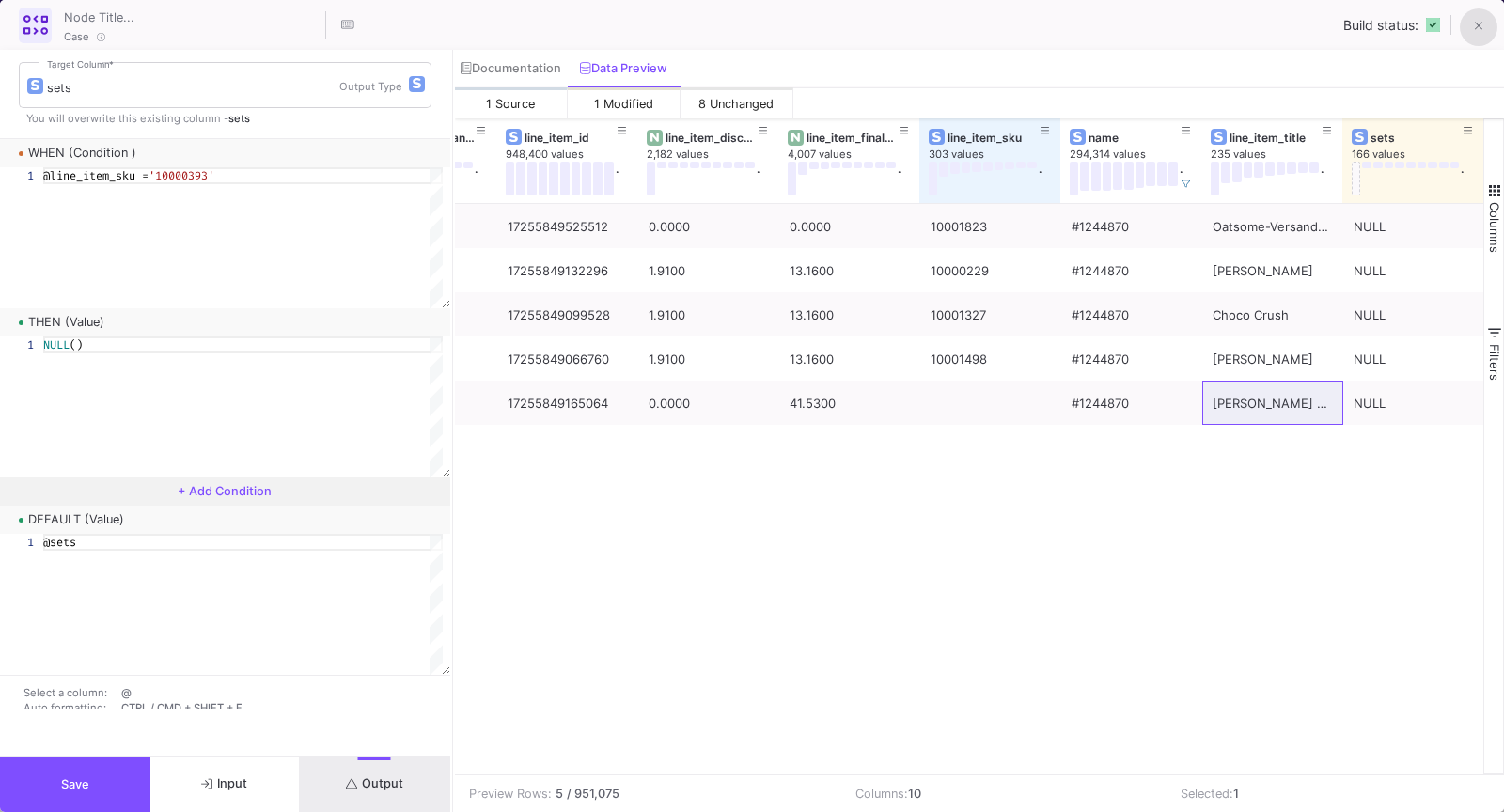 click at bounding box center (1479, 27) 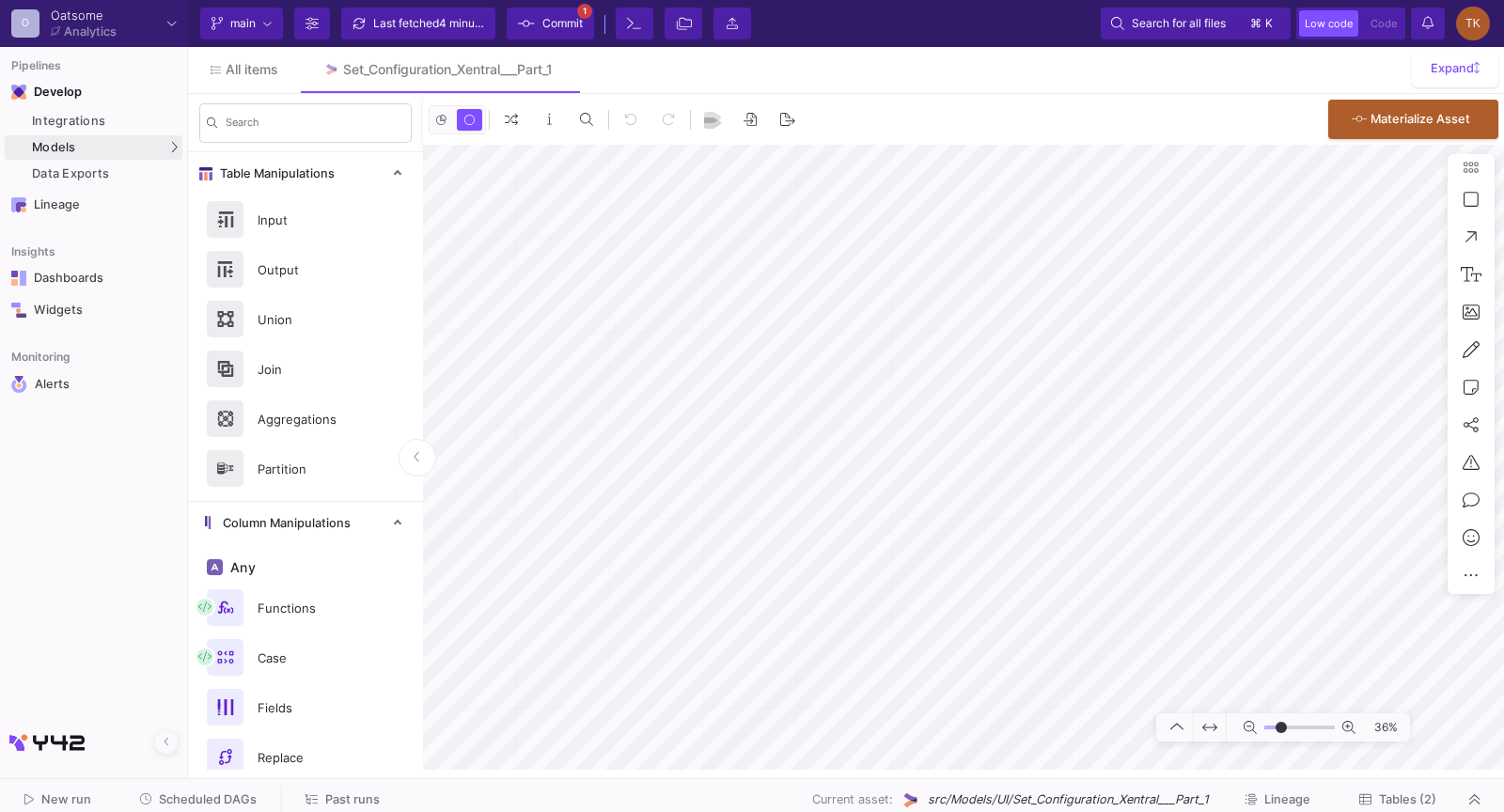 type on "-2" 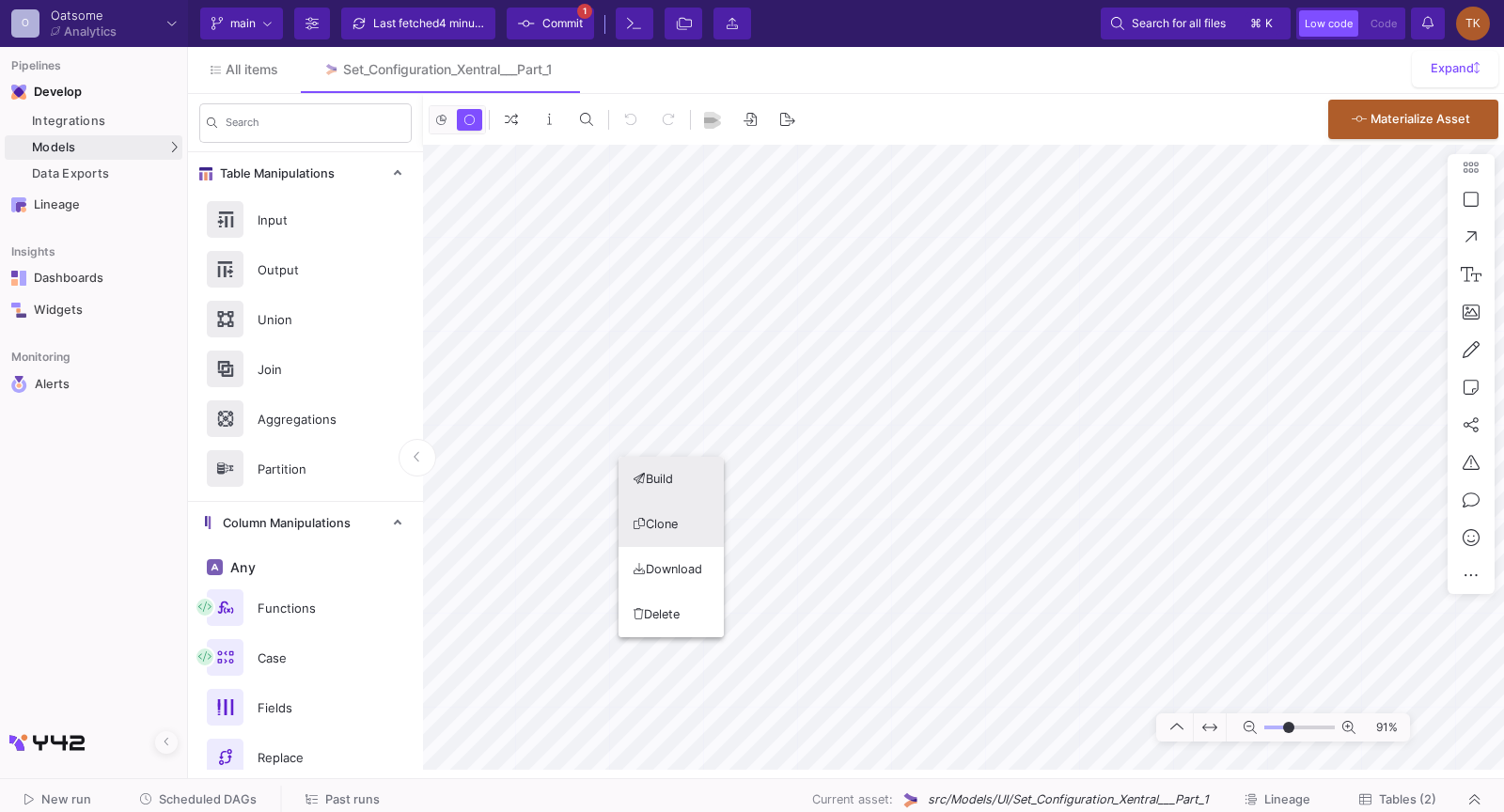 click on "Clone" at bounding box center (671, 524) 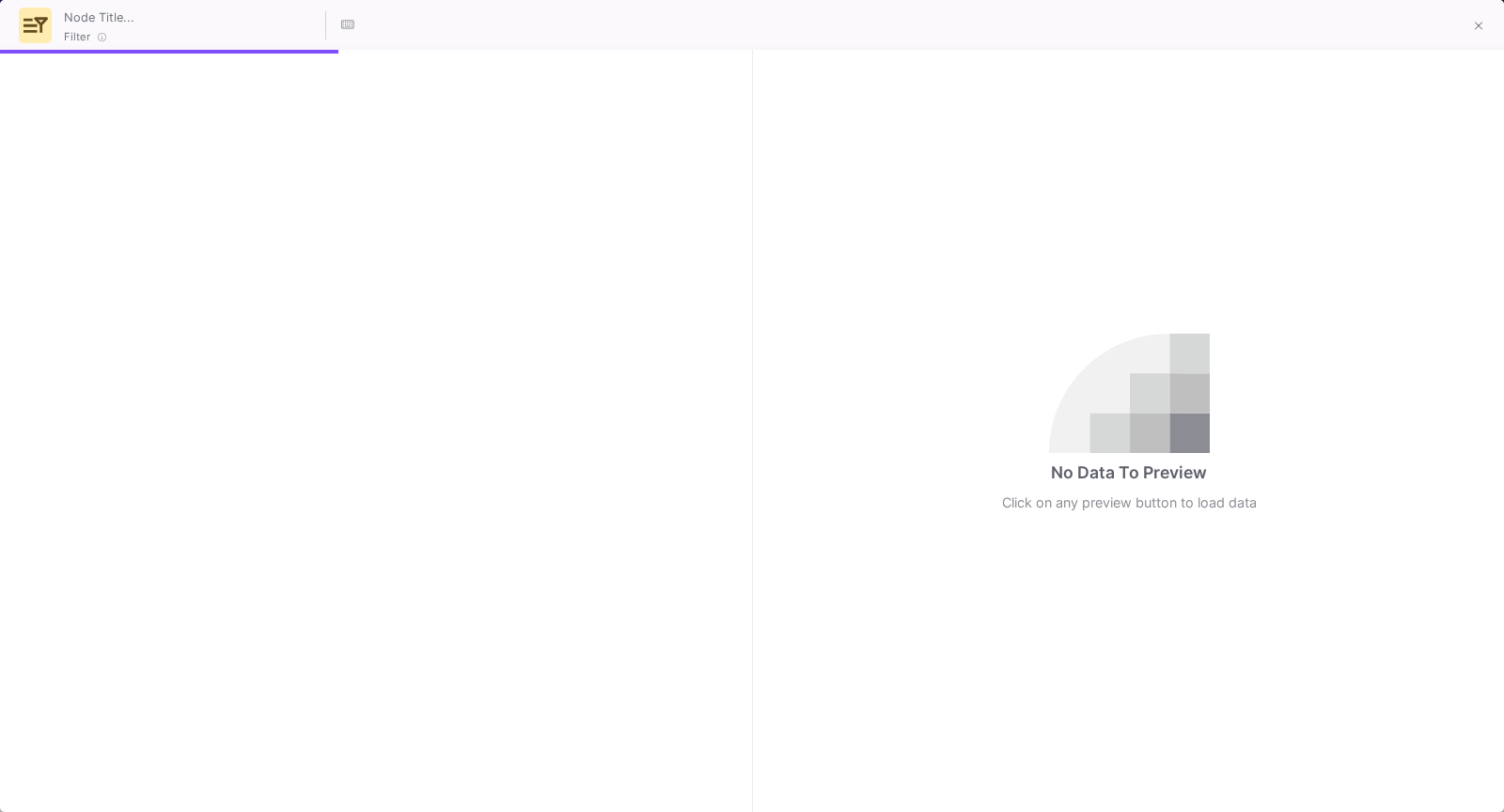 click at bounding box center [375, 430] 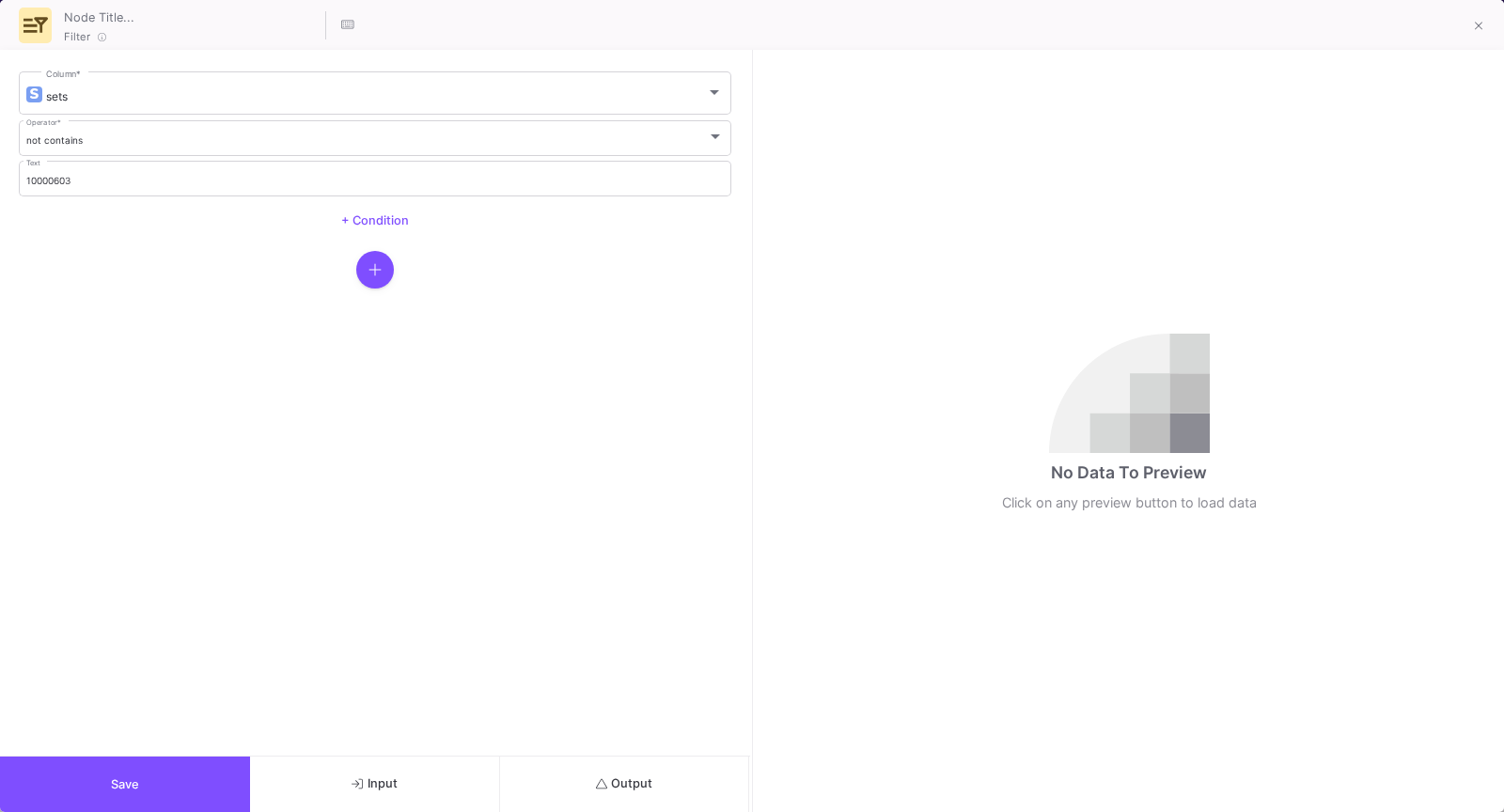 click on "sets  Column   *" at bounding box center (384, 91) 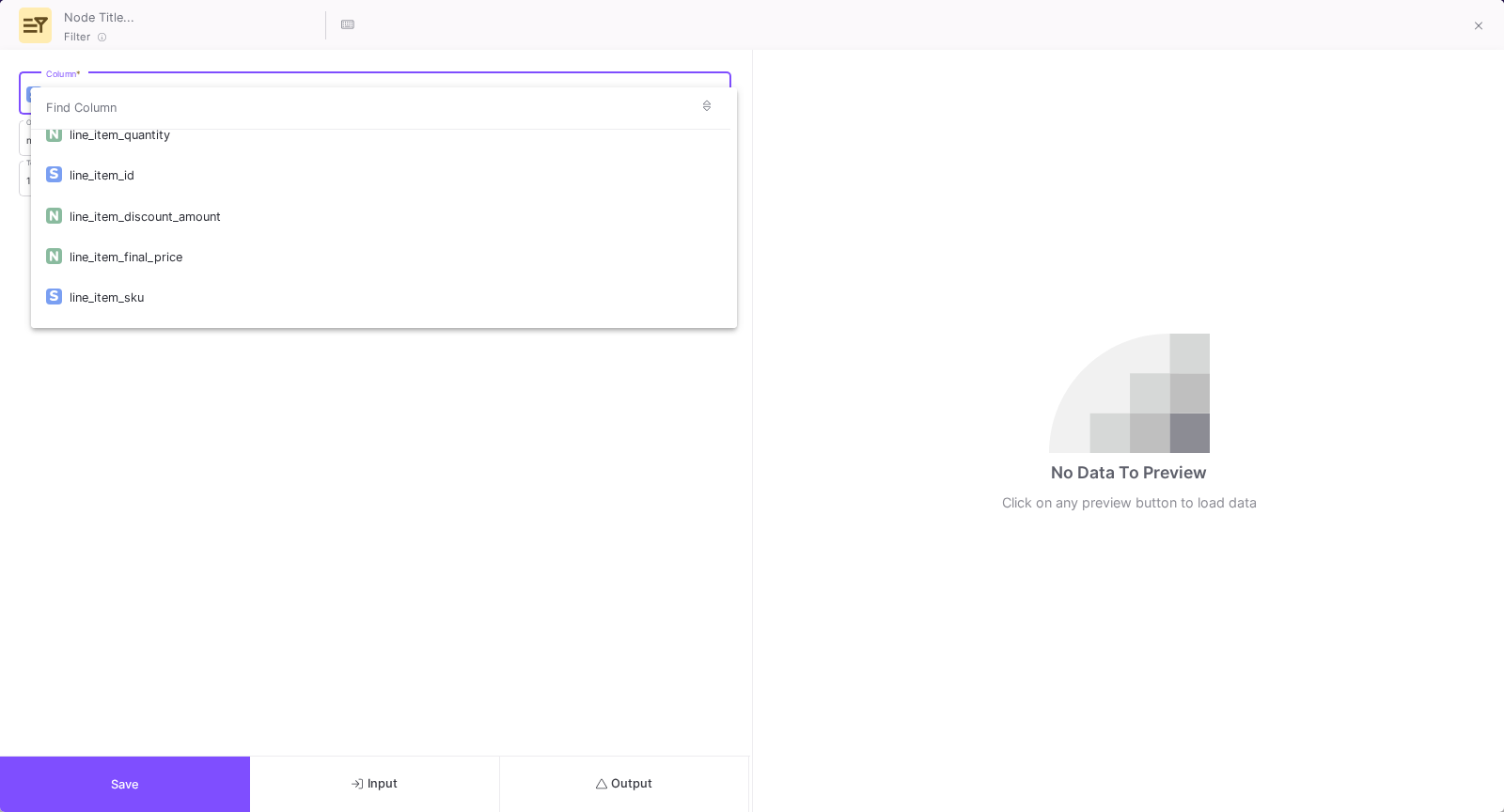 click on "line_item_title" at bounding box center (396, 378) 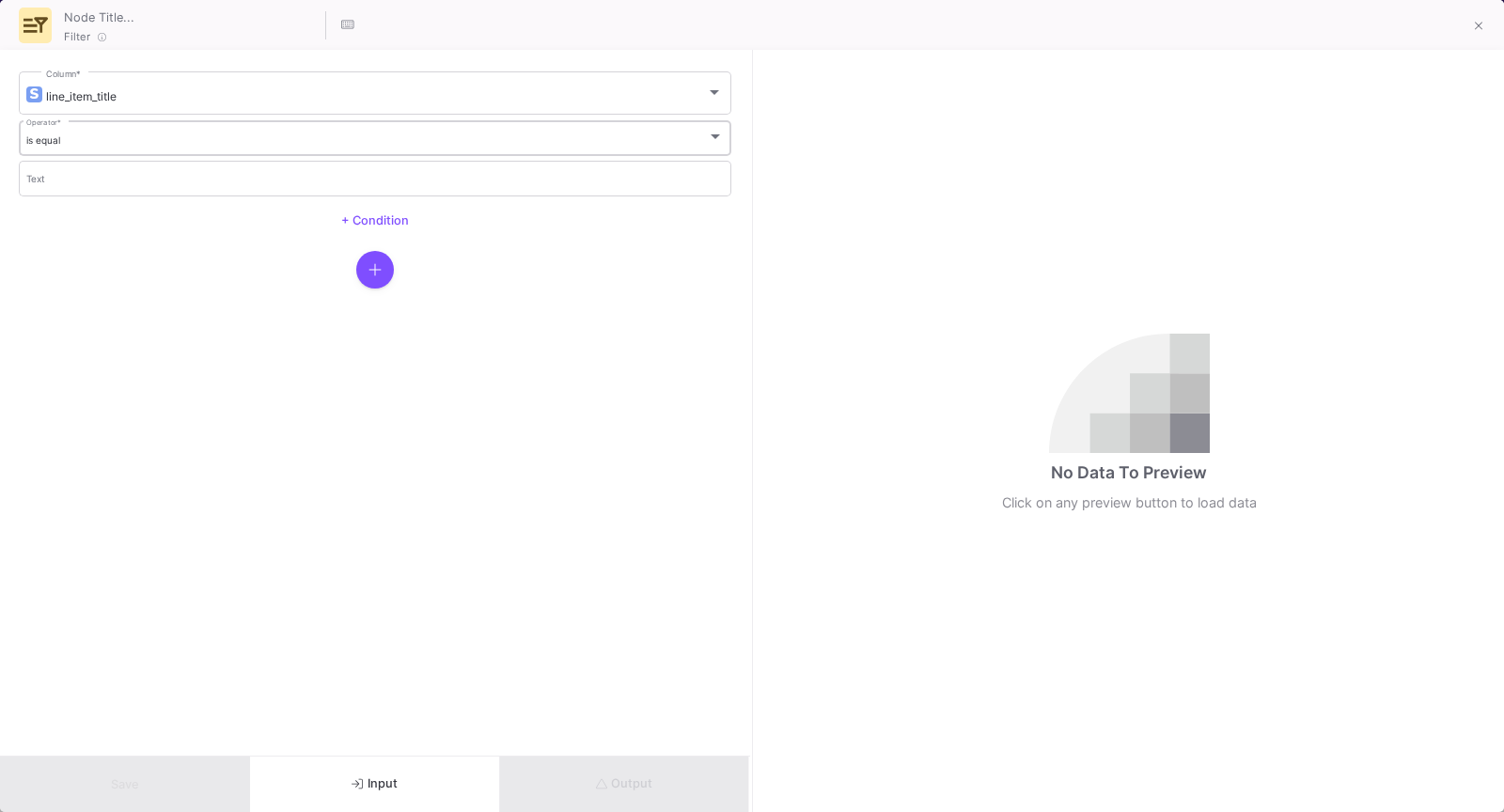 click on "is equal Operator  *" at bounding box center [375, 136] 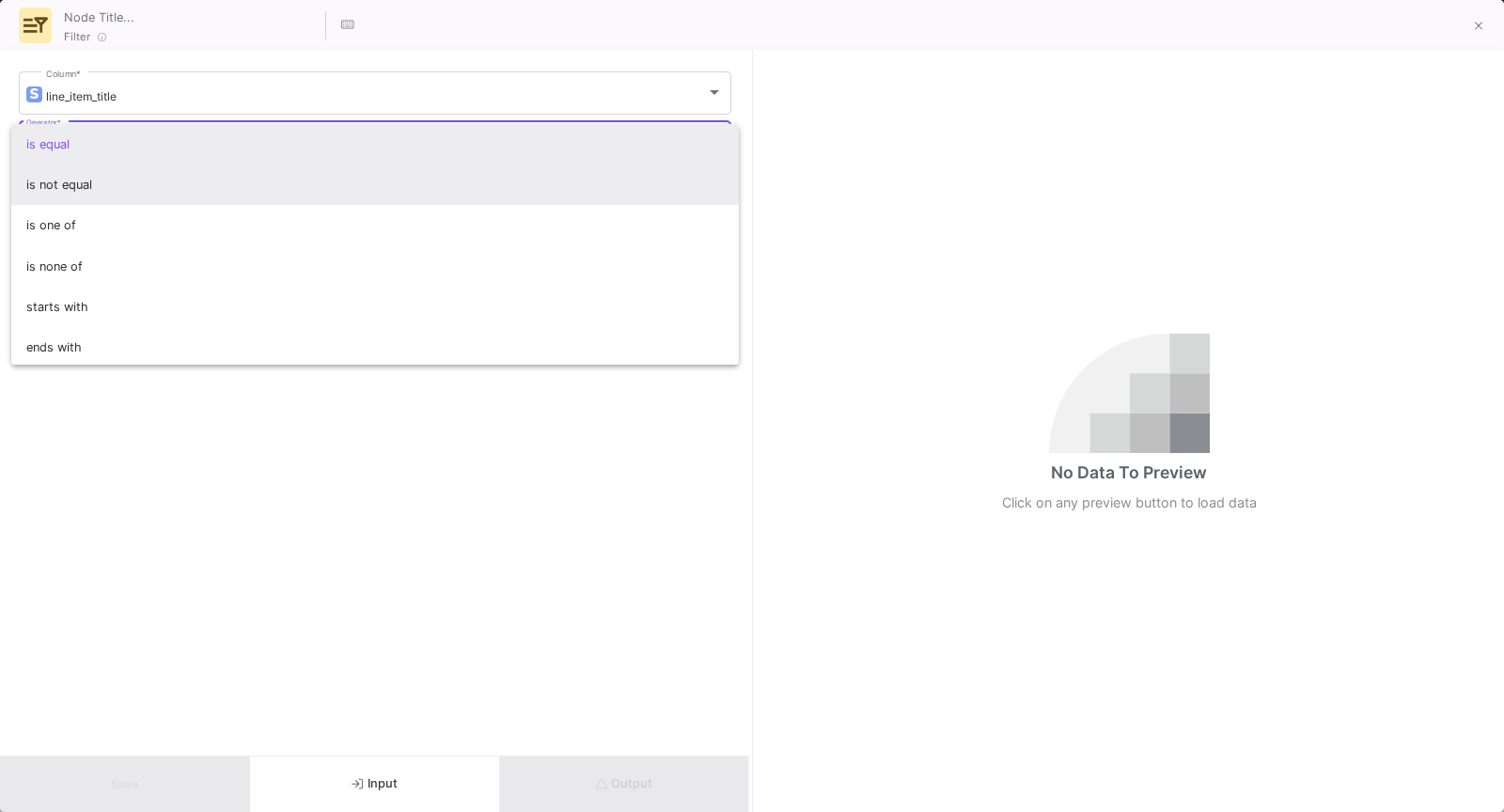 click on "is not equal" at bounding box center (375, 184) 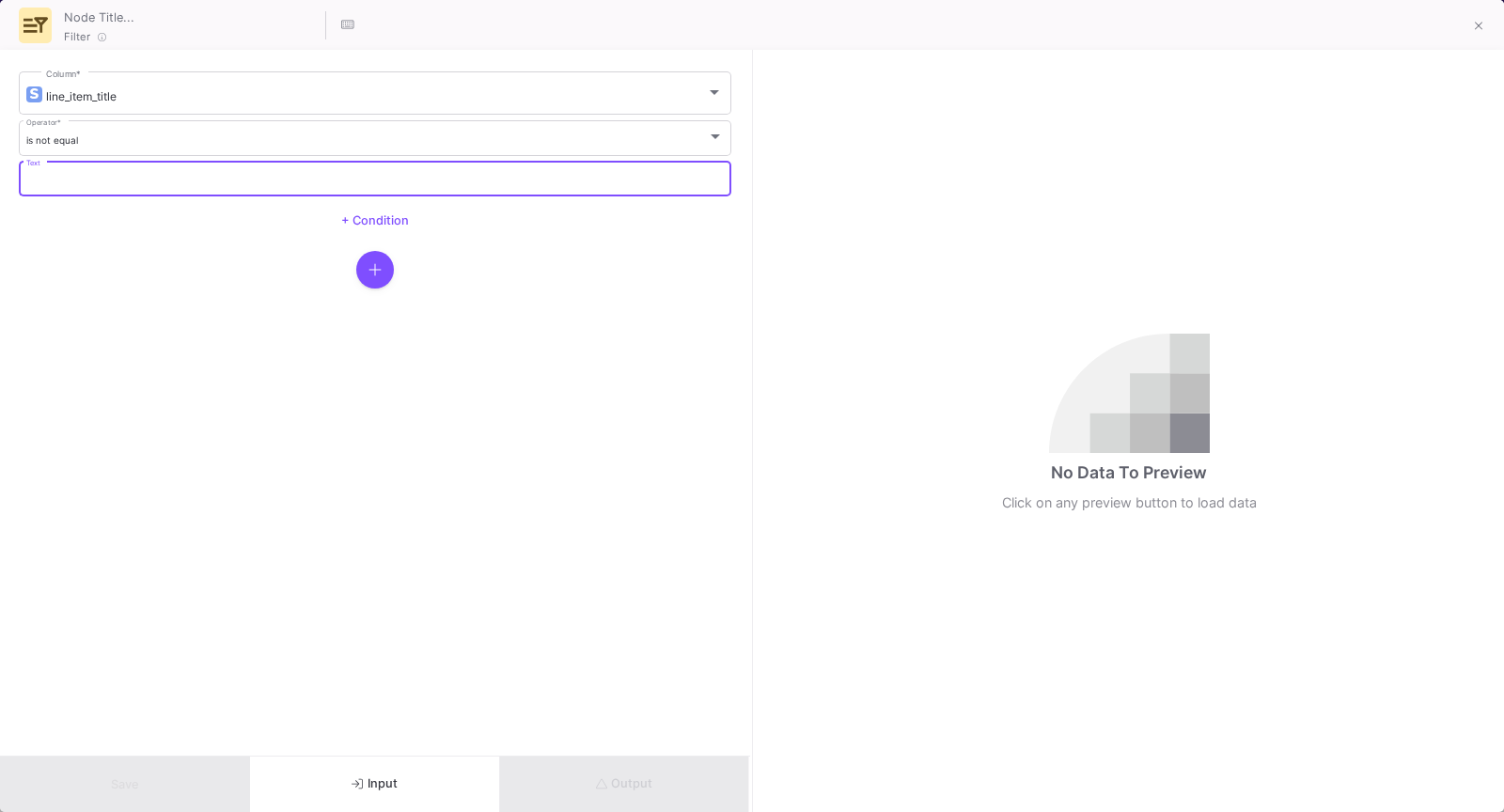 click on "Text" at bounding box center [375, 180] 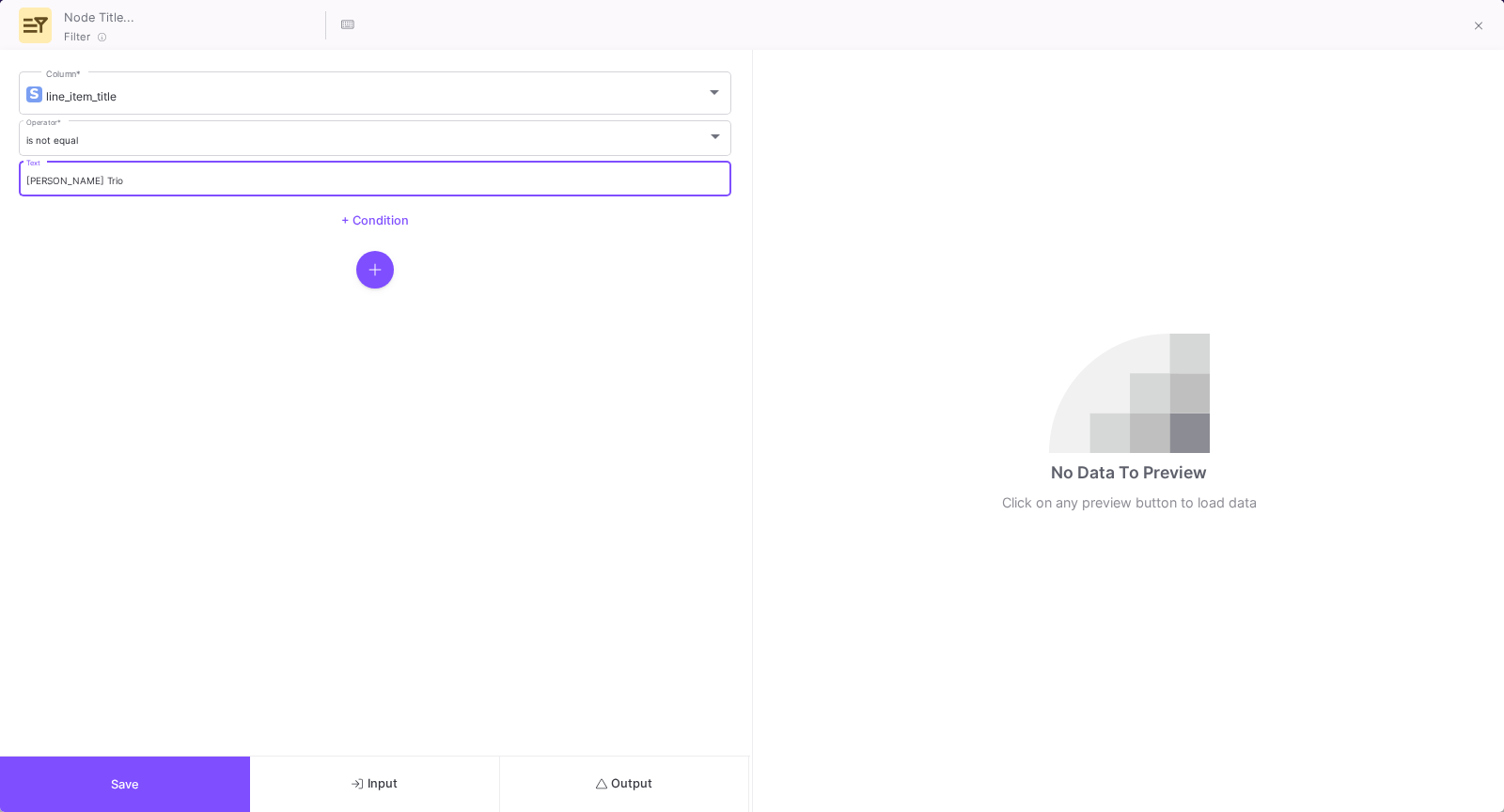 type on "Sommer Trio" 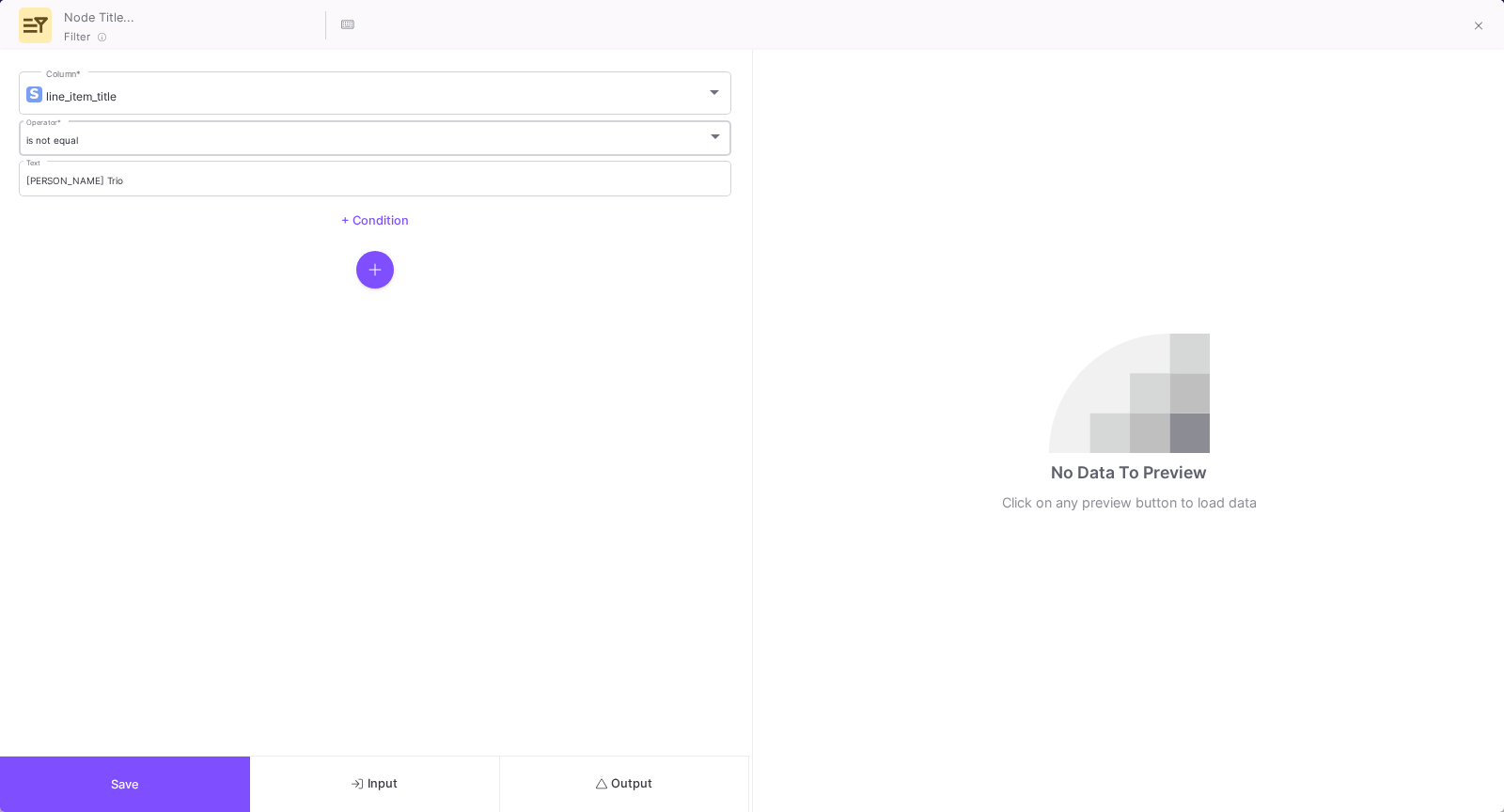 click on "is not equal" at bounding box center (367, 140) 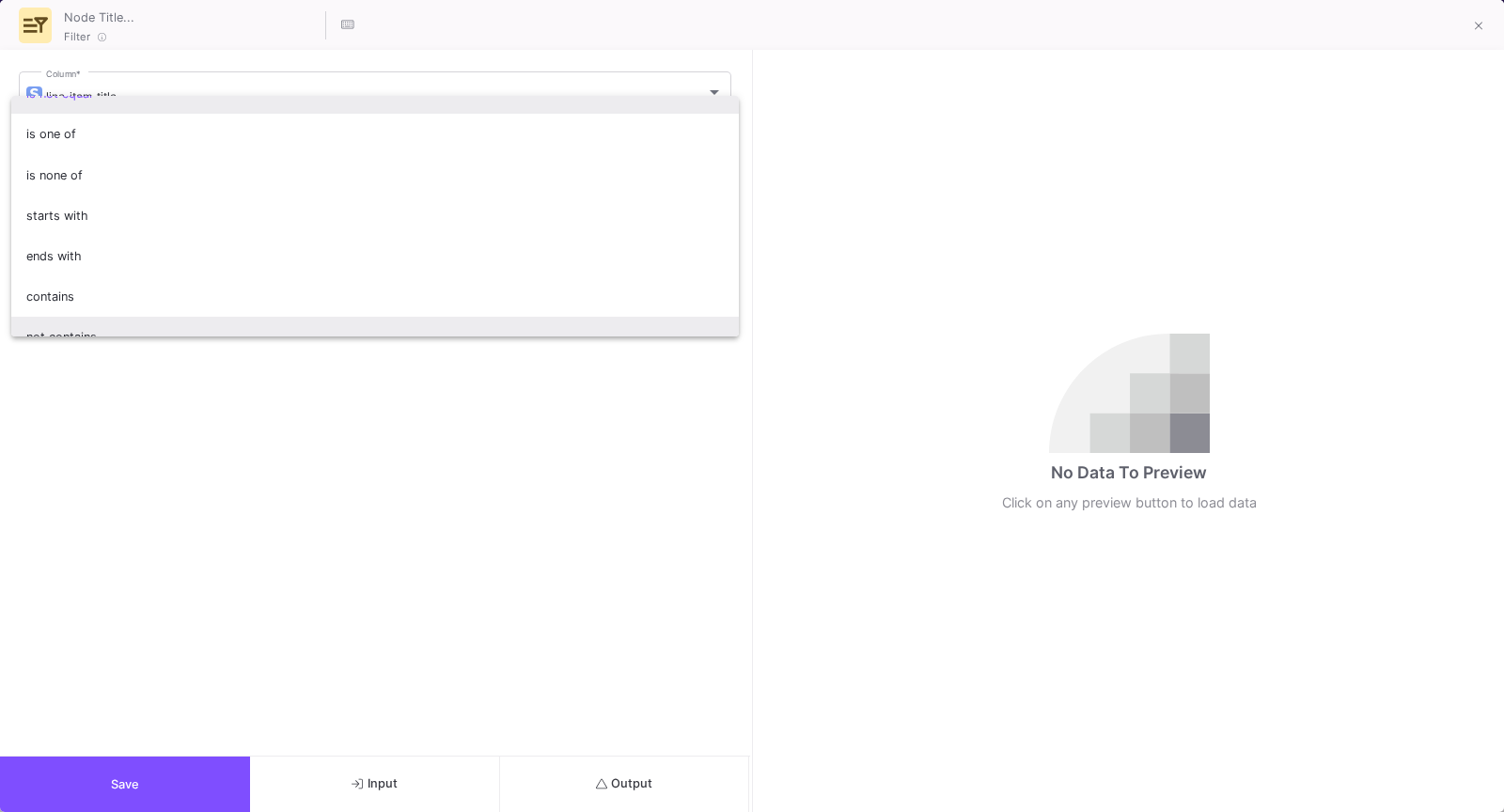 click on "not contains" at bounding box center [375, 336] 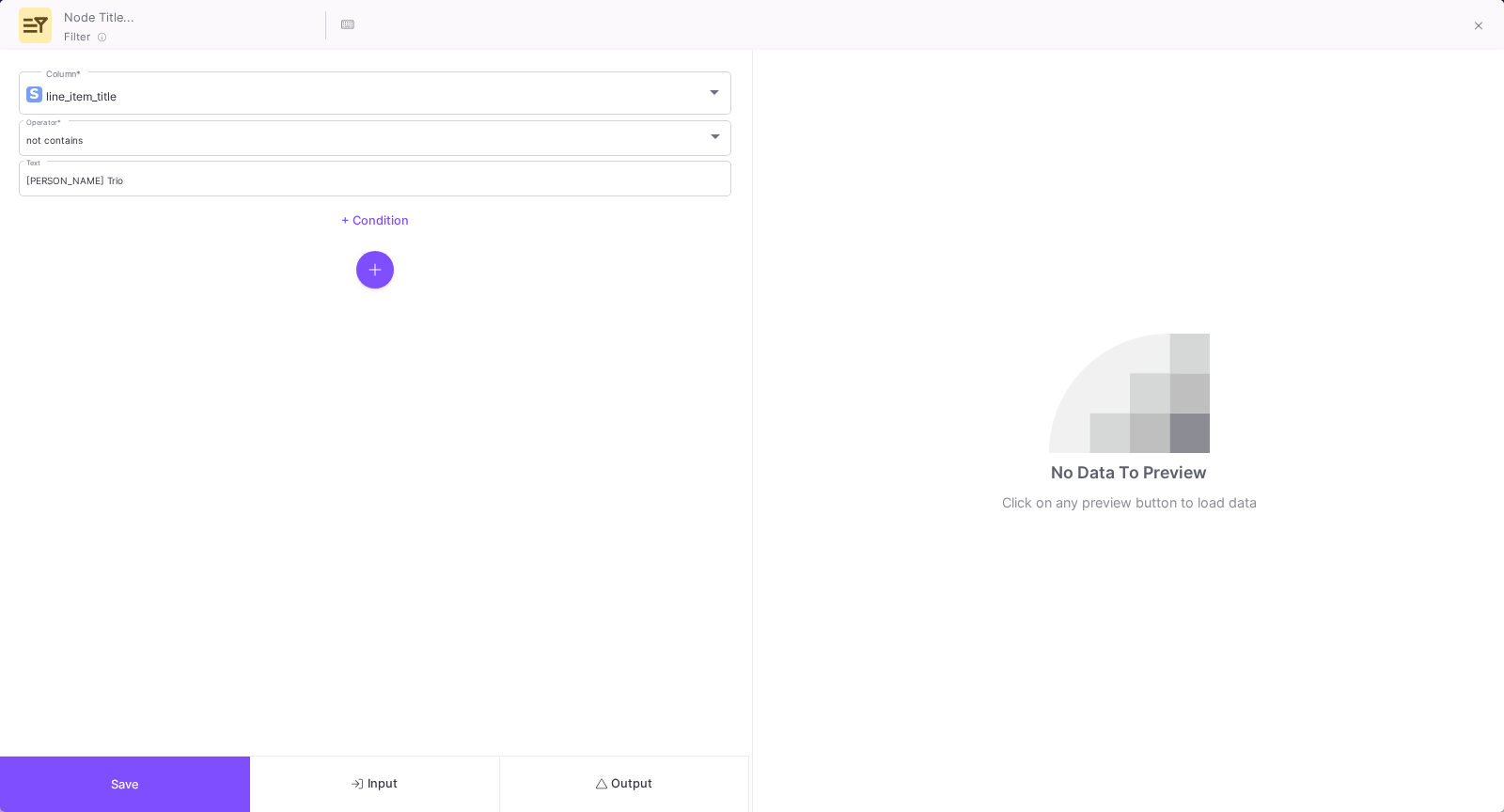 click on "line_item_title  Column   * not contains Operator  * Sommer Trio Text  + Condition" at bounding box center [375, 402] 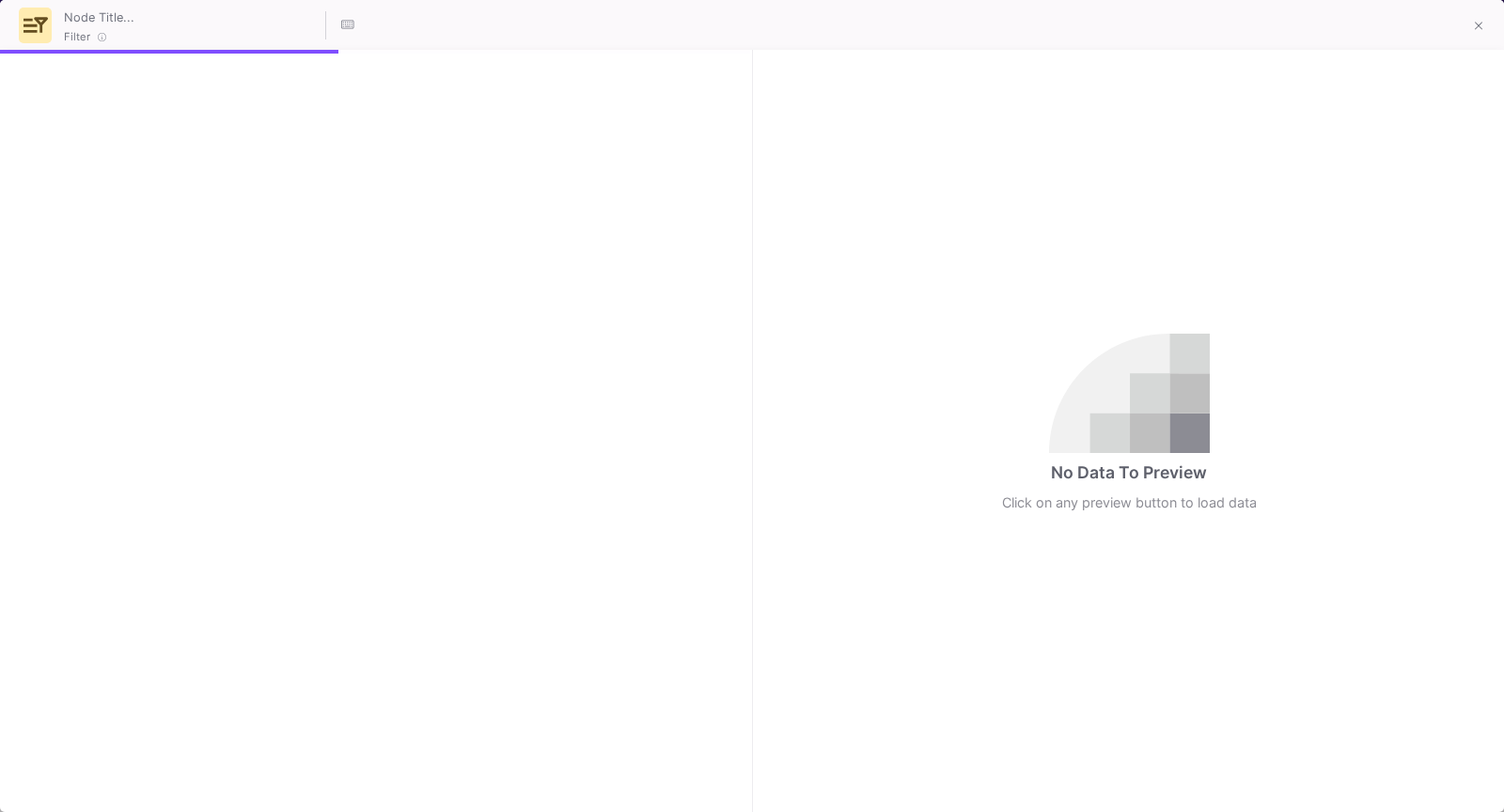 click at bounding box center (375, 430) 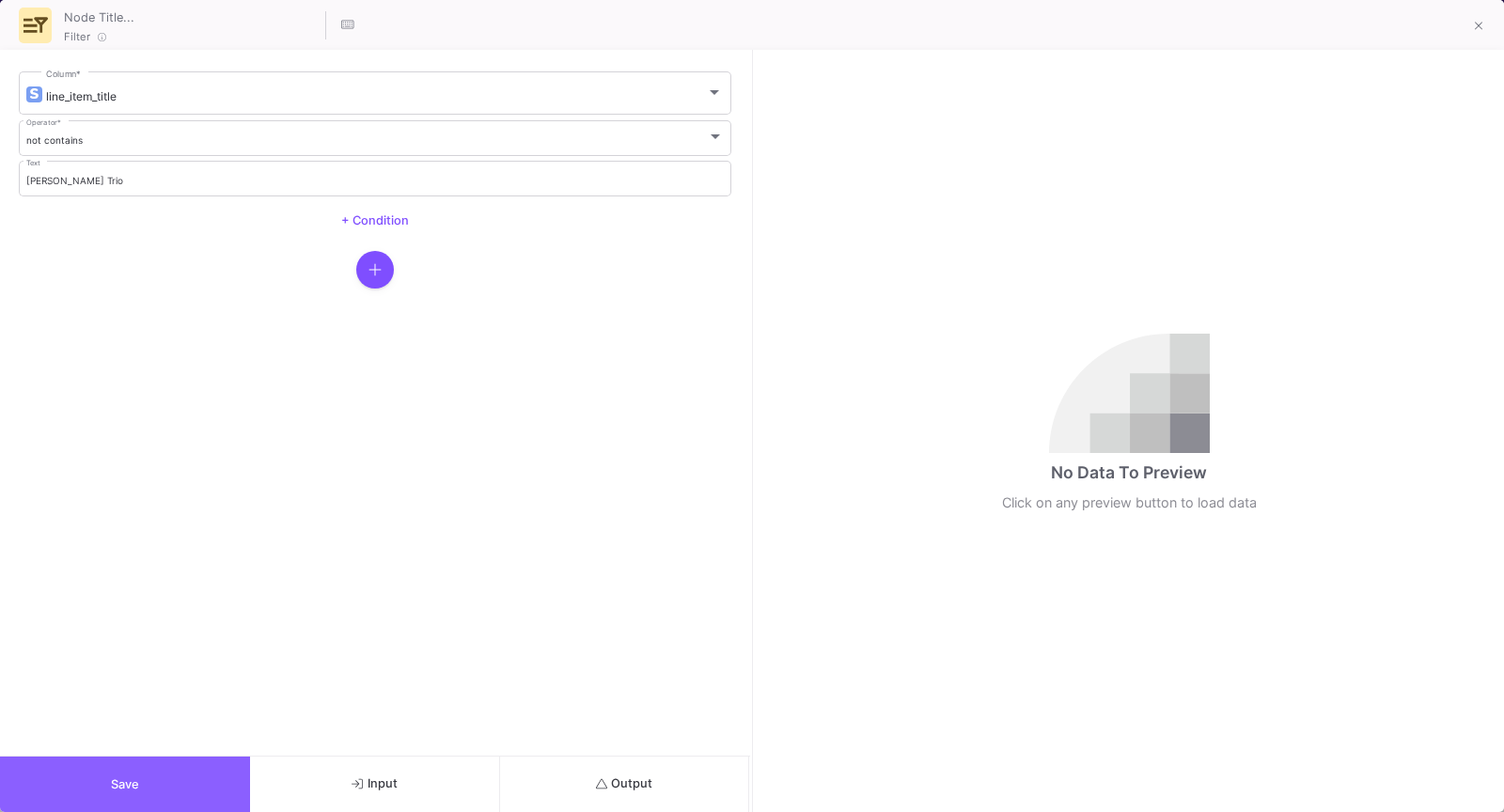 click on "Save" at bounding box center [125, 784] 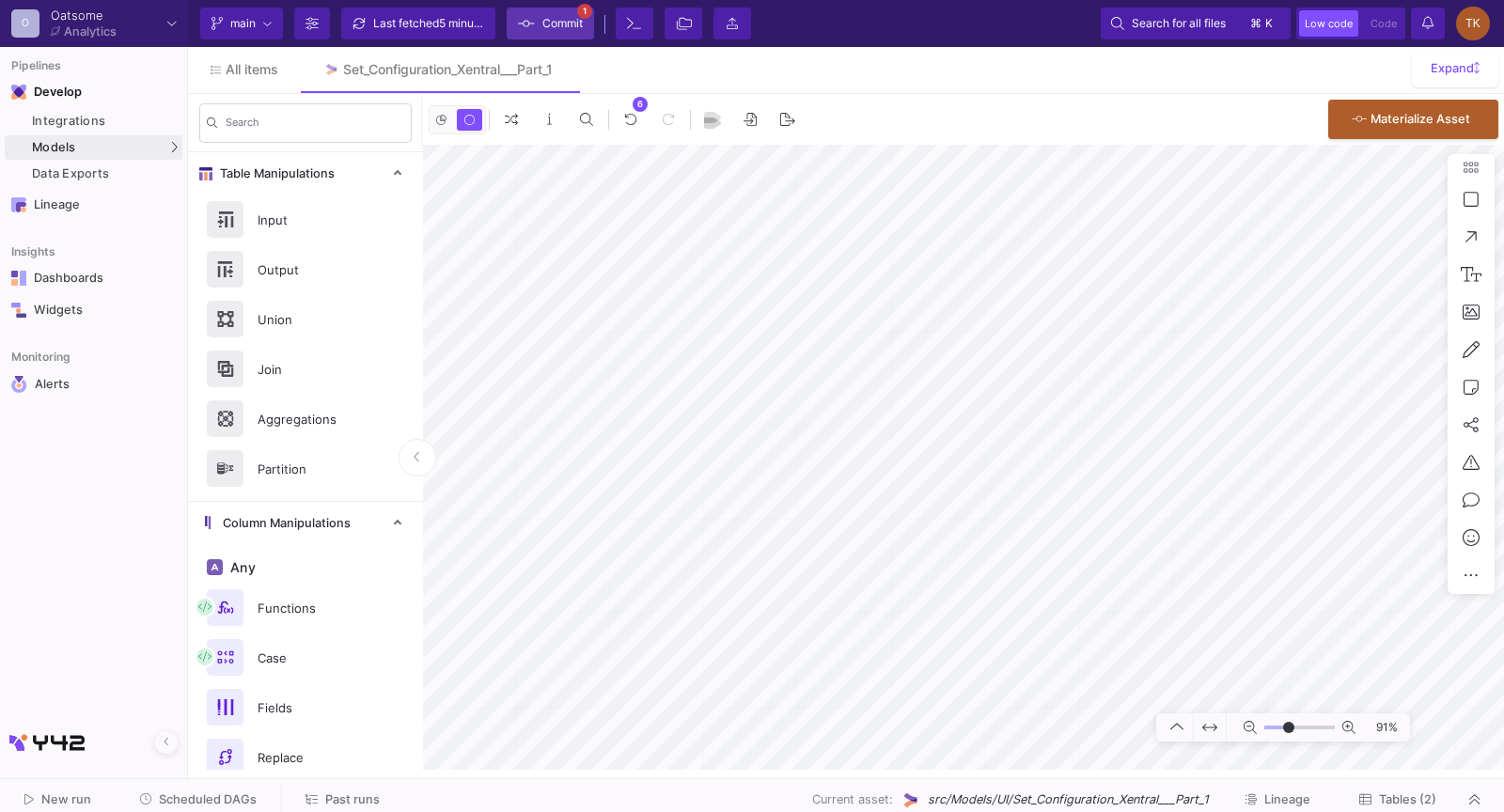 click on "Commit" 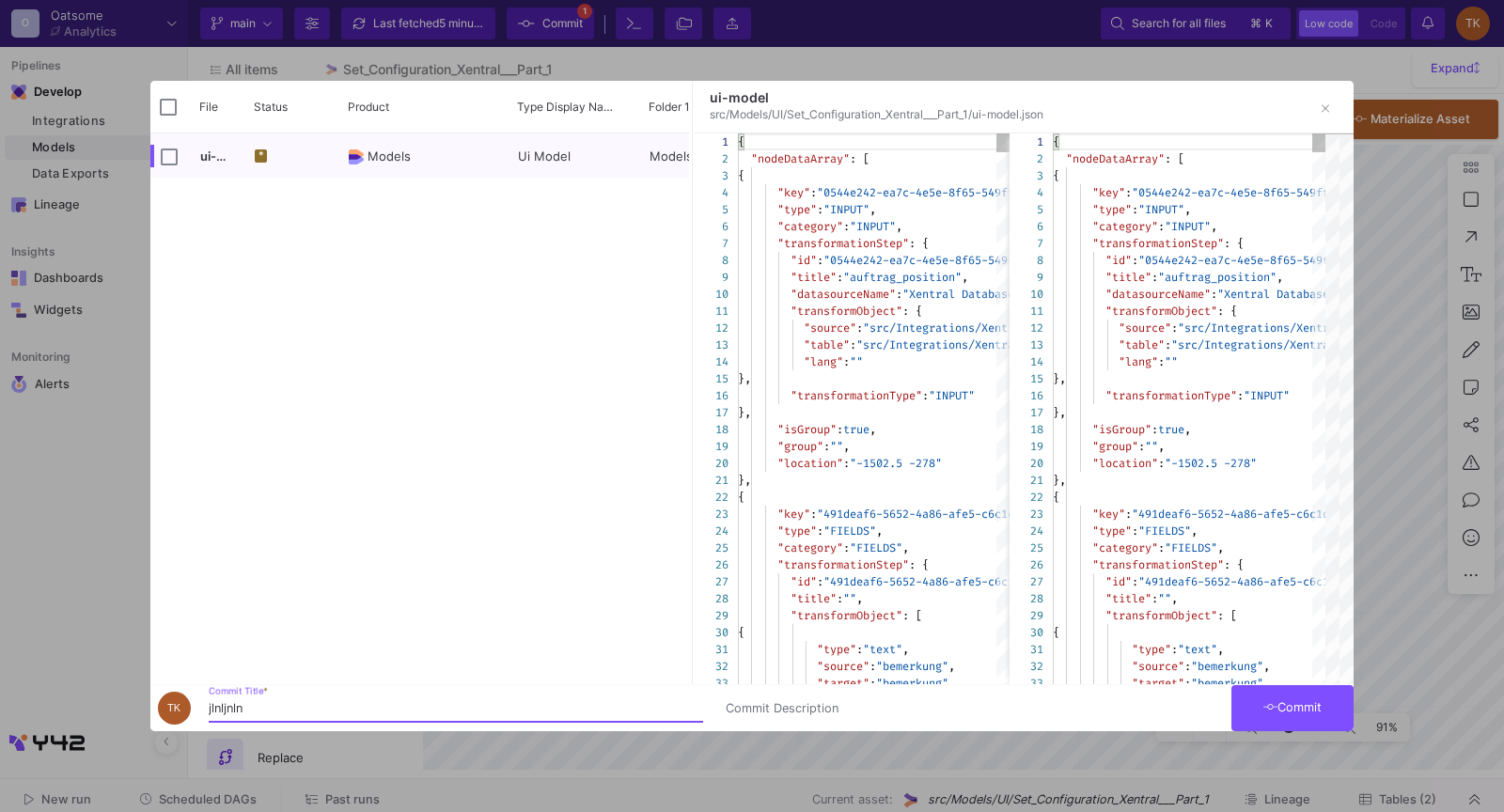 type on "jlnljnln" 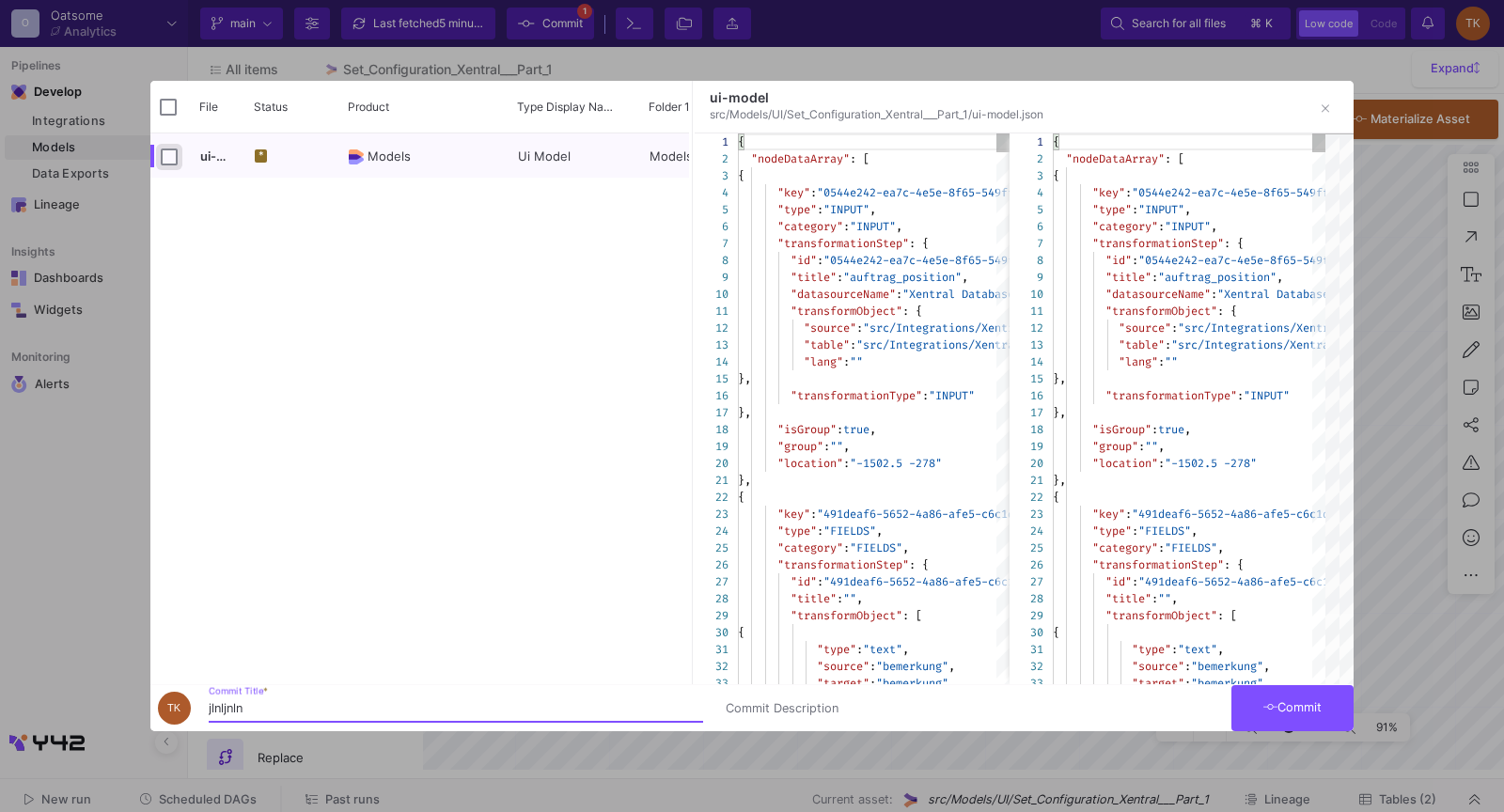 click at bounding box center [169, 157] 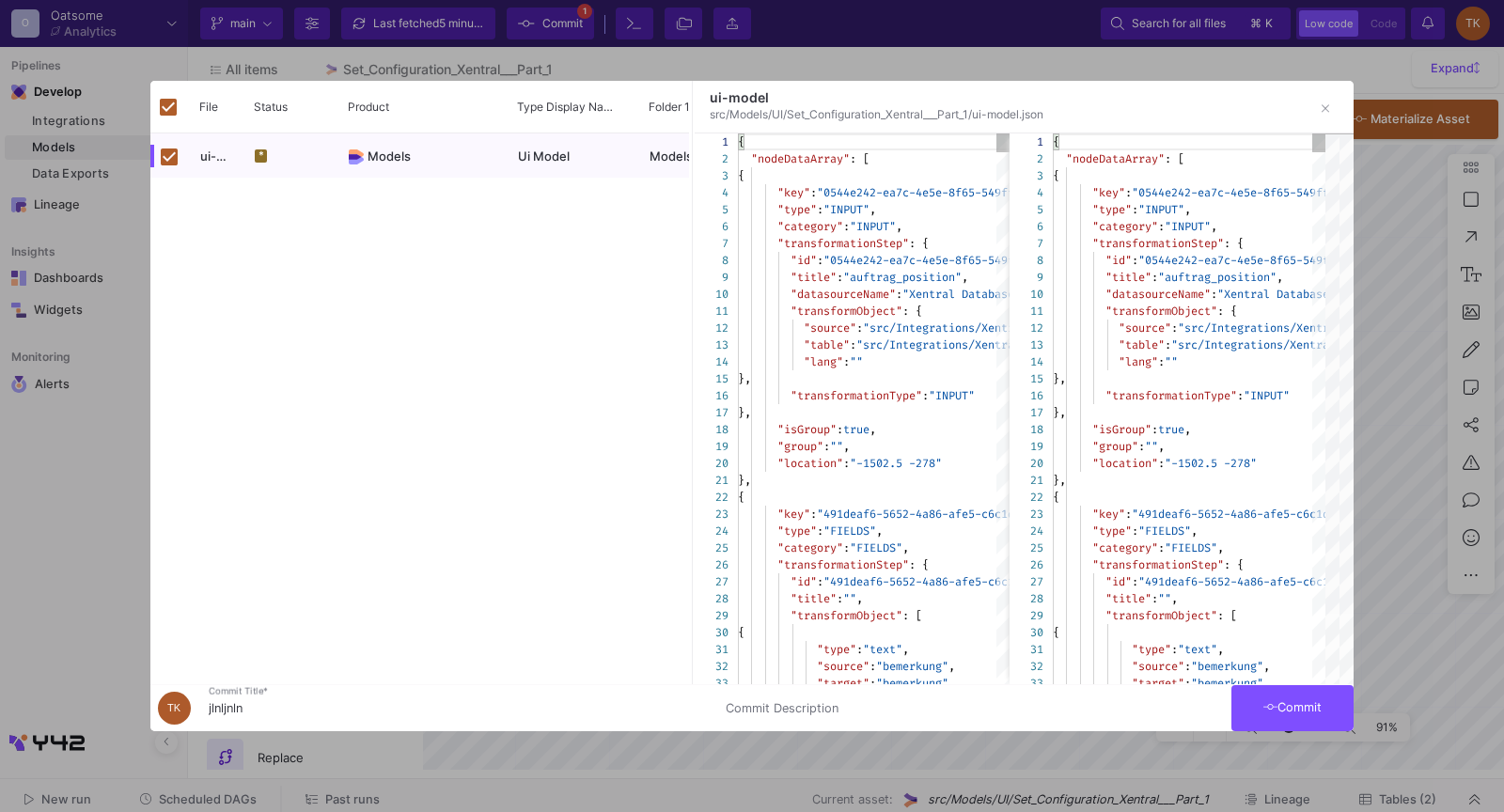 click on "Commit" at bounding box center (1292, 708) 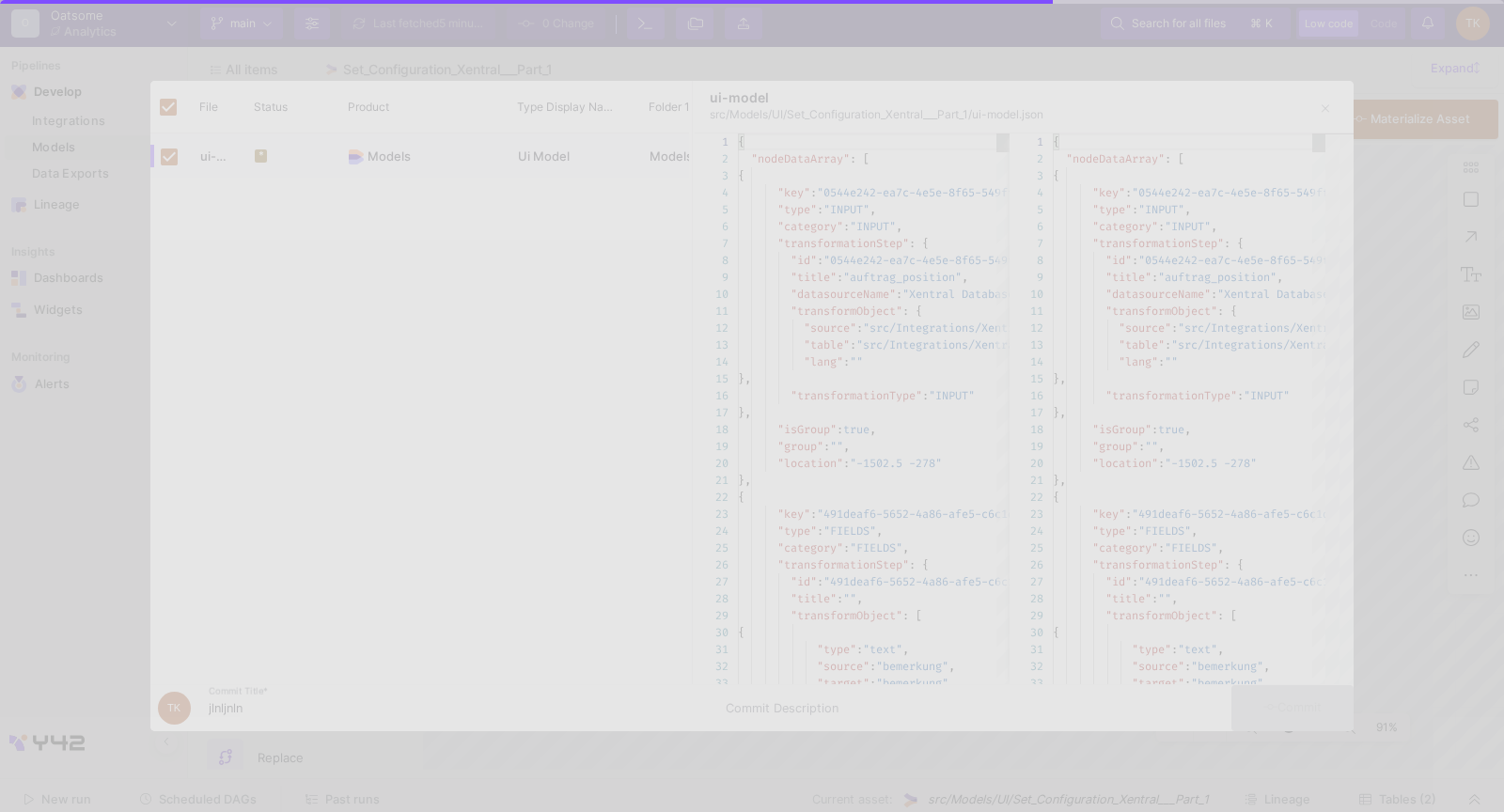 checkbox on "false" 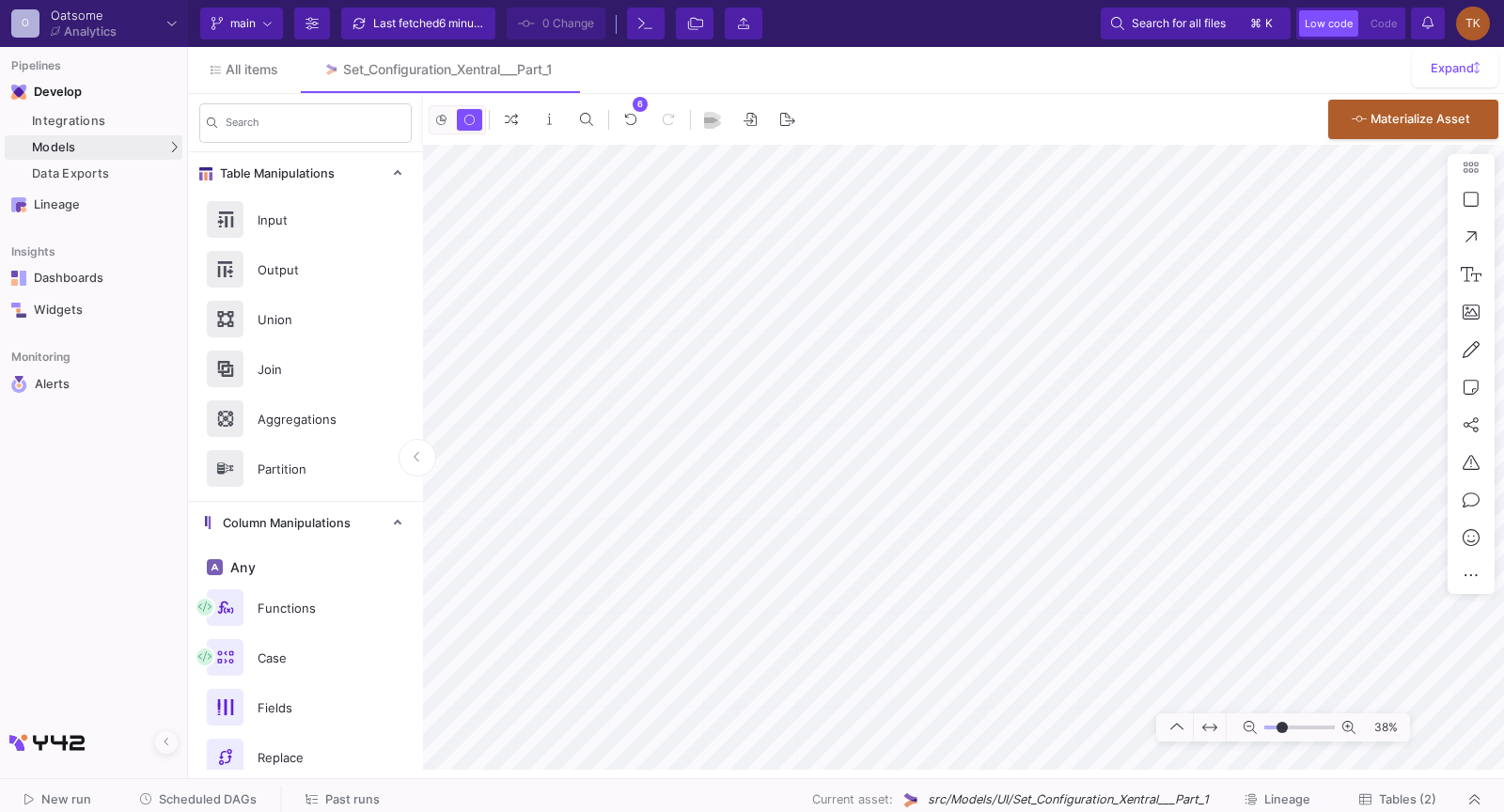 type on "-13" 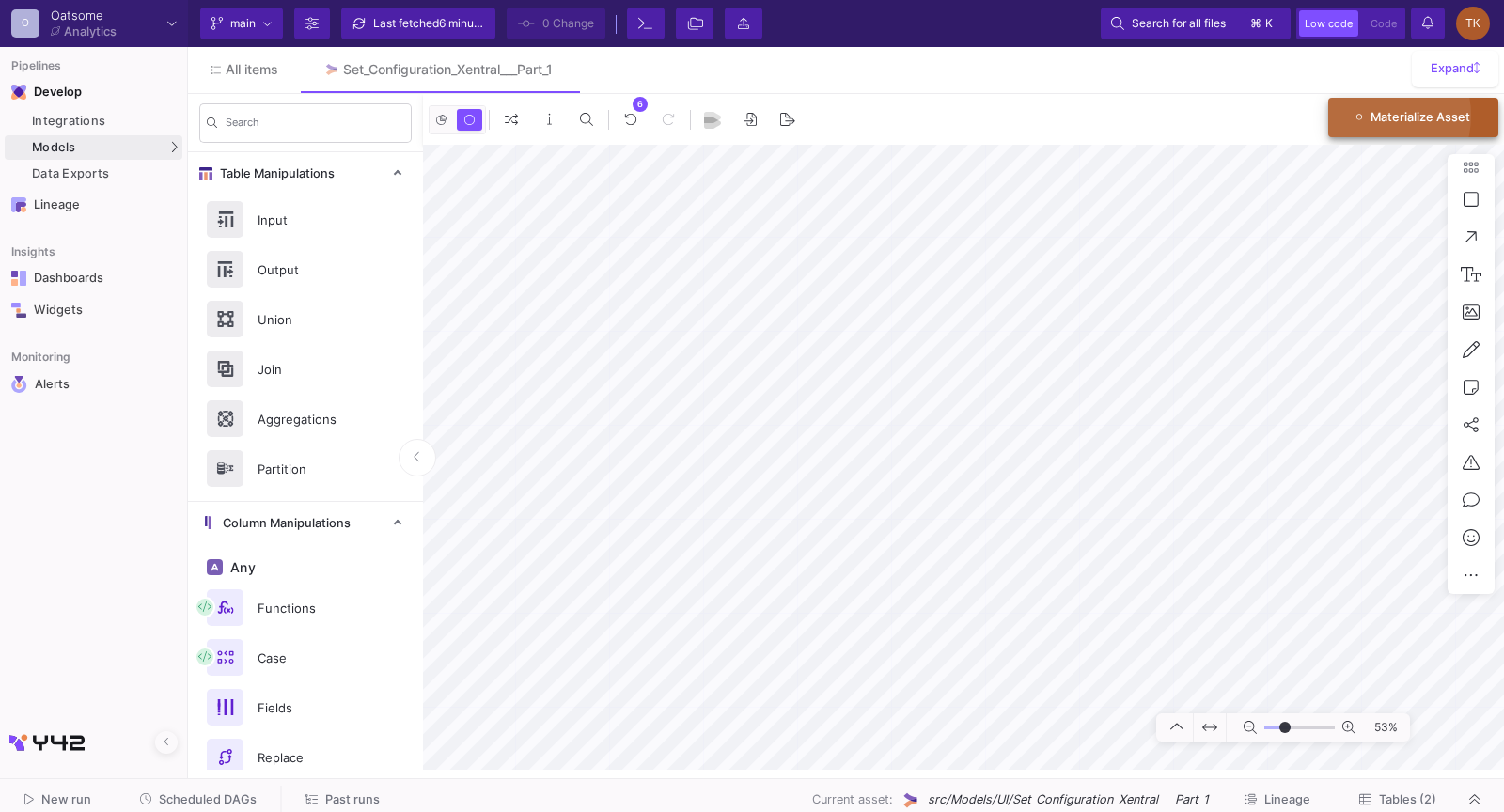 click on "Materialize Asset" at bounding box center (1420, 117) 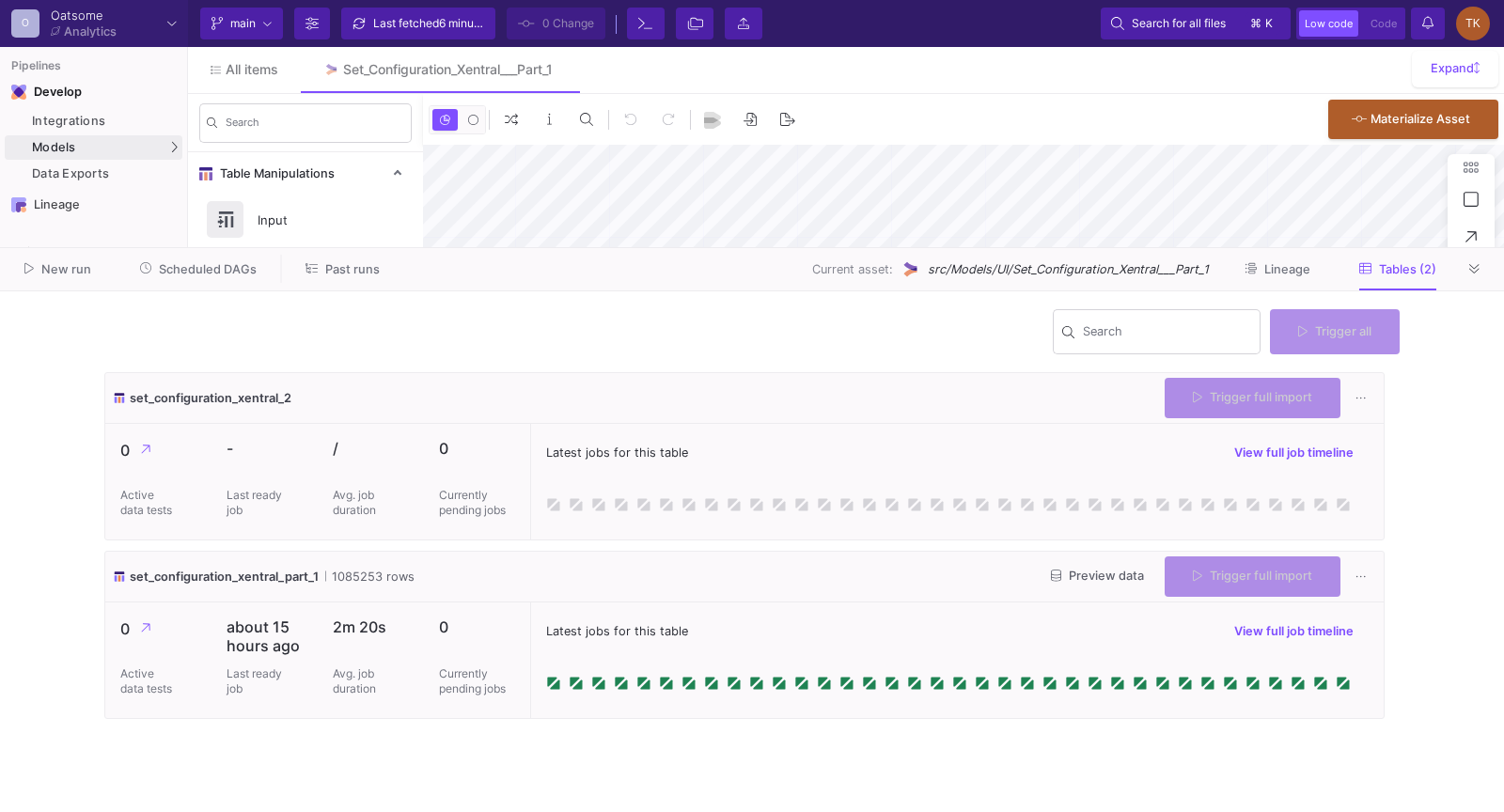type on "-42" 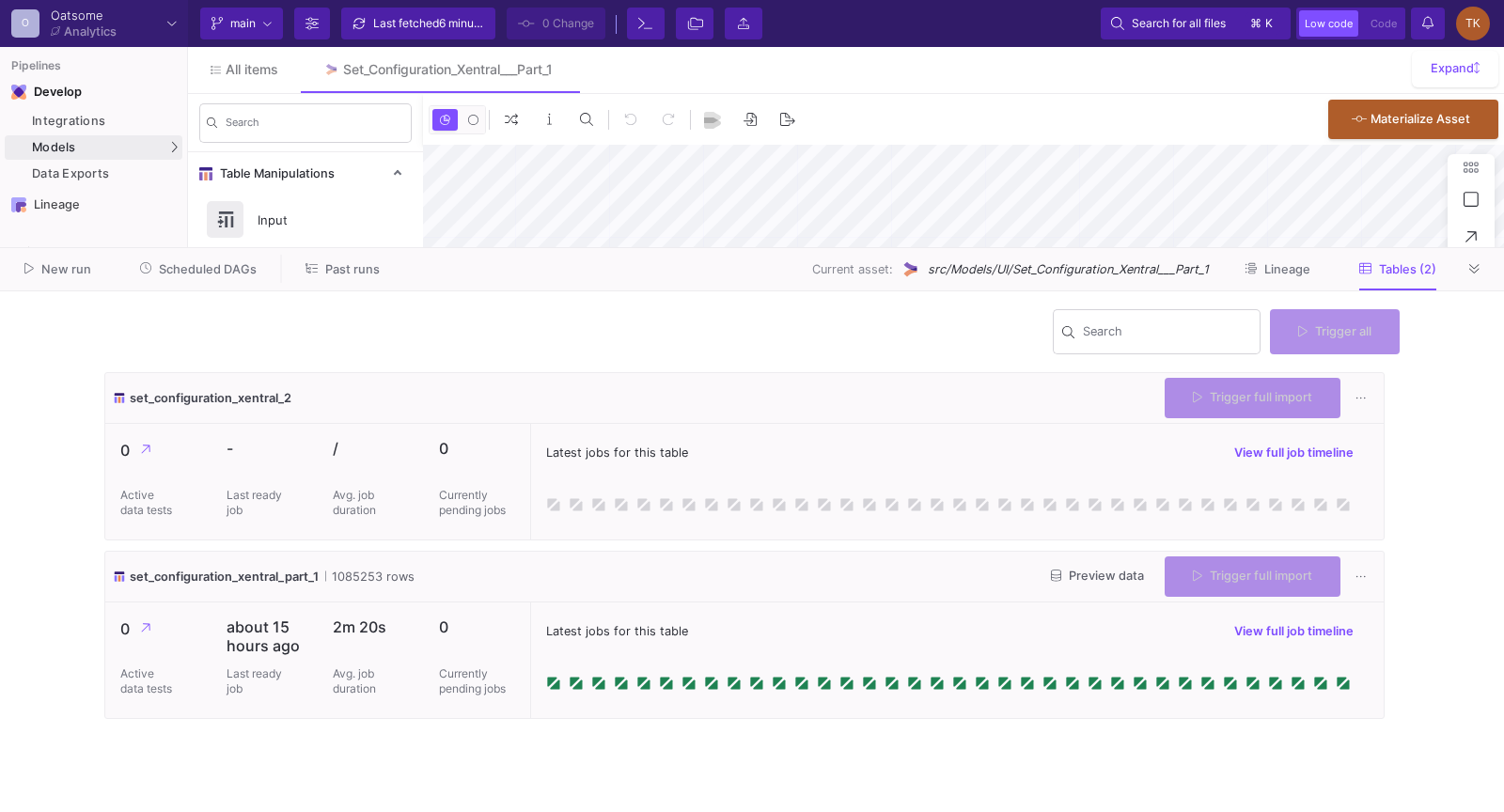 click on "Trigger full import" 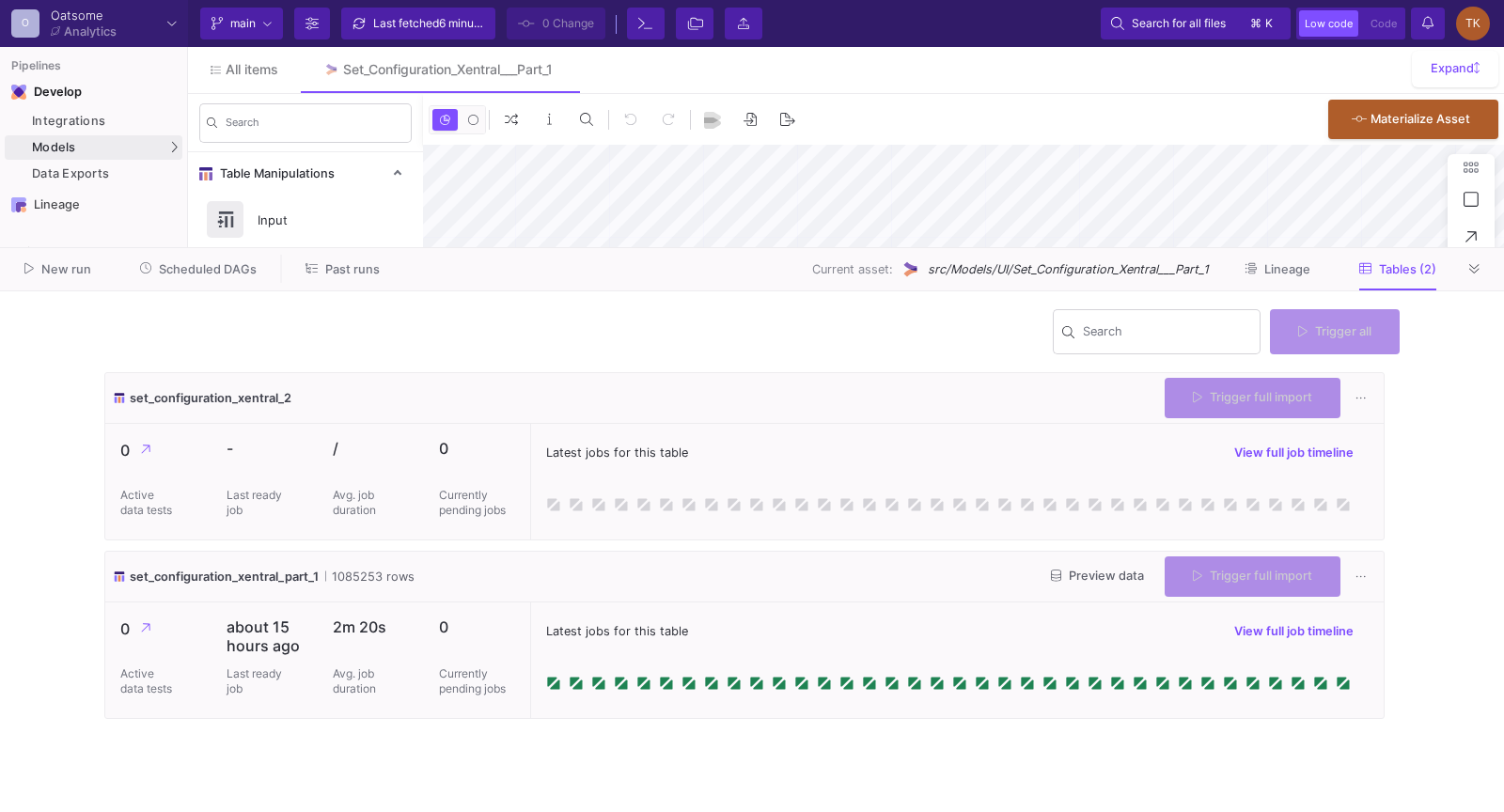 click on "Trigger full import" 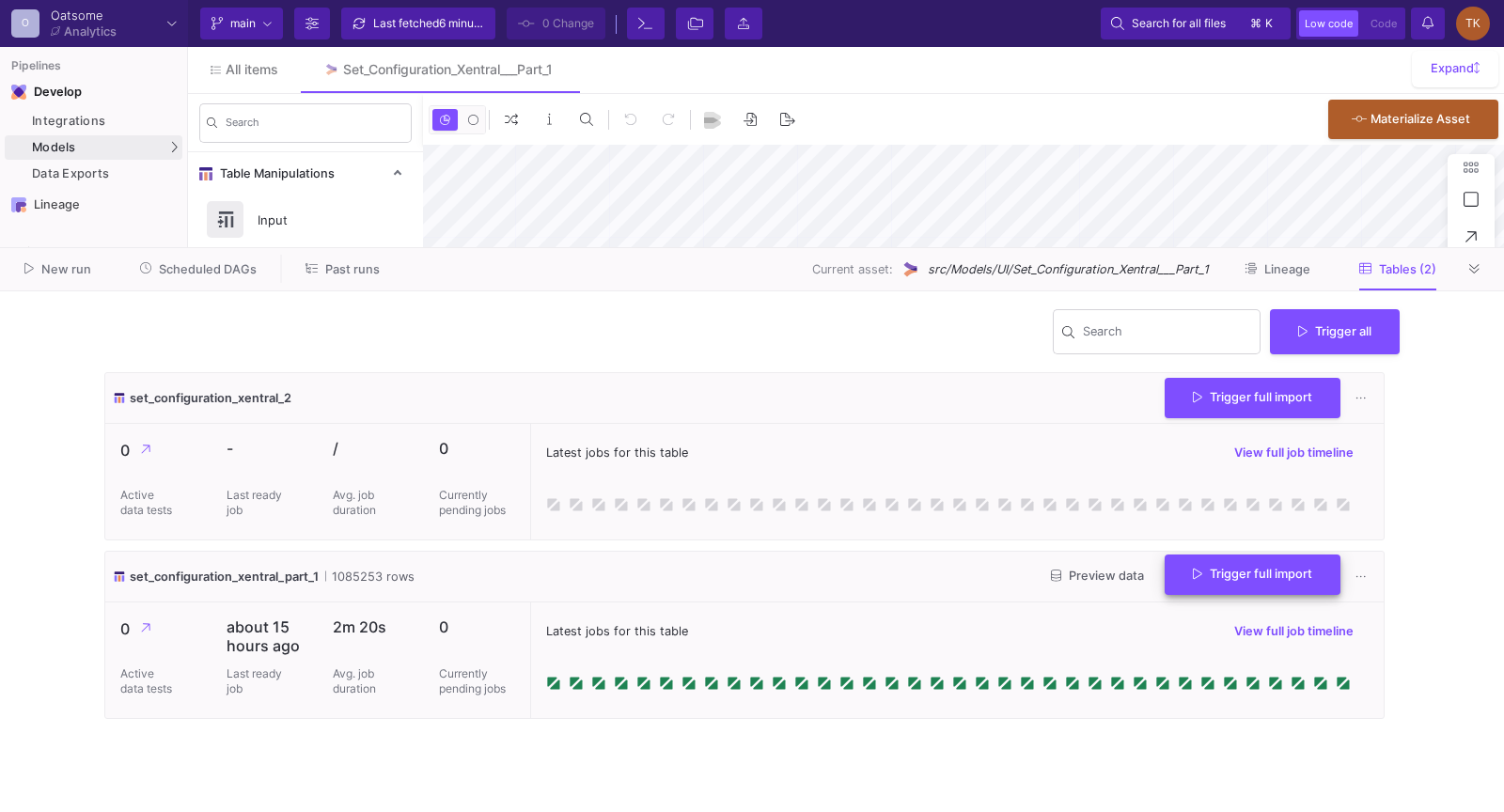 click on "Trigger full import" 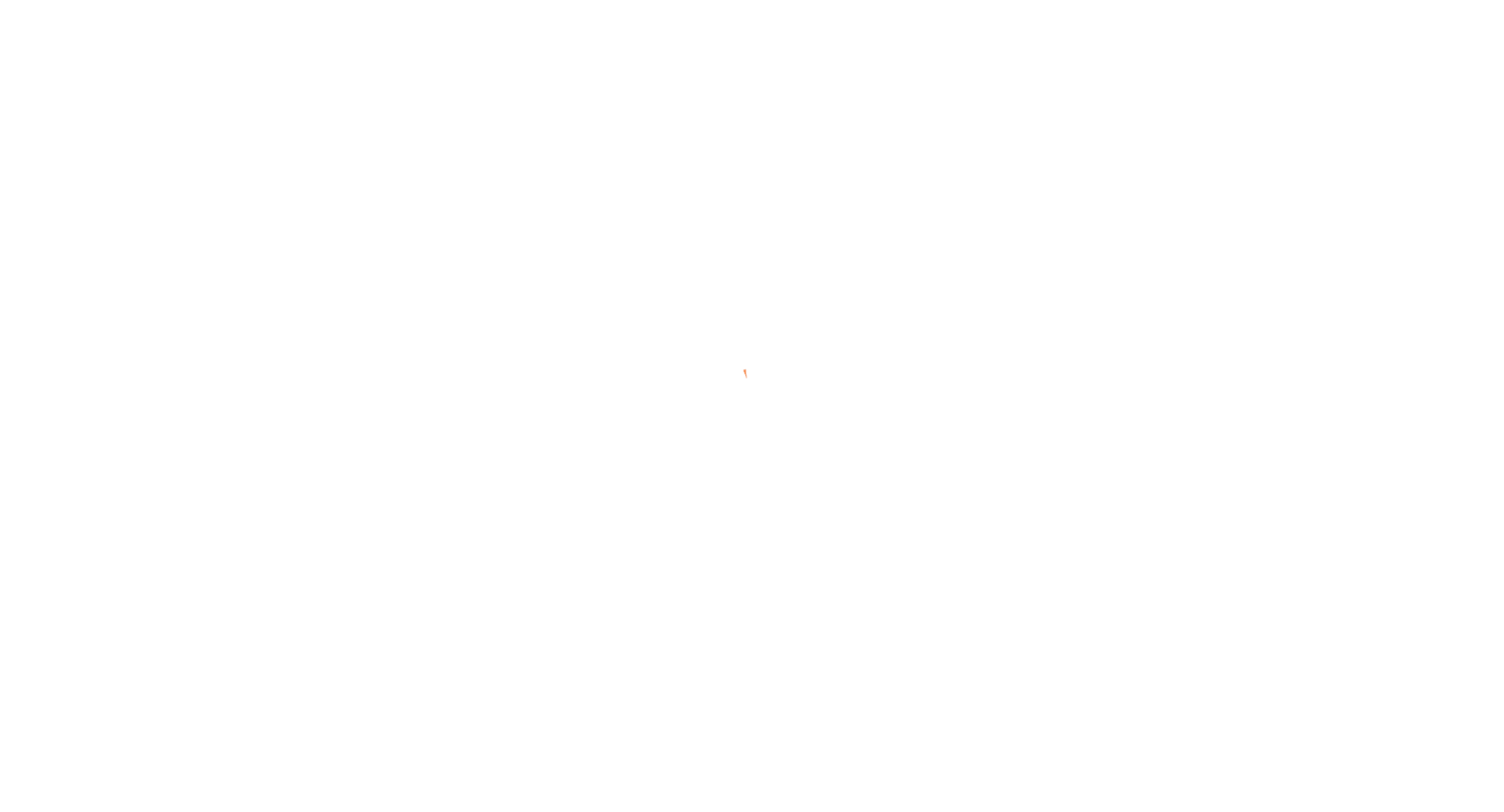 scroll, scrollTop: 0, scrollLeft: 0, axis: both 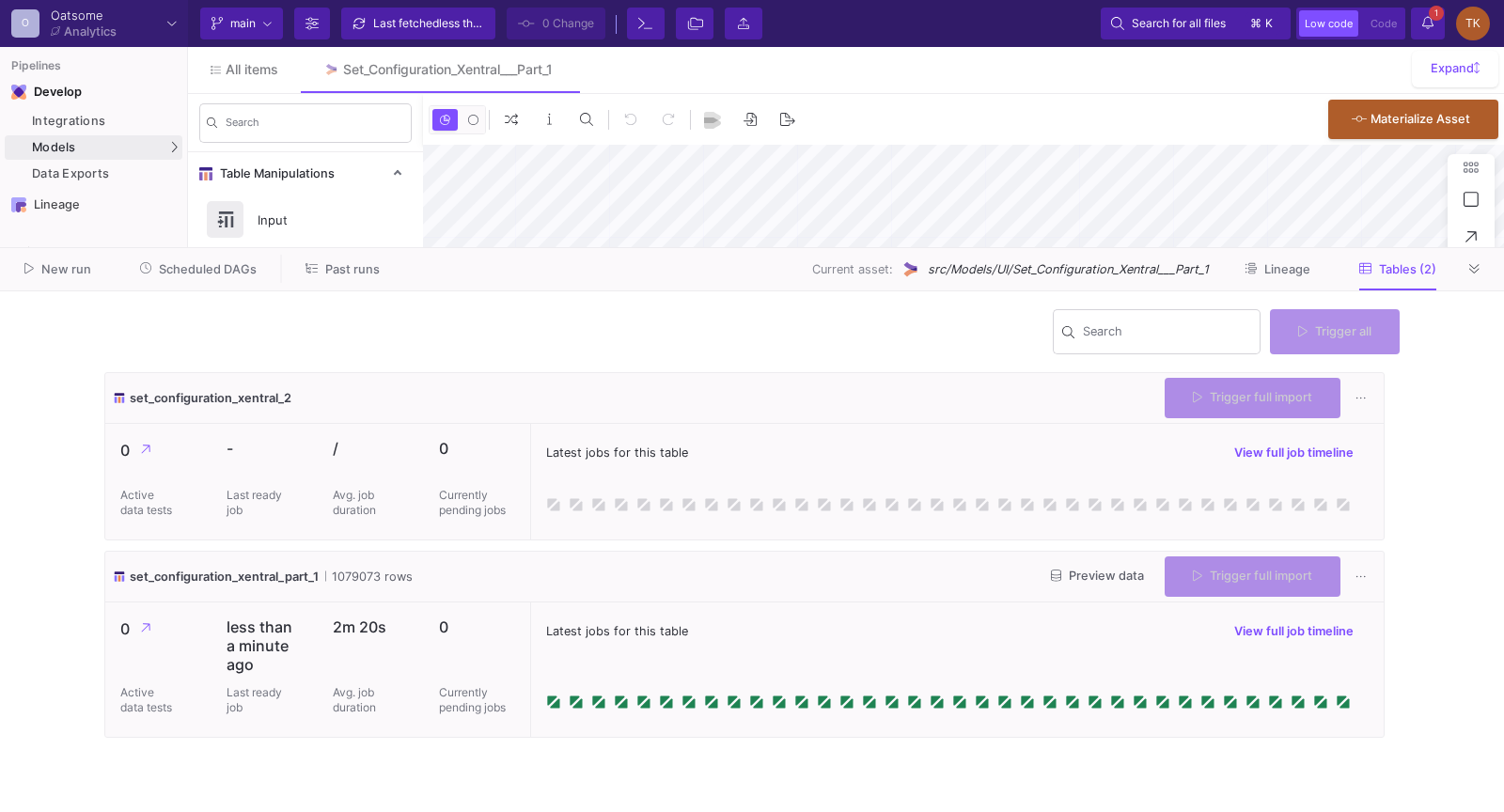 type on "-42" 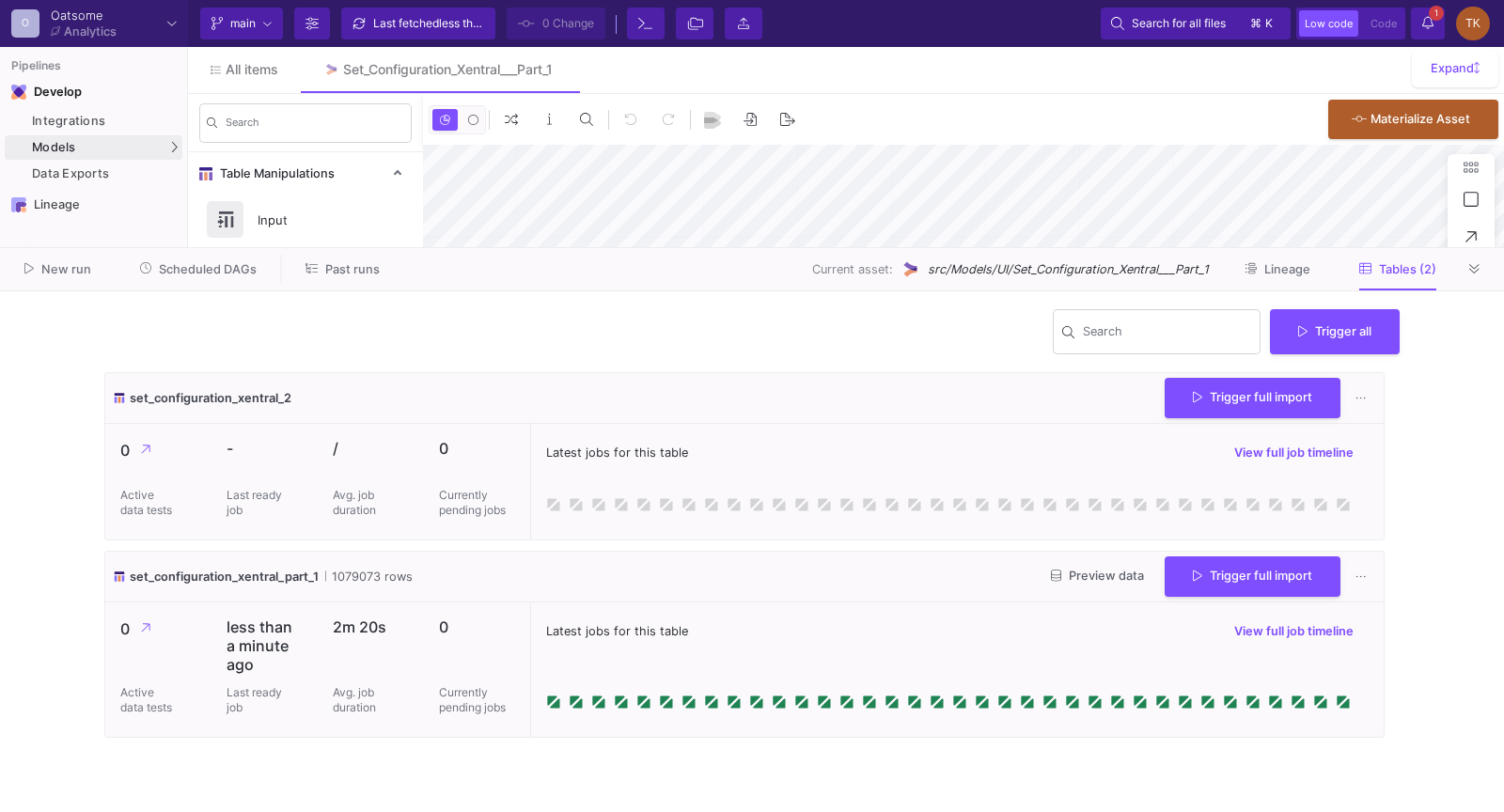 click on "Preview data" 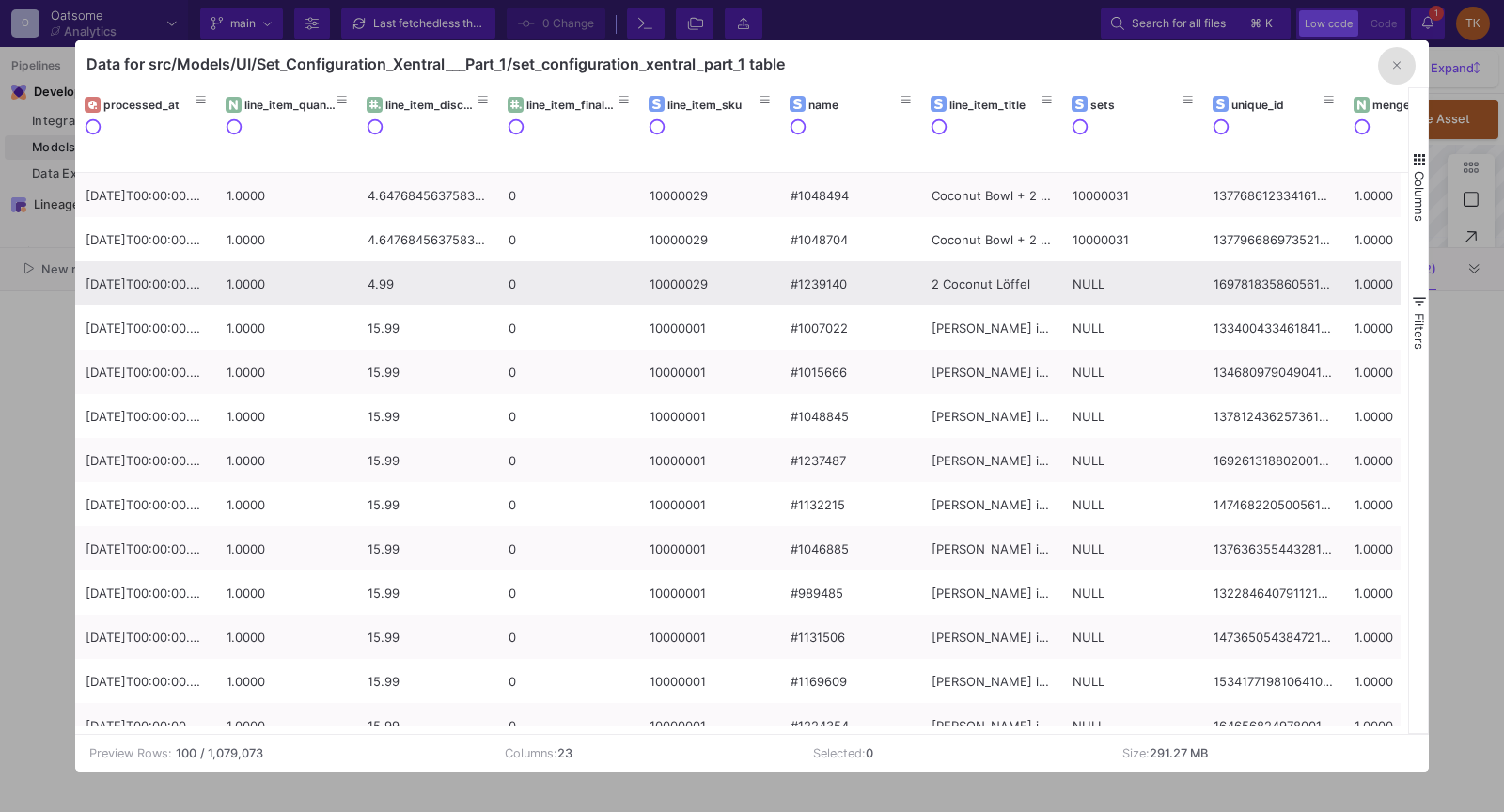 scroll, scrollTop: 0, scrollLeft: 21, axis: horizontal 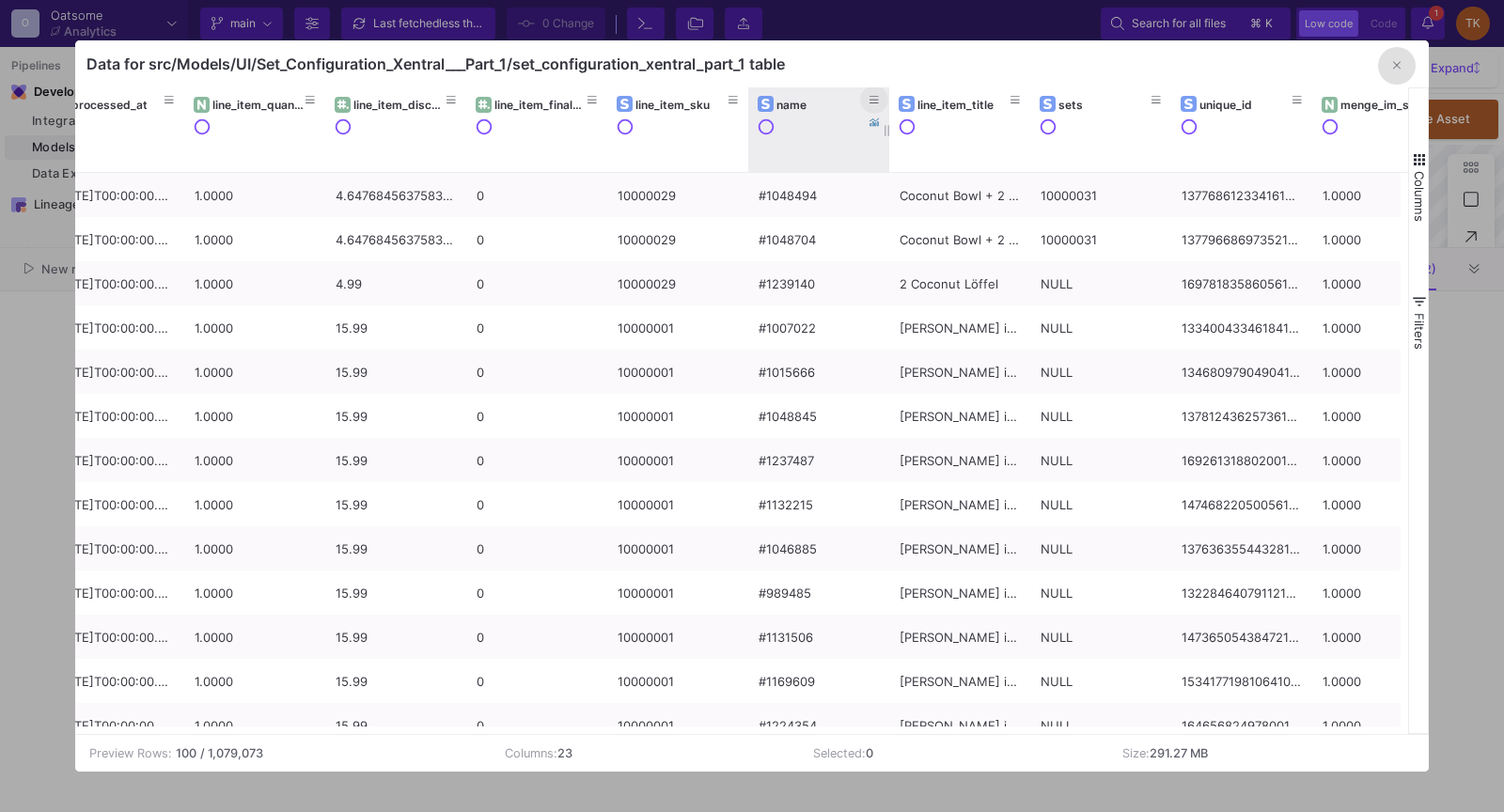 click 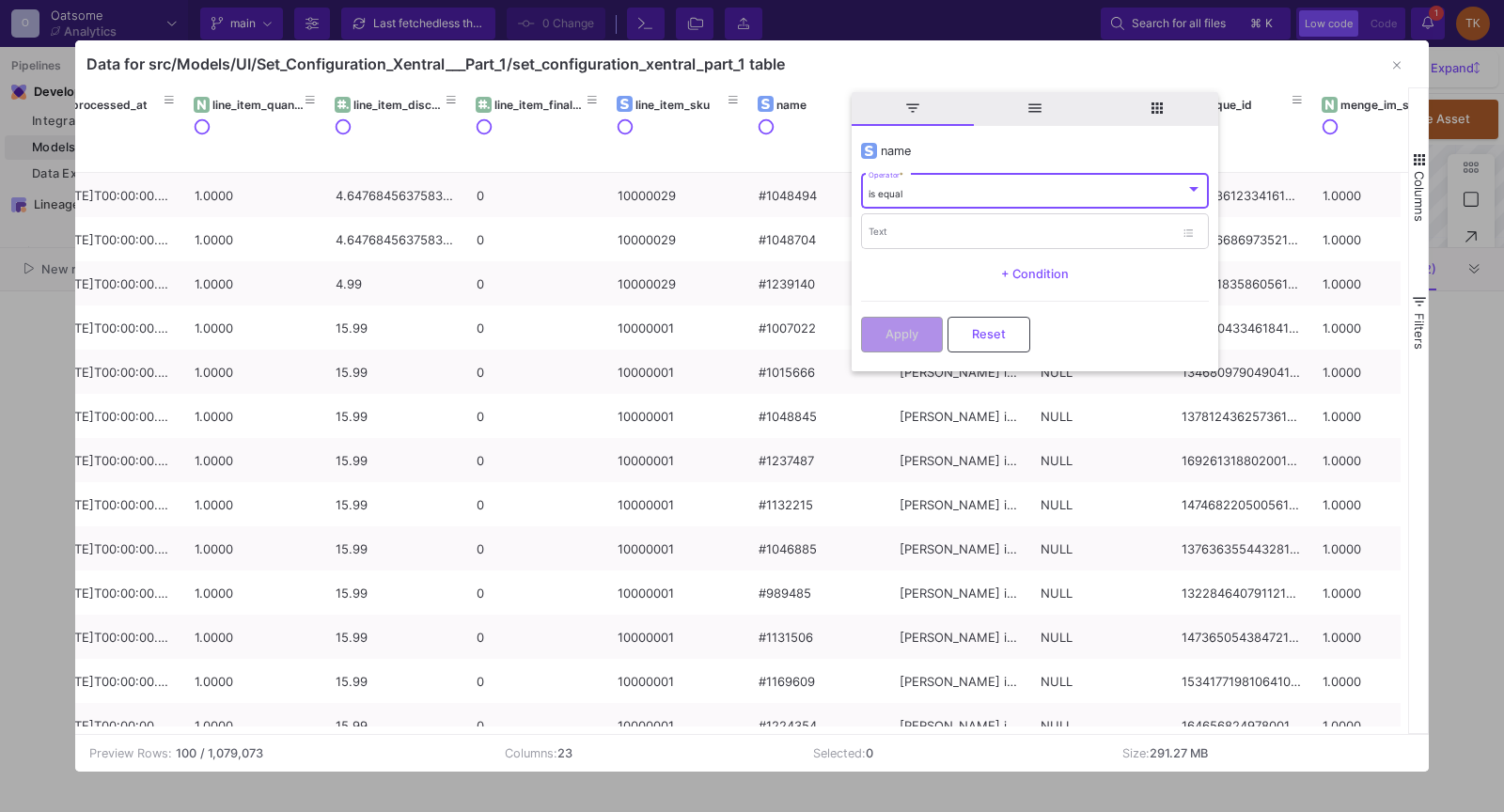 click on "is equal" at bounding box center [885, 194] 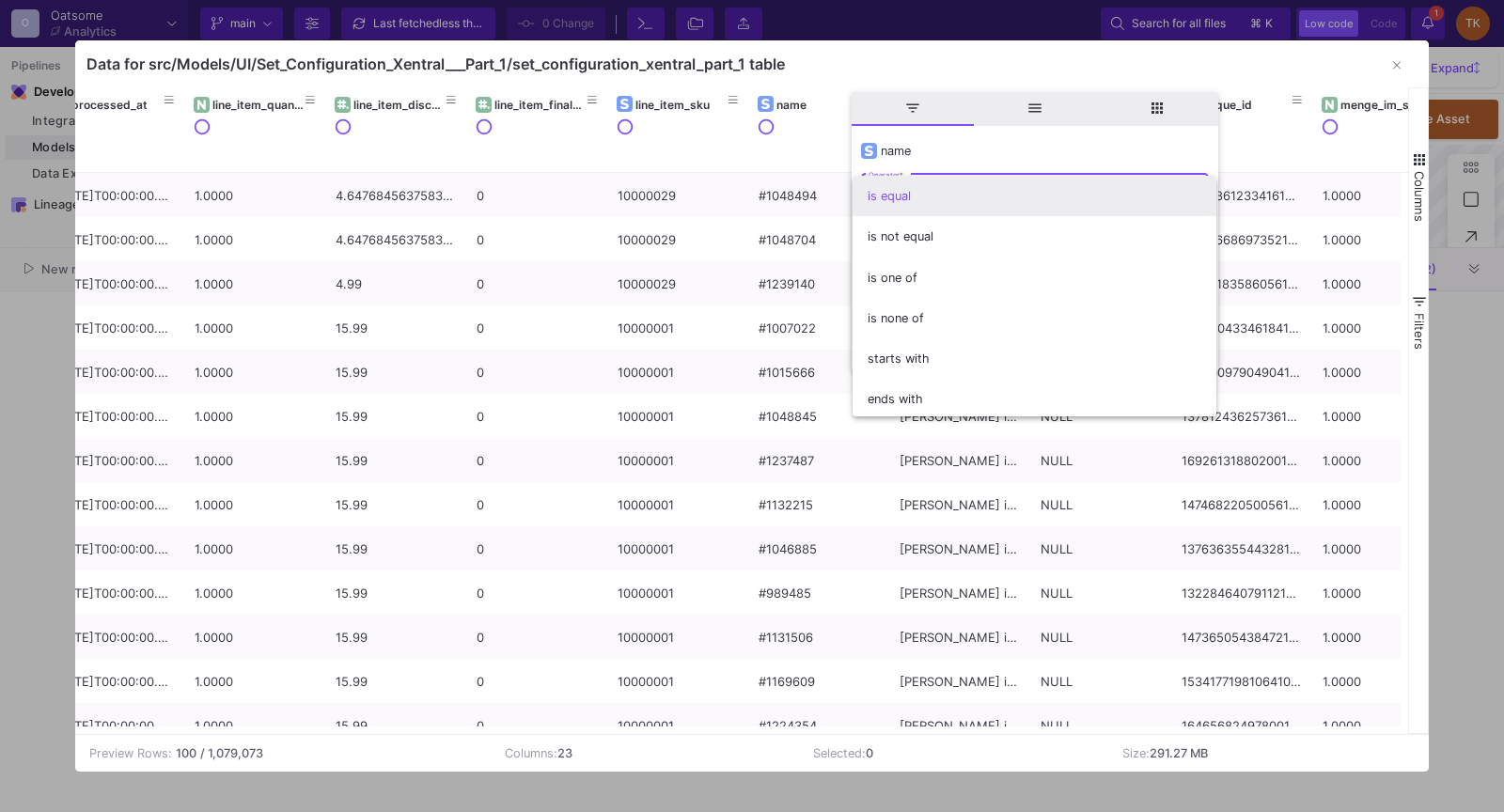 click on "contains" at bounding box center (1034, 439) 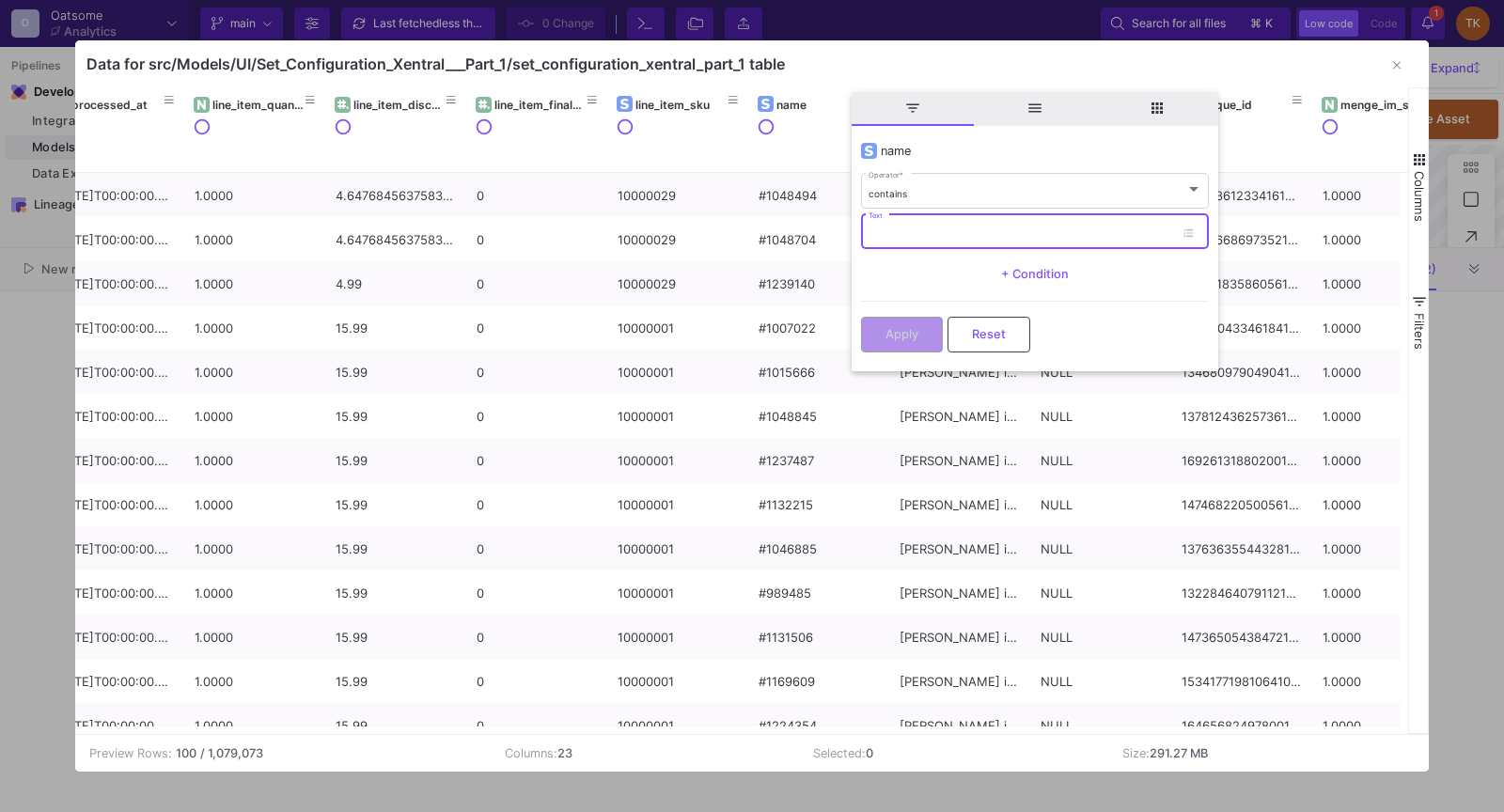 click on "Text" at bounding box center [1021, 234] 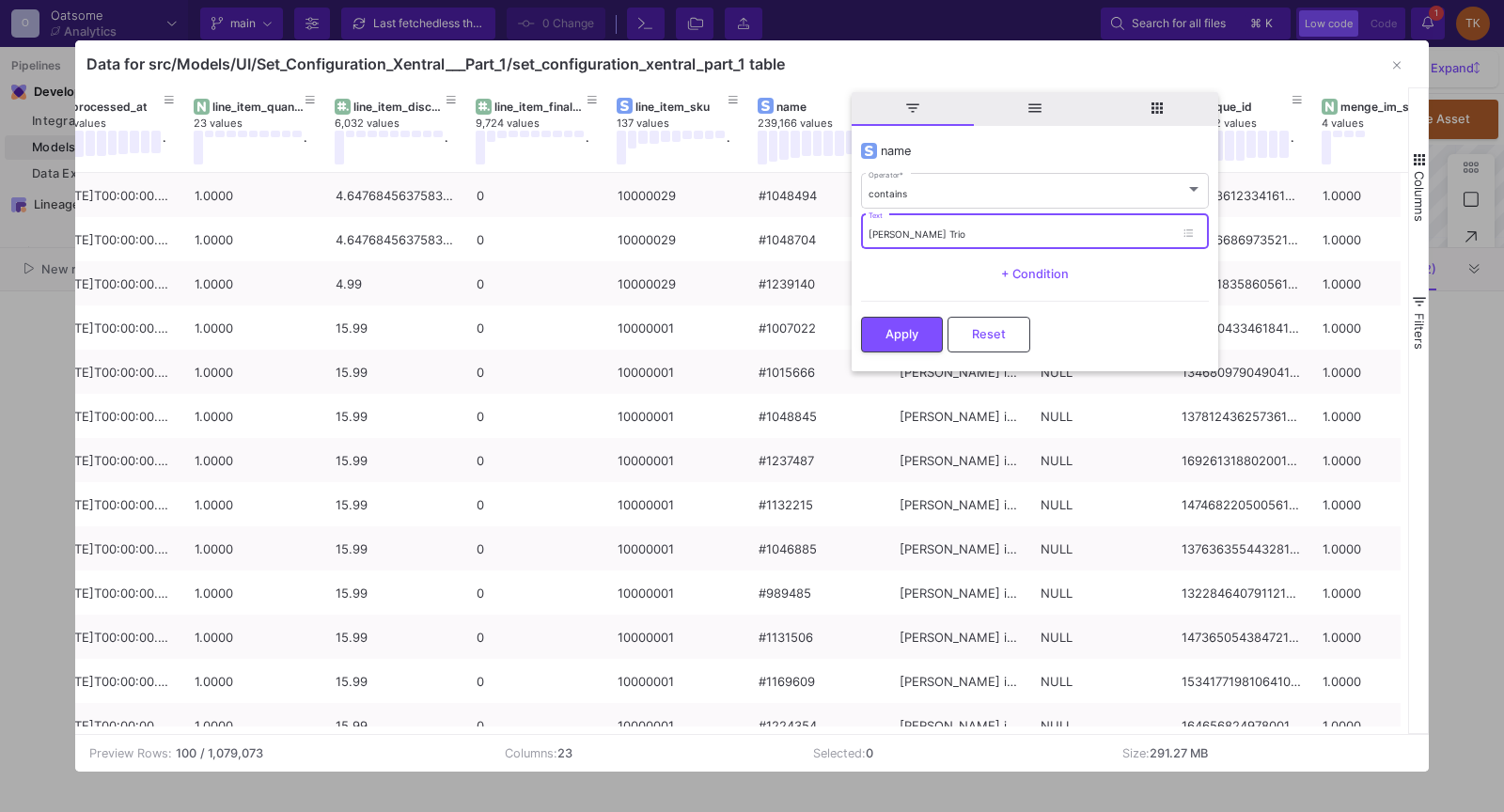 click on "Sommer Trio" at bounding box center [1021, 234] 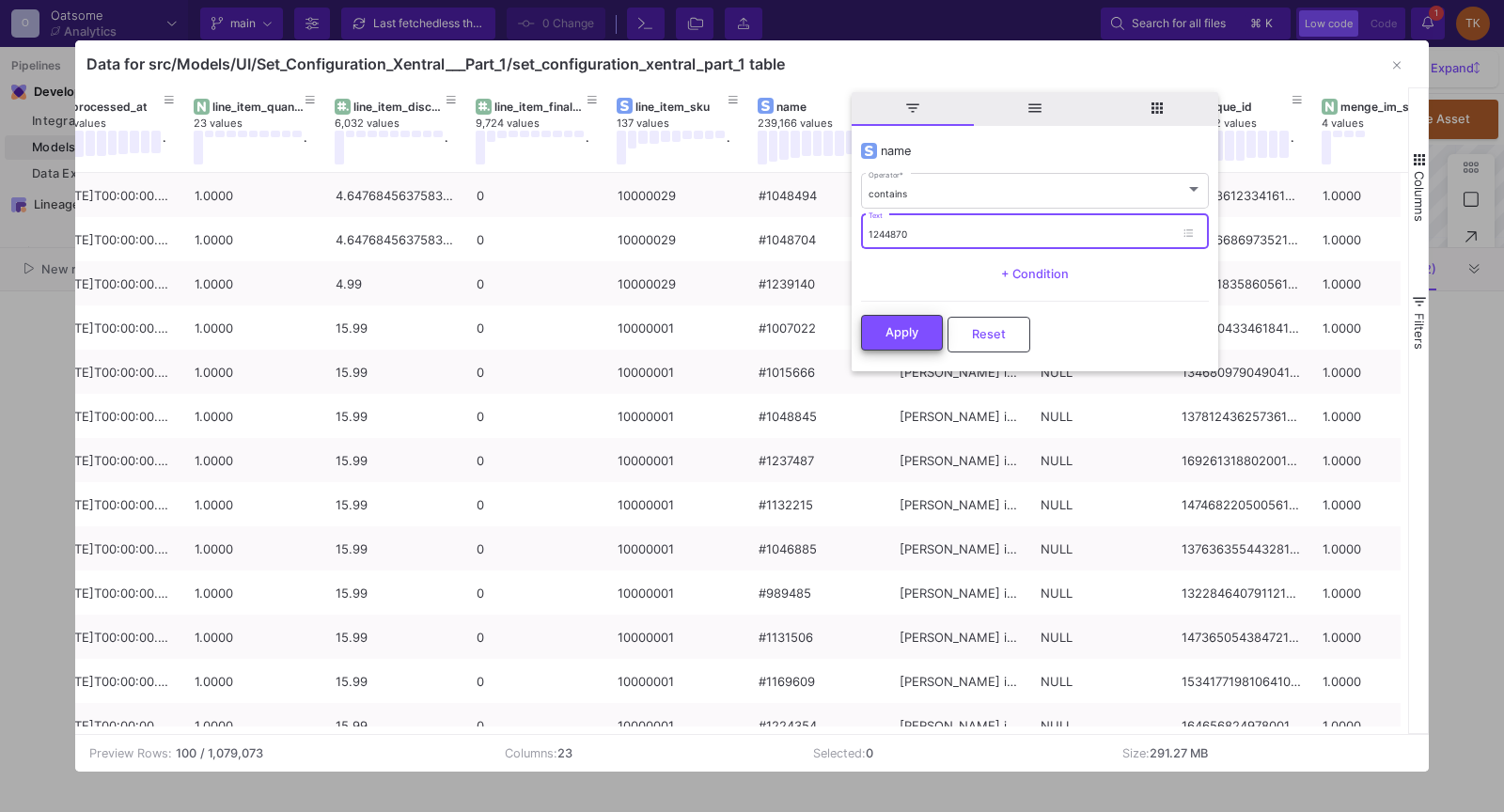 type on "1244870" 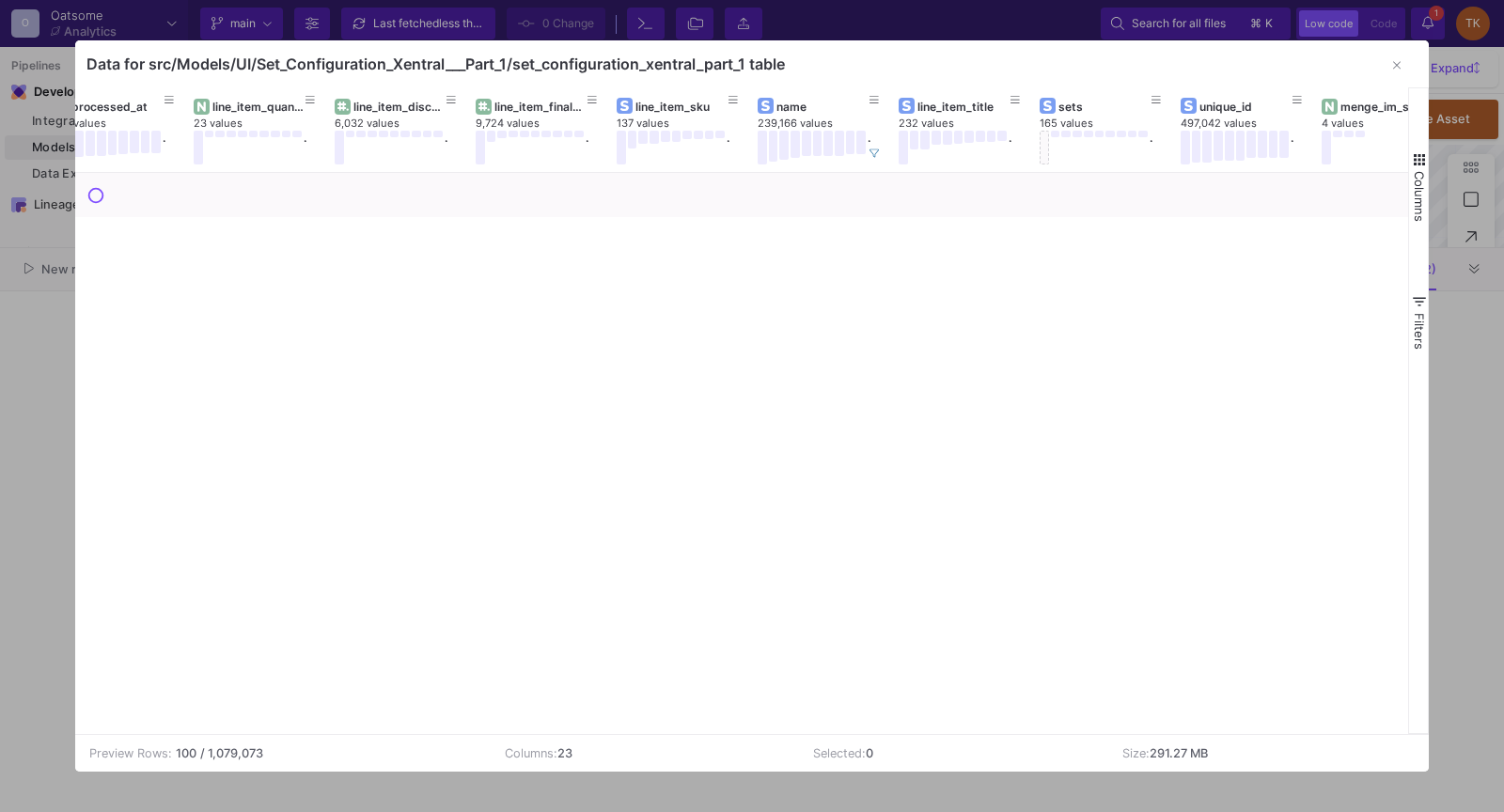 scroll, scrollTop: 0, scrollLeft: 31, axis: horizontal 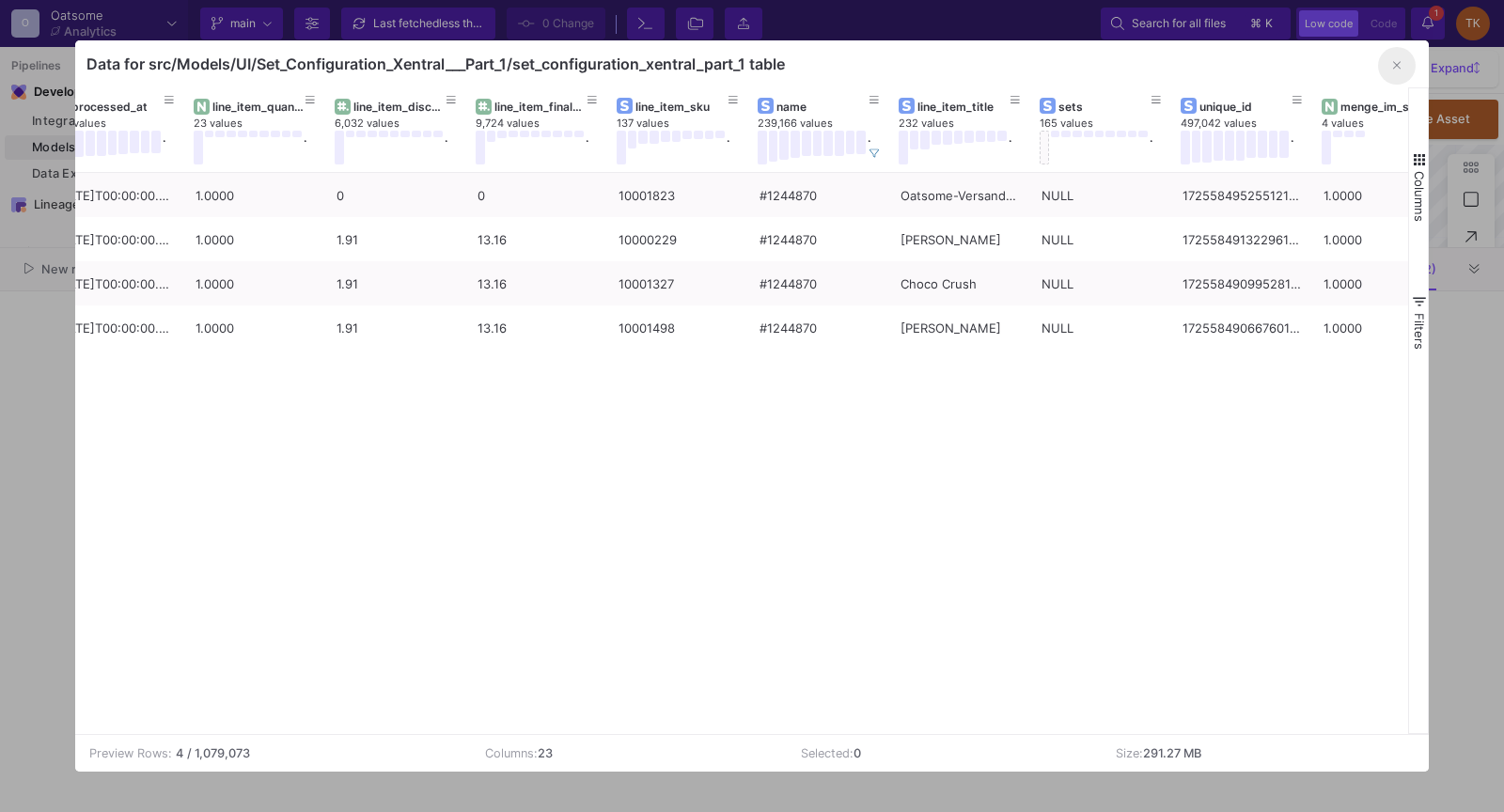click 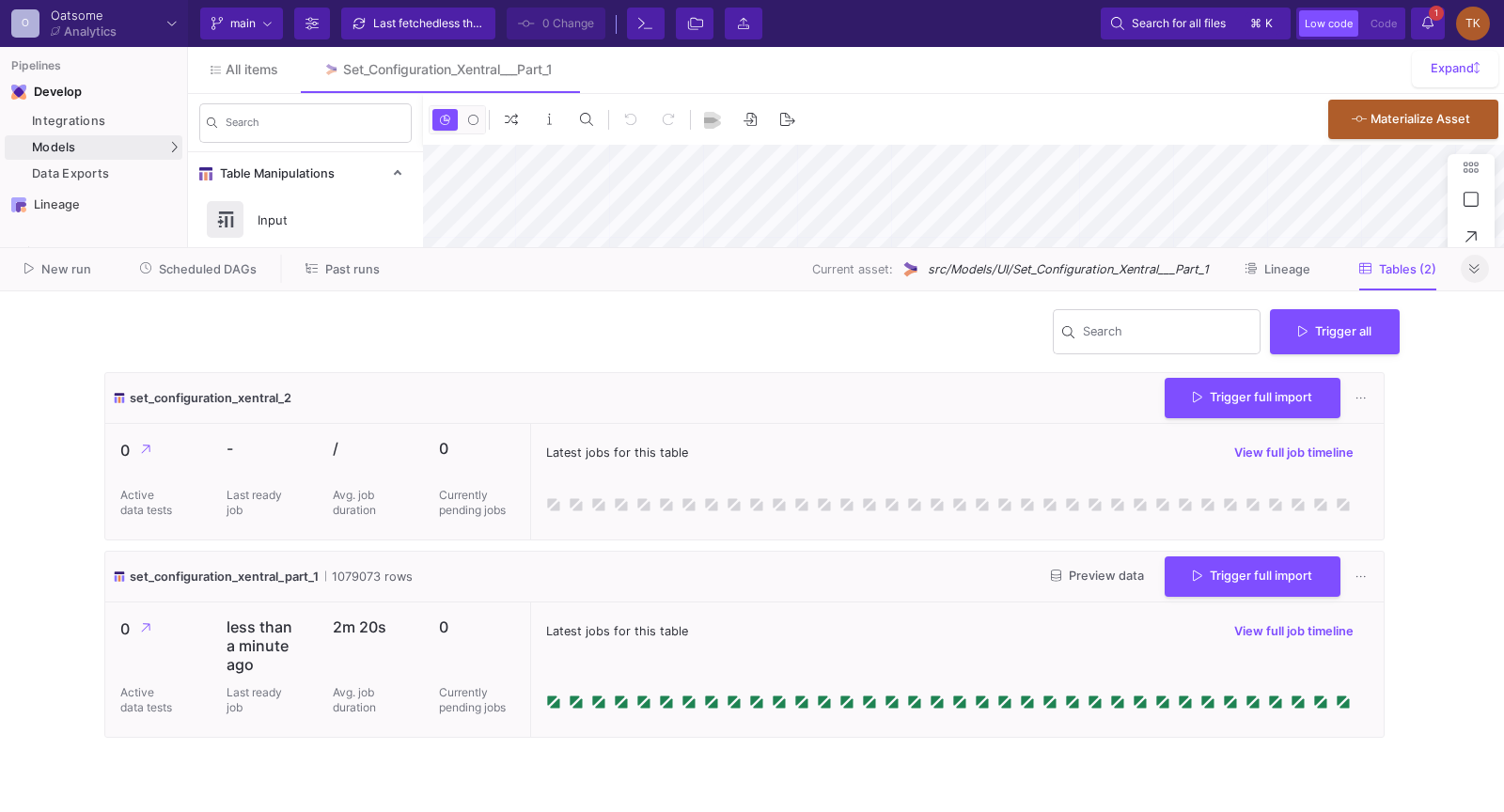click 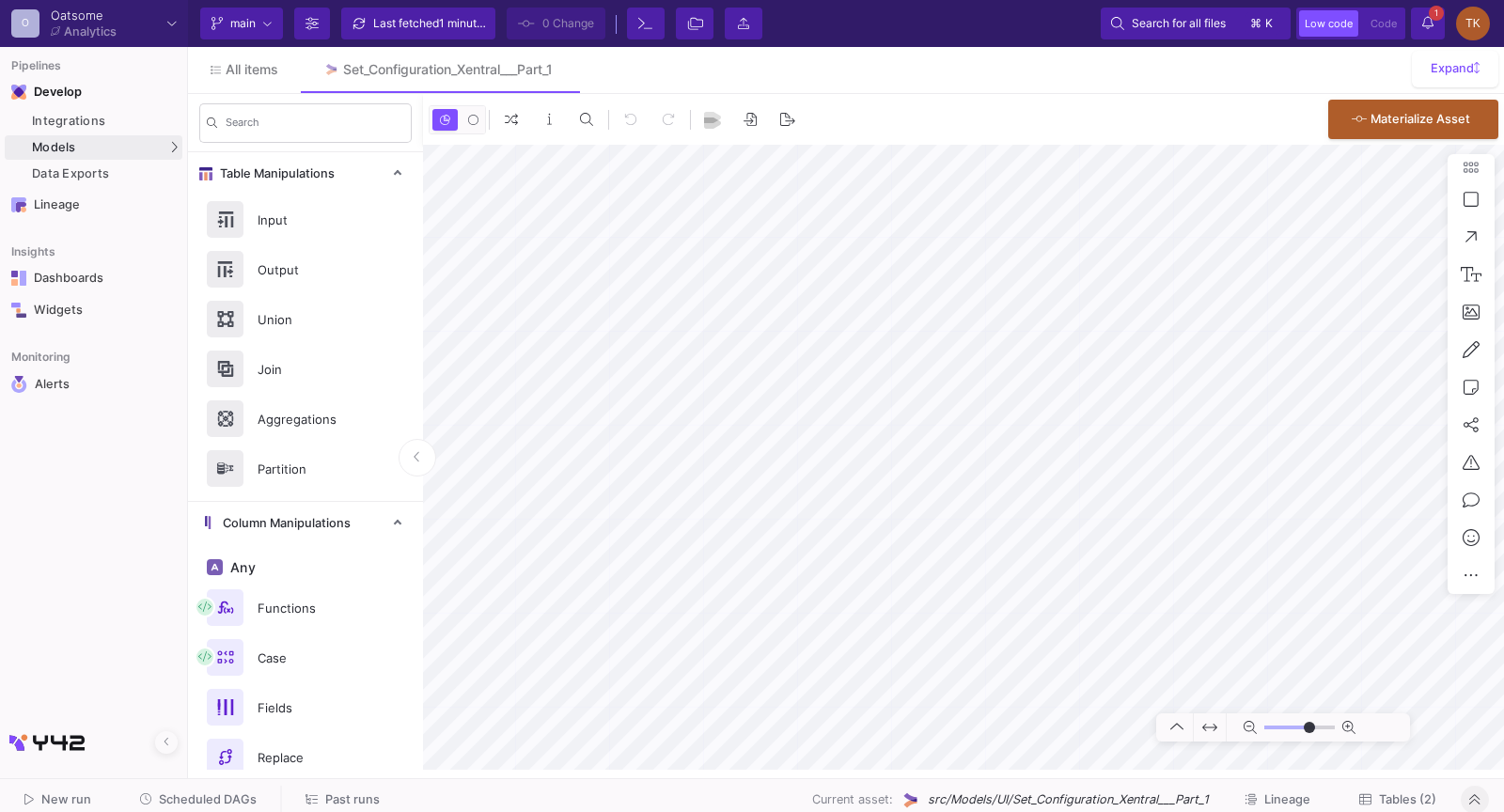 click on "Scheduled DAGs" 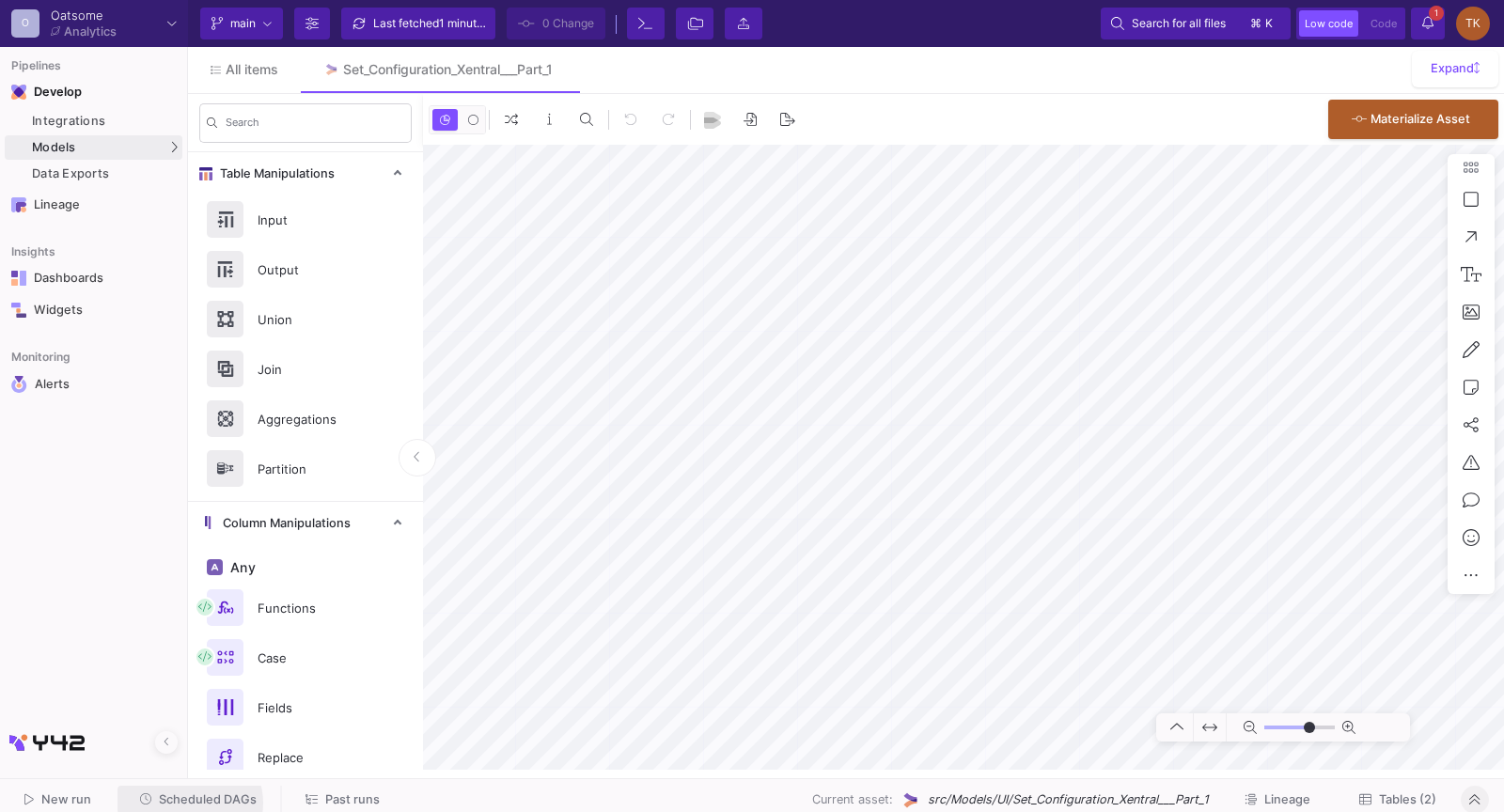 type on "-42" 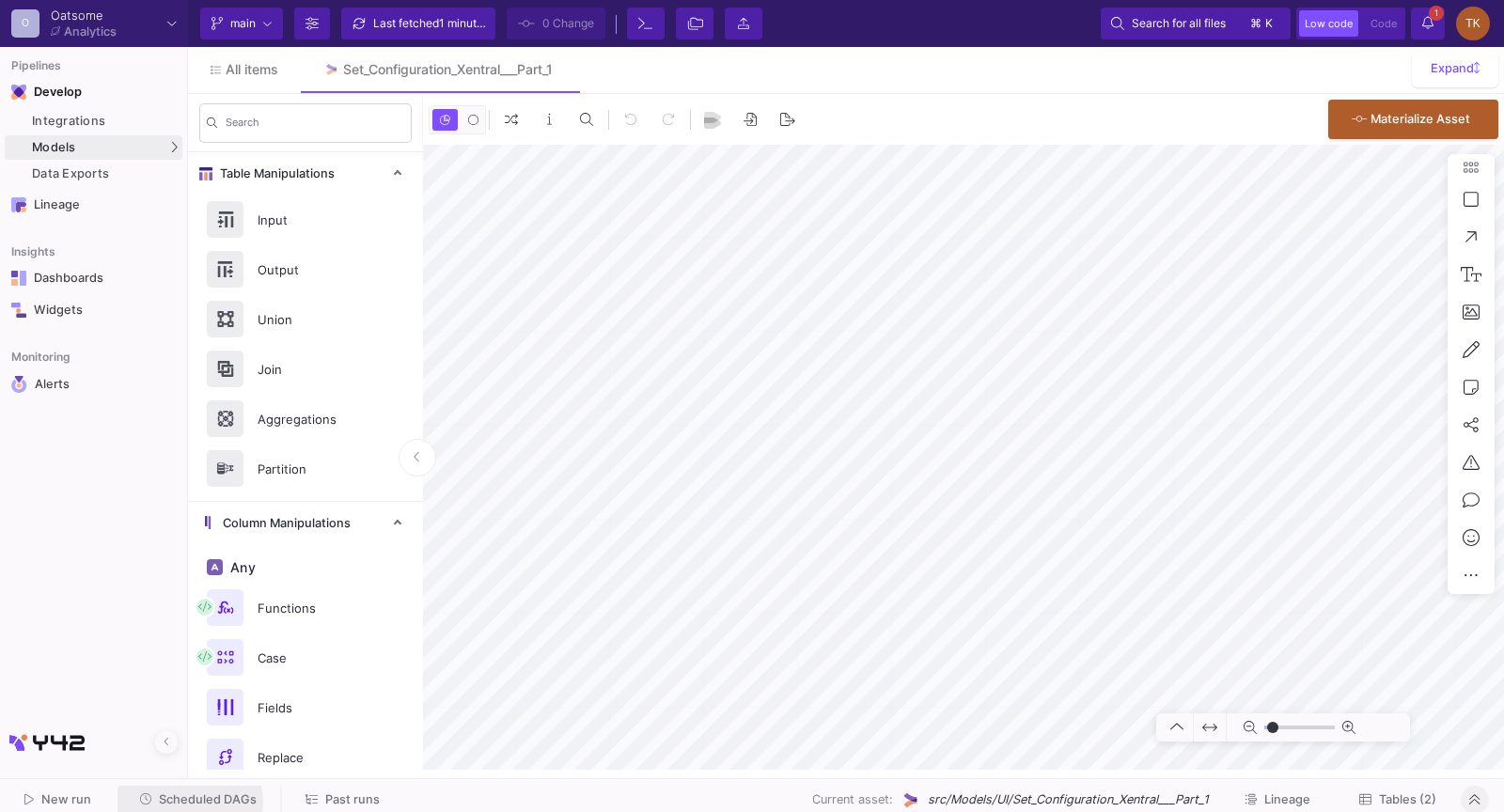 scroll, scrollTop: 0, scrollLeft: 0, axis: both 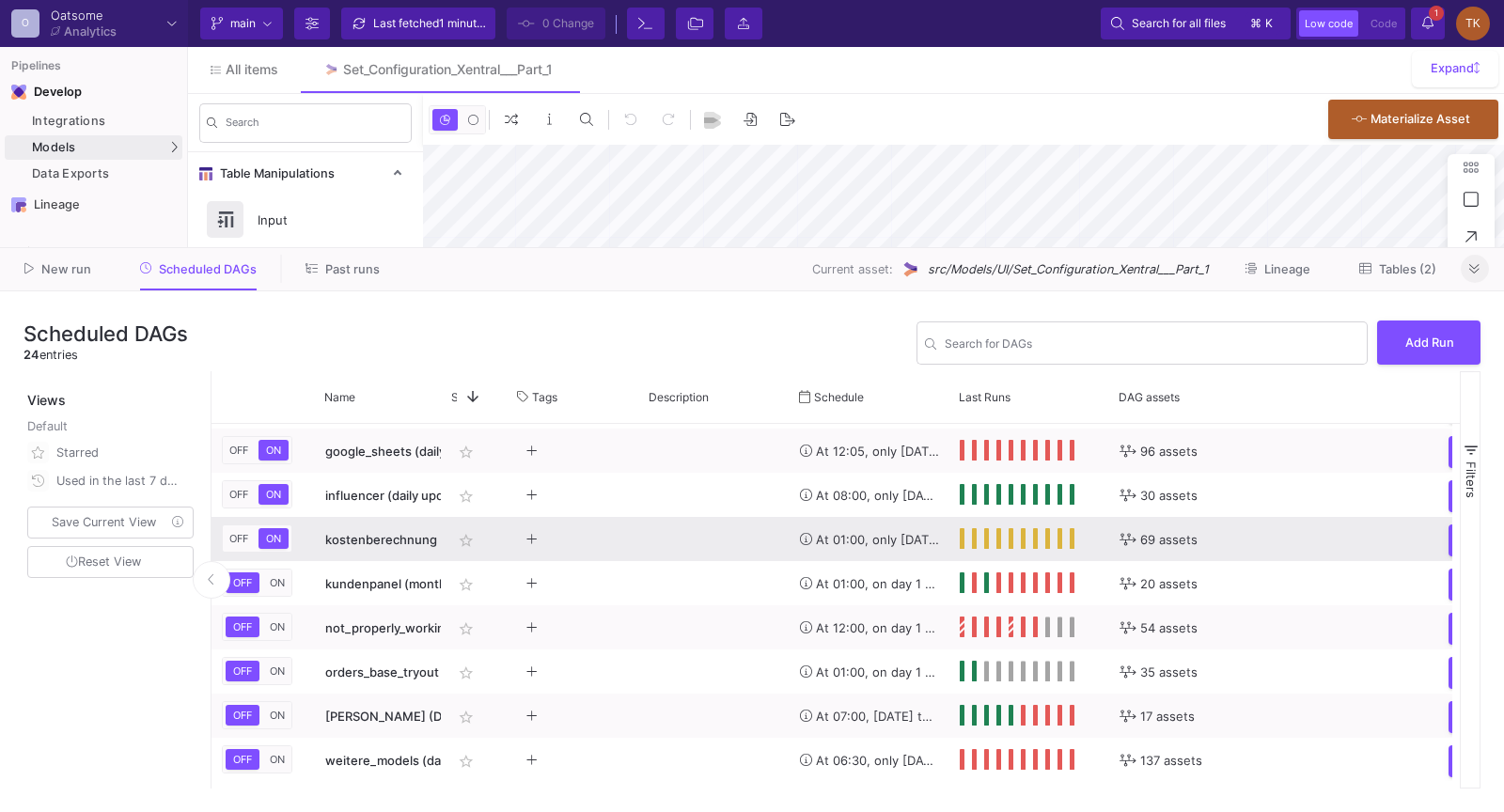 click on "kostenberechnung (updated daily)" 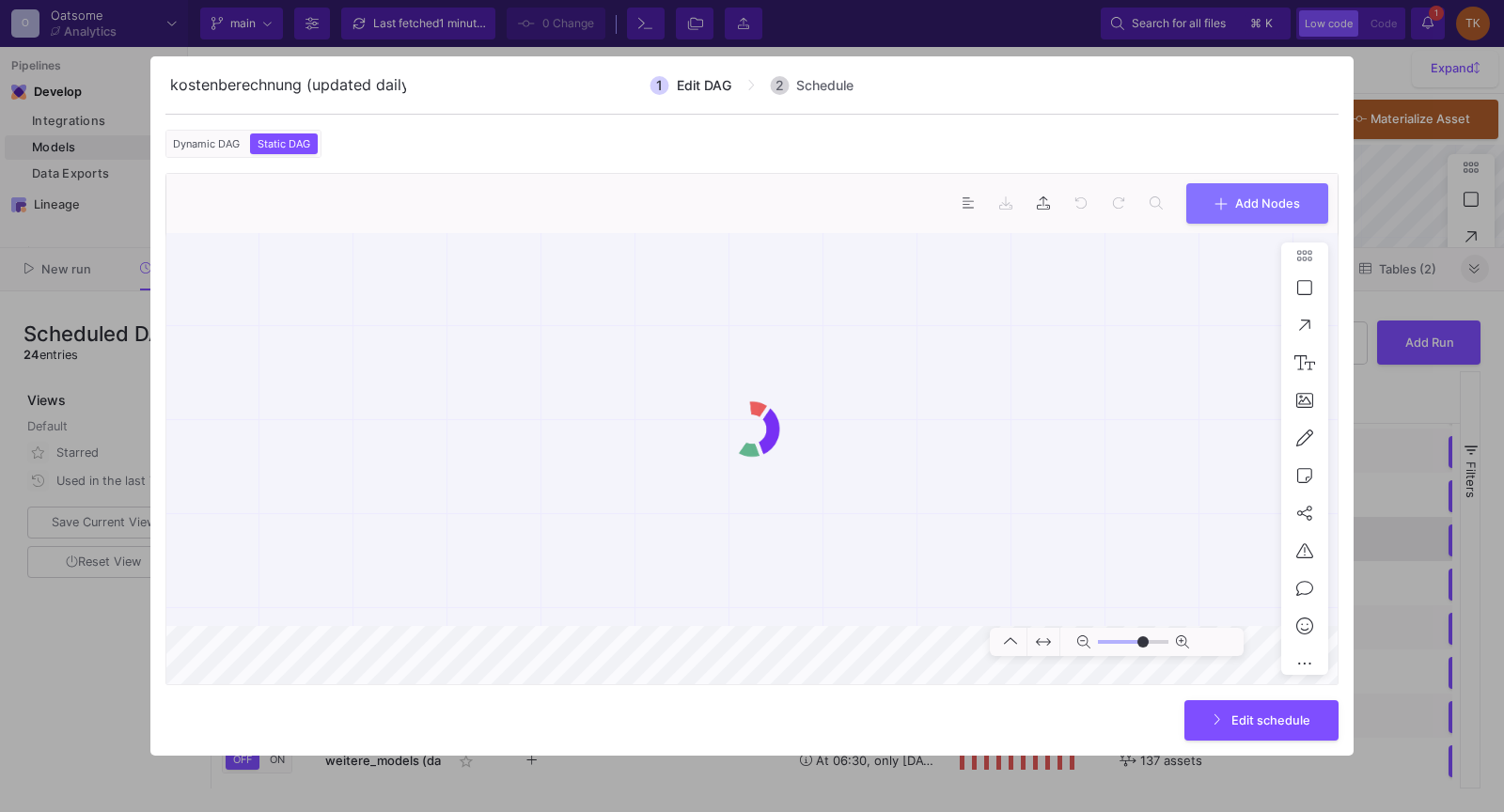 scroll, scrollTop: 0, scrollLeft: 19, axis: horizontal 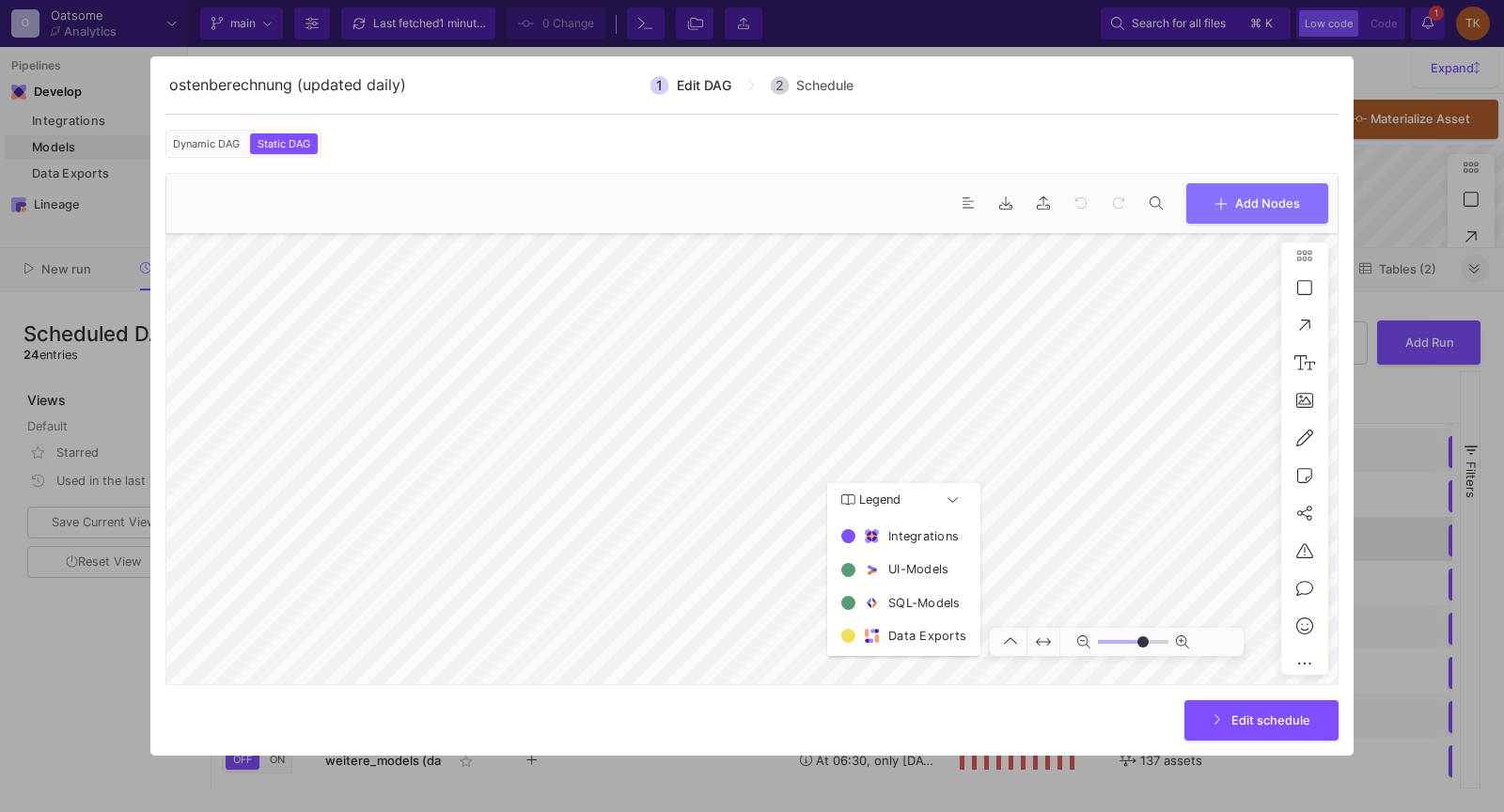 type on "0" 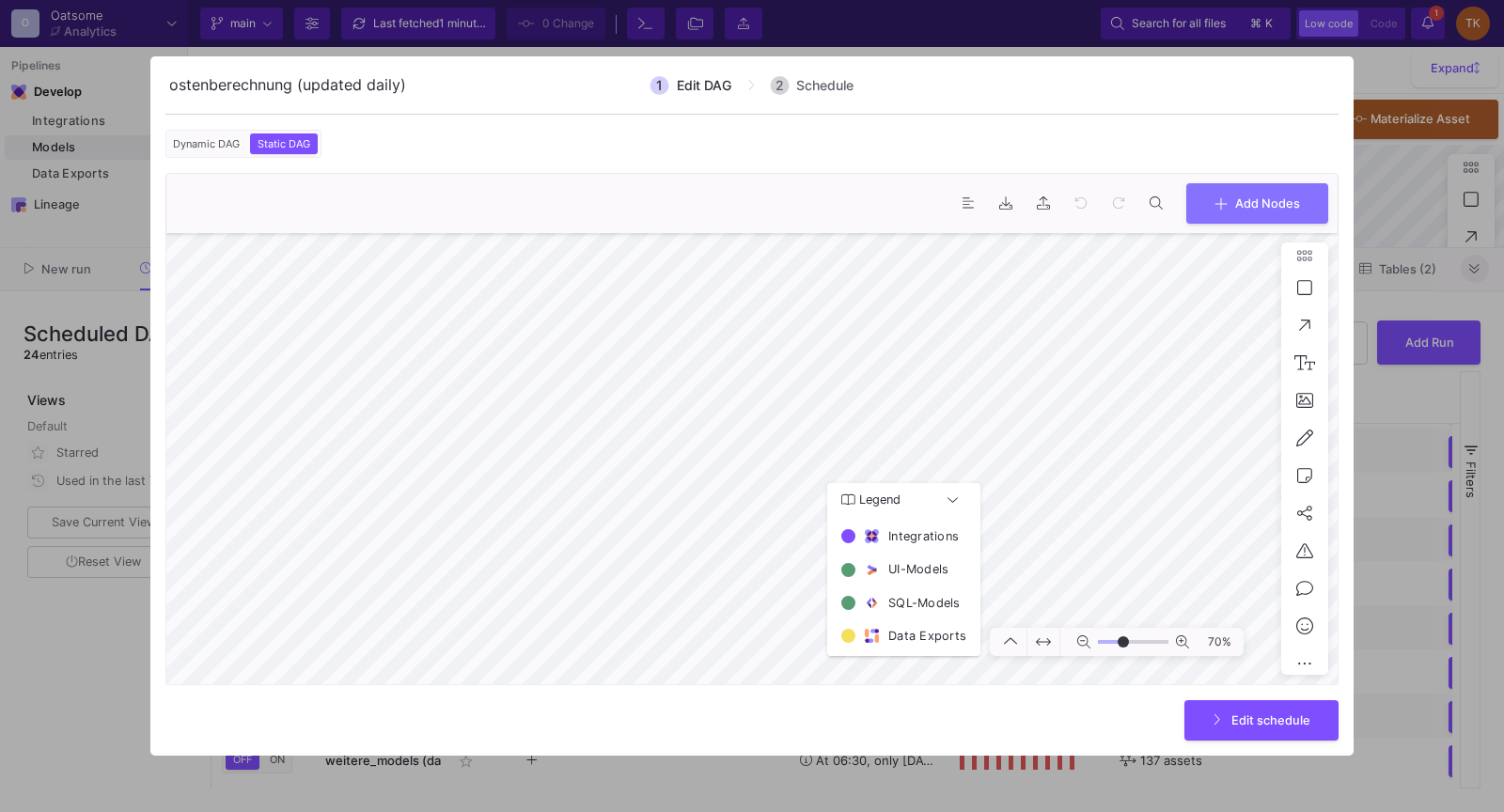click at bounding box center (752, 406) 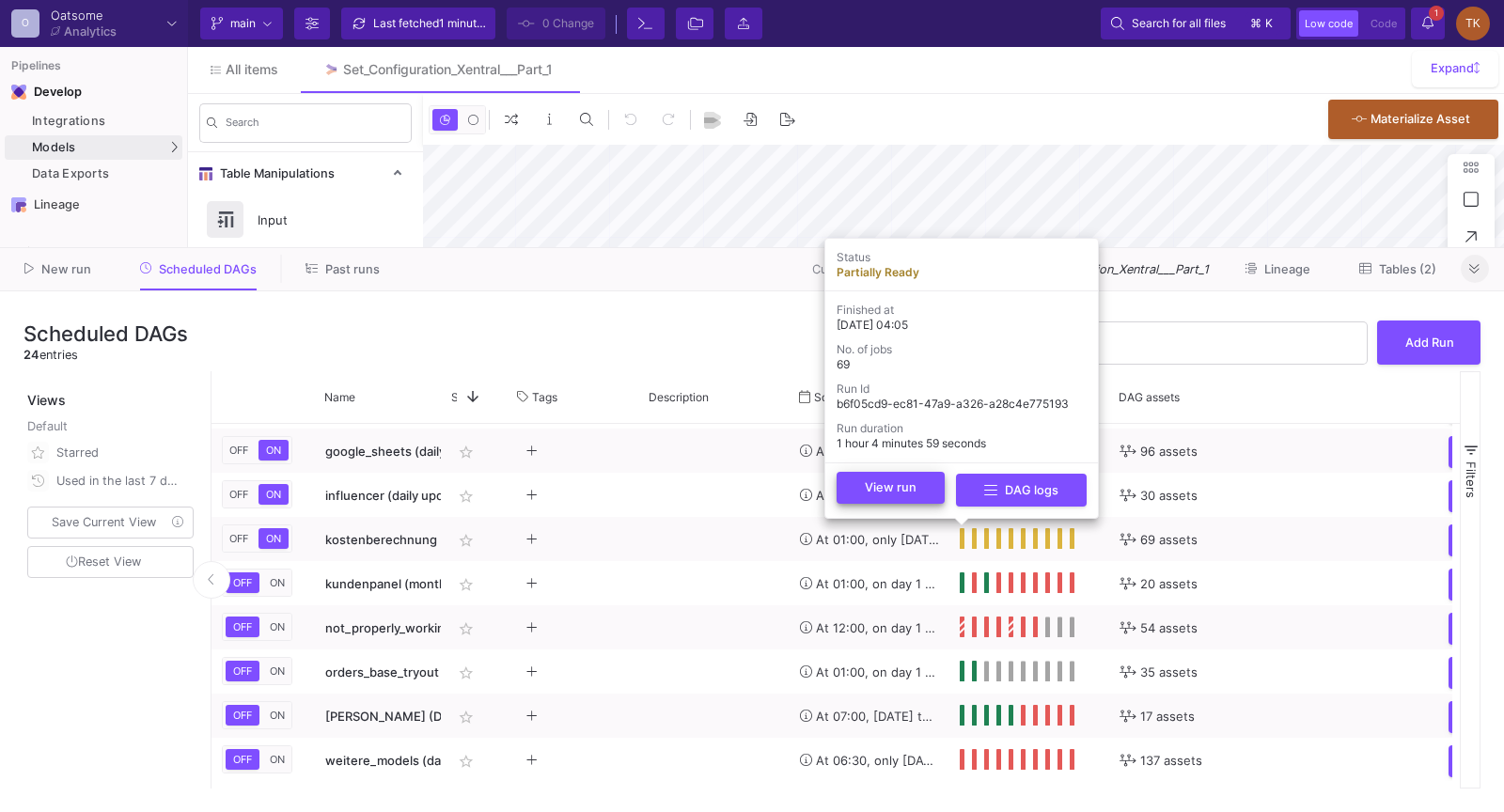 click on "View run" at bounding box center (890, 488) 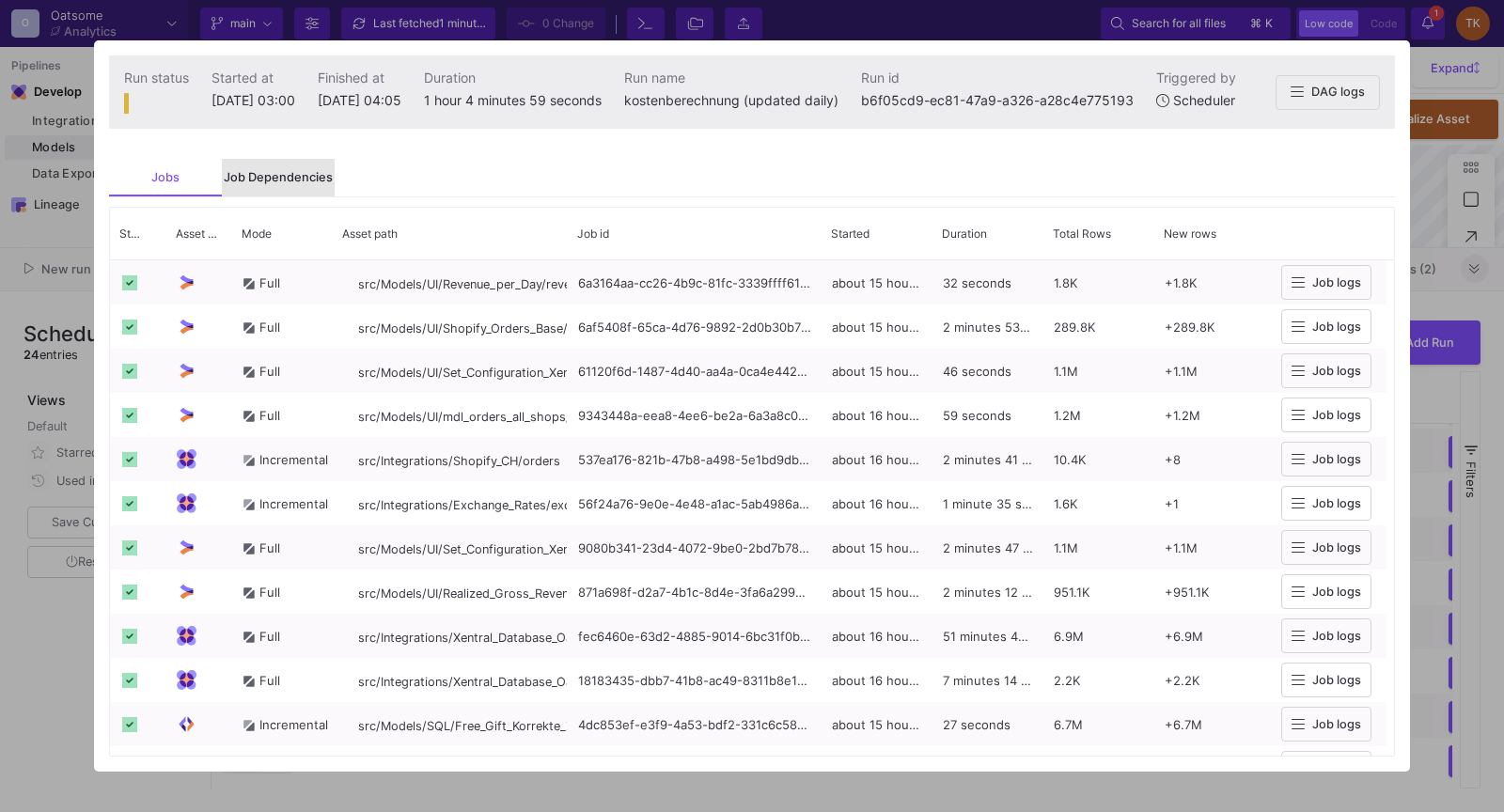 click on "Job Dependencies" at bounding box center [278, 178] 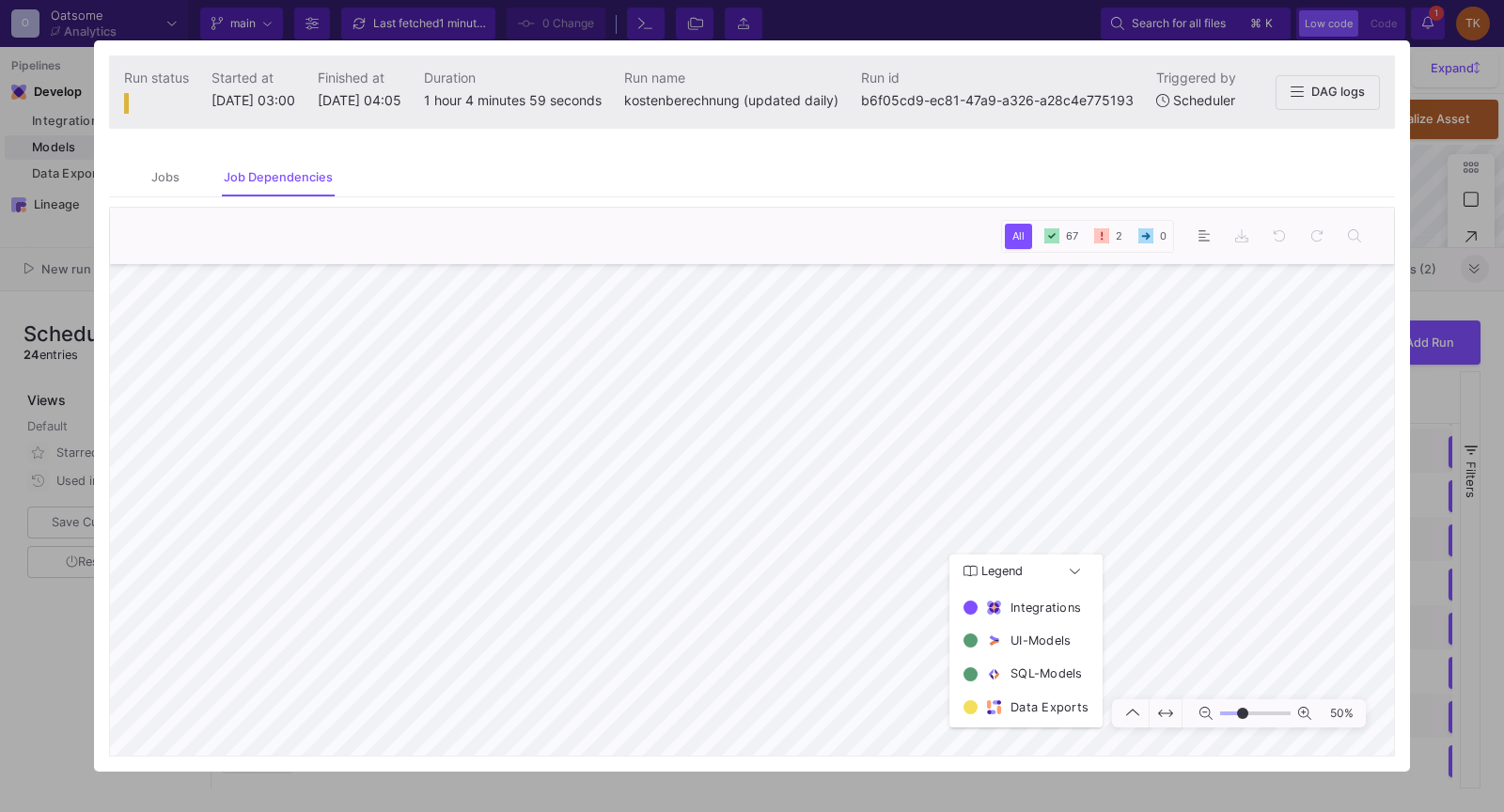 type on "-23" 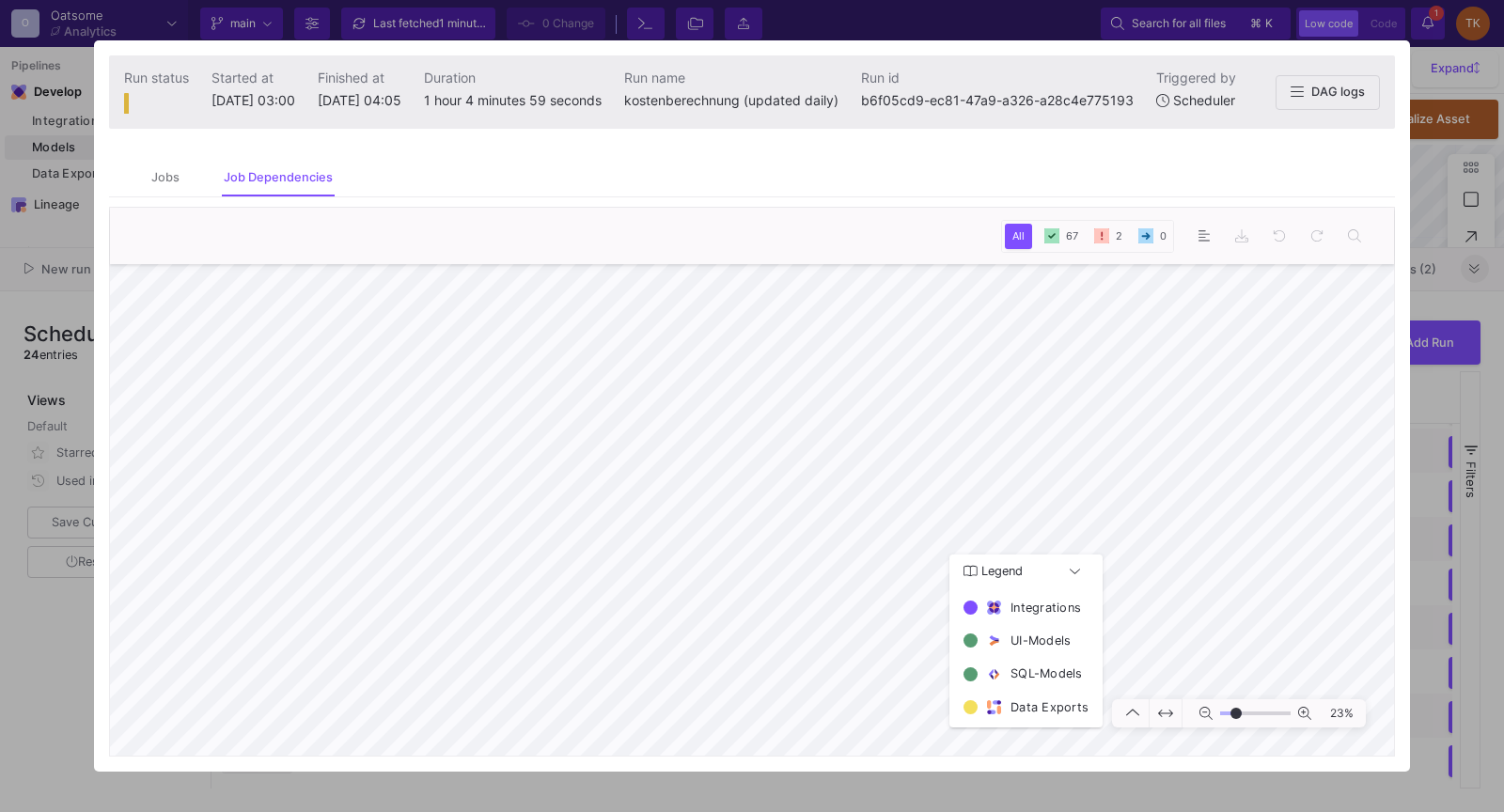 click at bounding box center [752, 406] 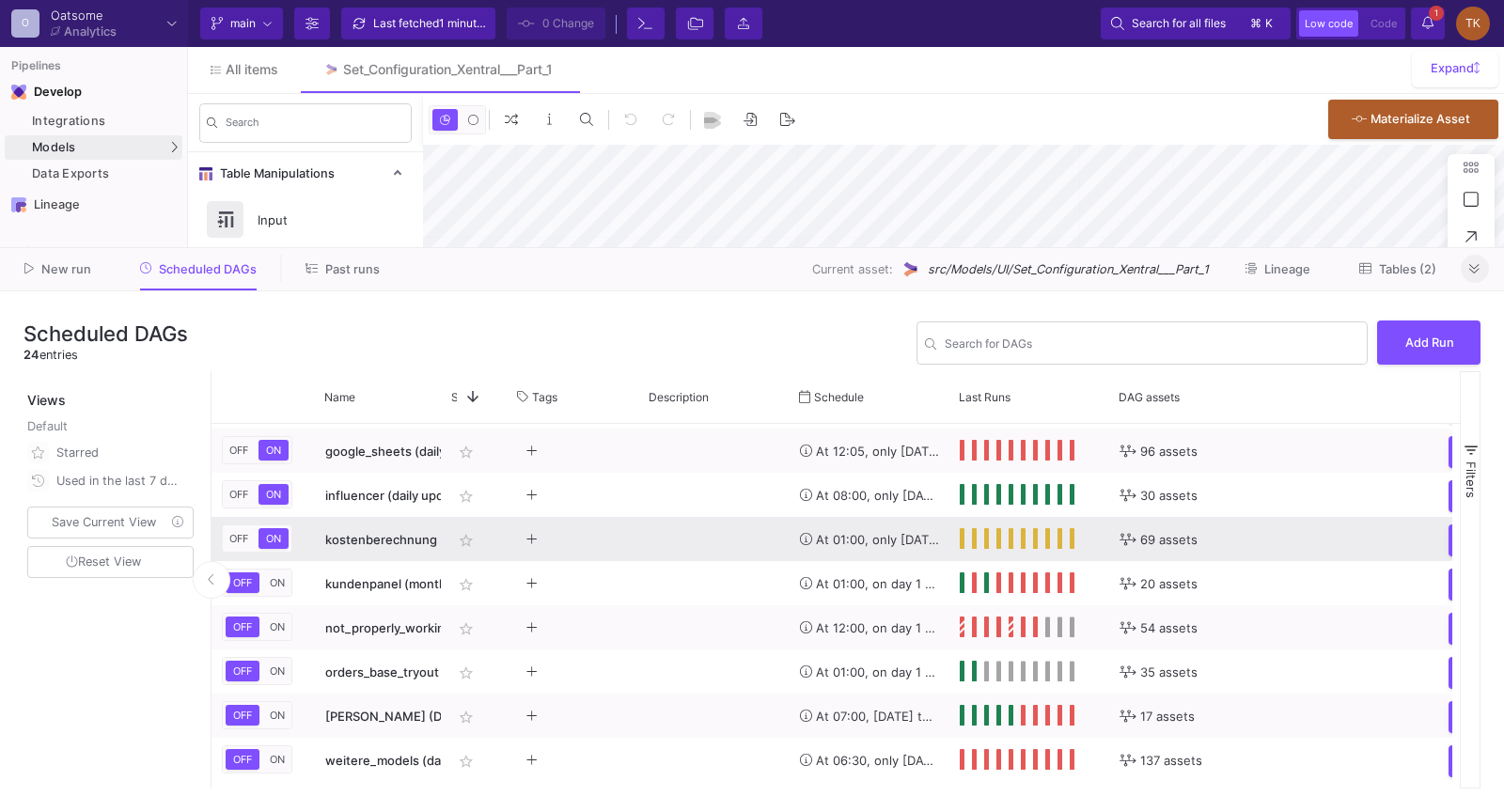 scroll, scrollTop: 0, scrollLeft: 12, axis: horizontal 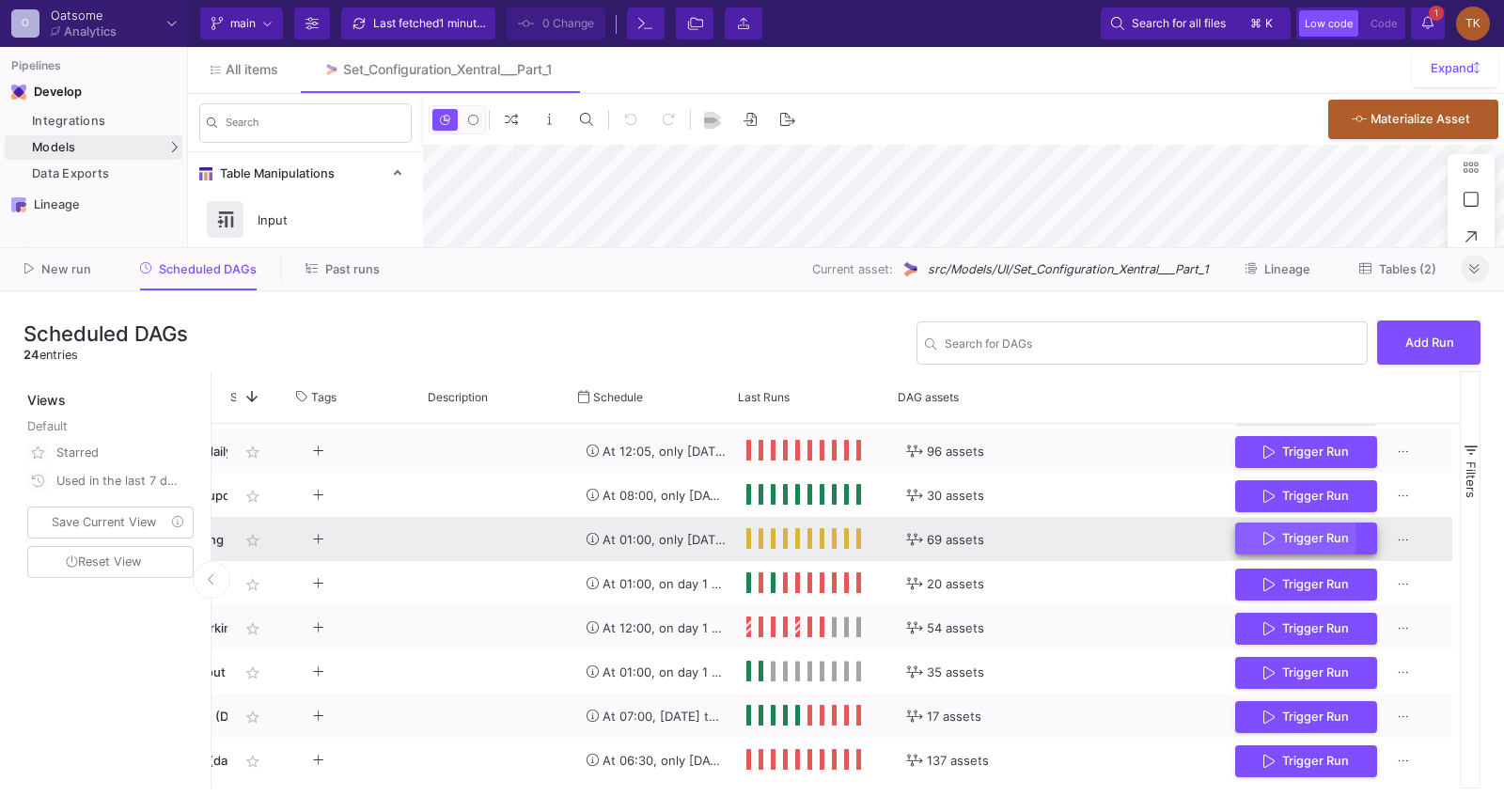 click 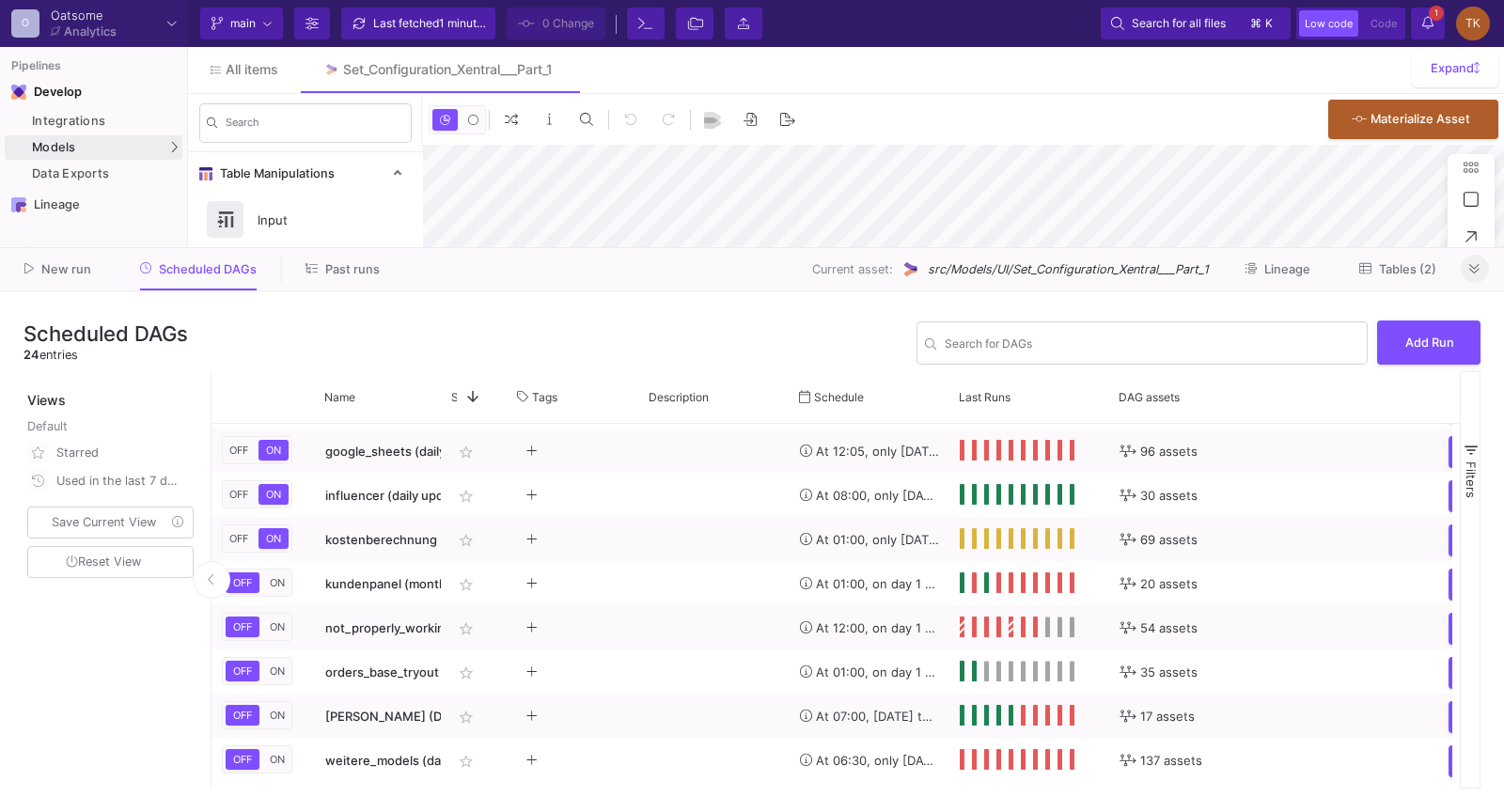 click 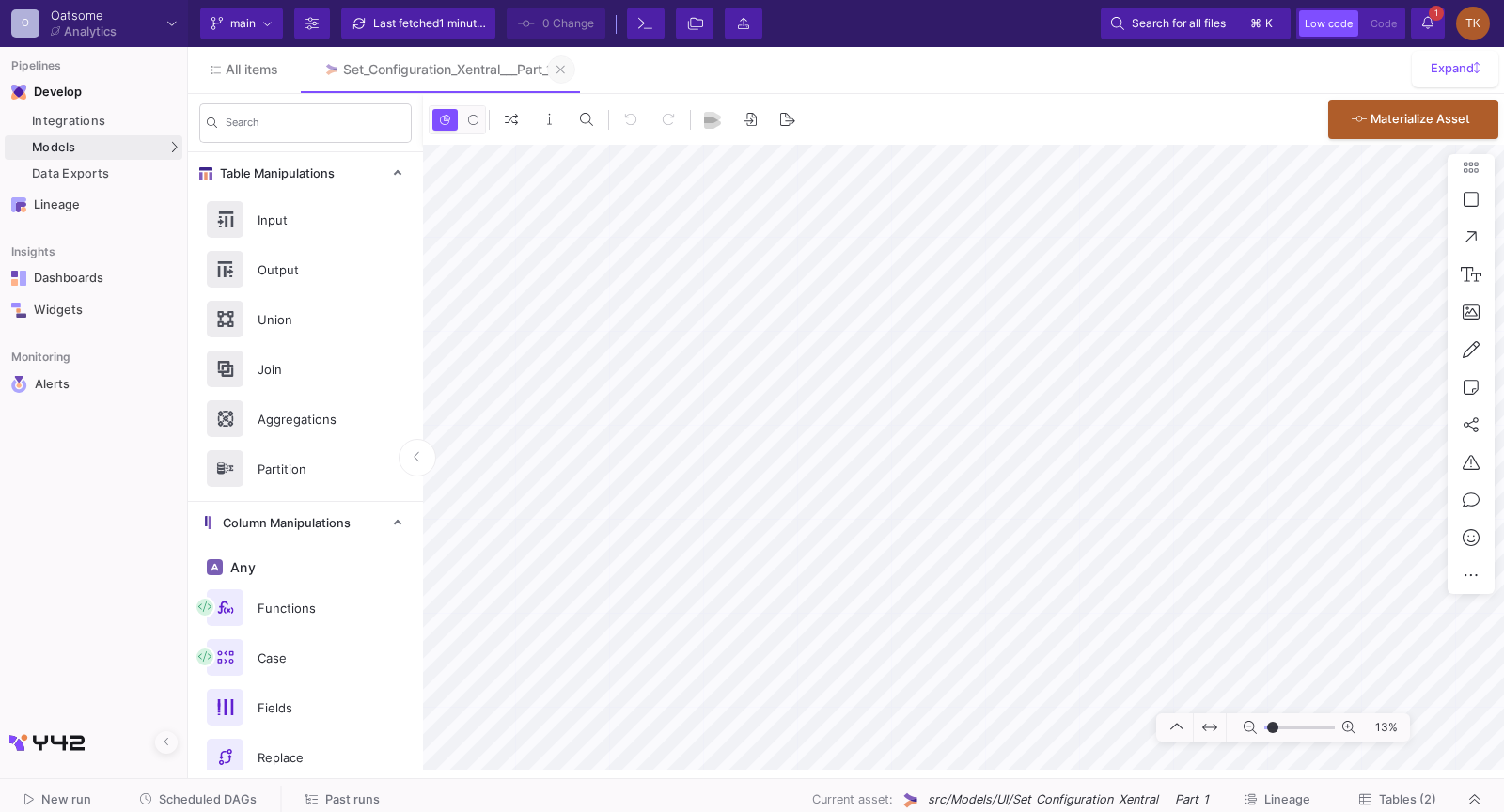 click at bounding box center [561, 70] 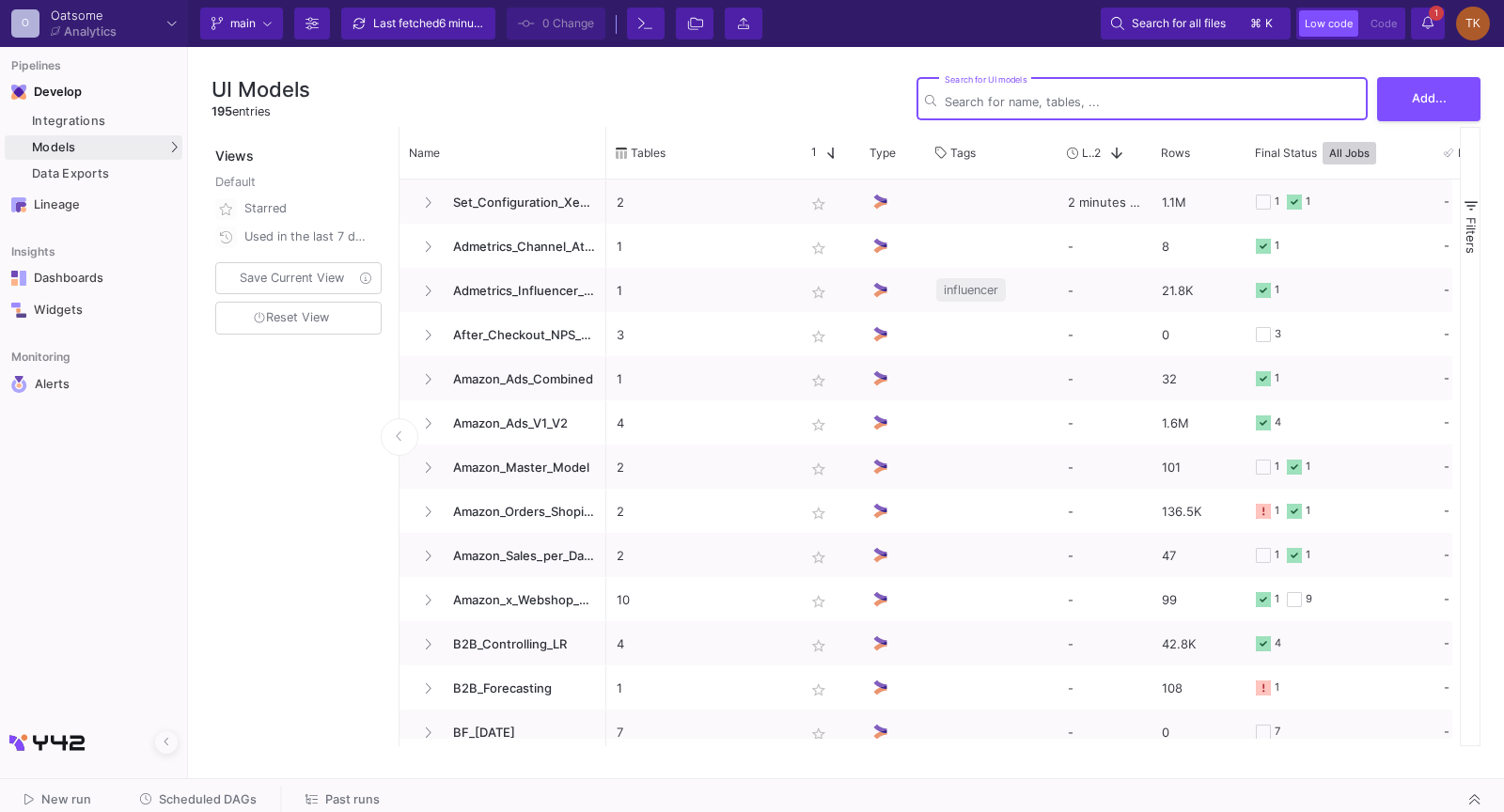 click on "UI Models  195  entries  Search for UI models  Add..." 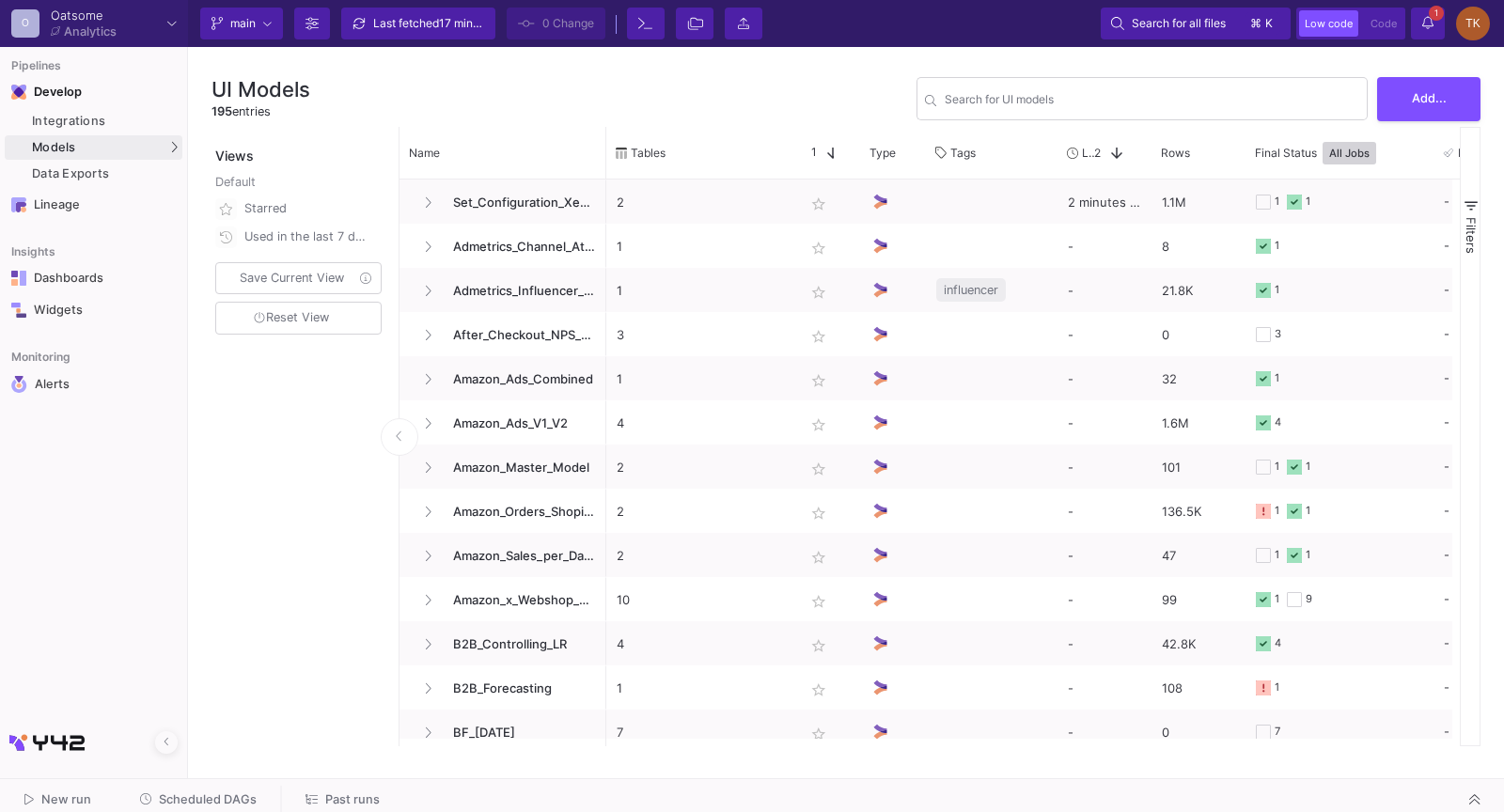 click on "1 1 Notifications" 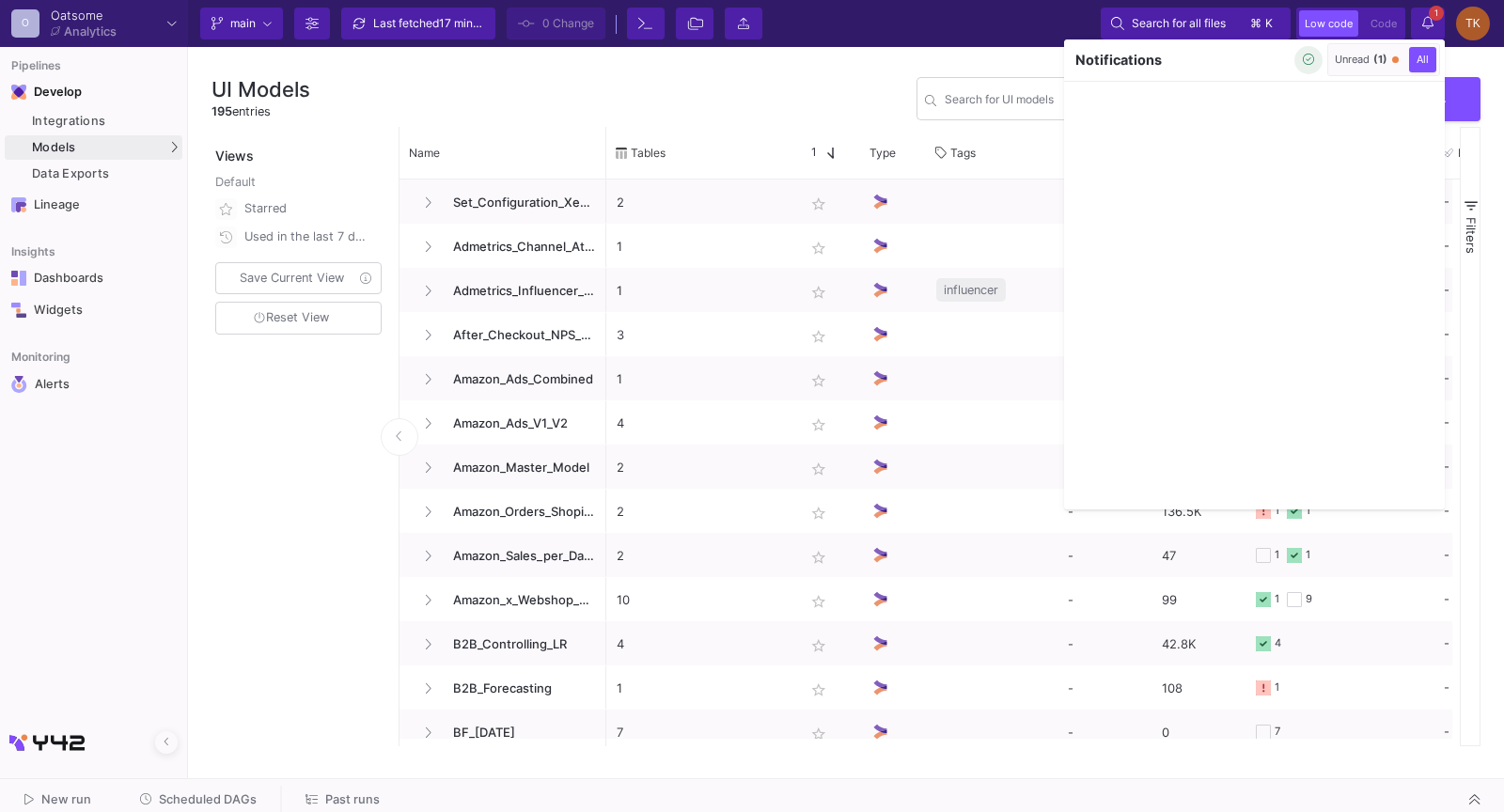 click 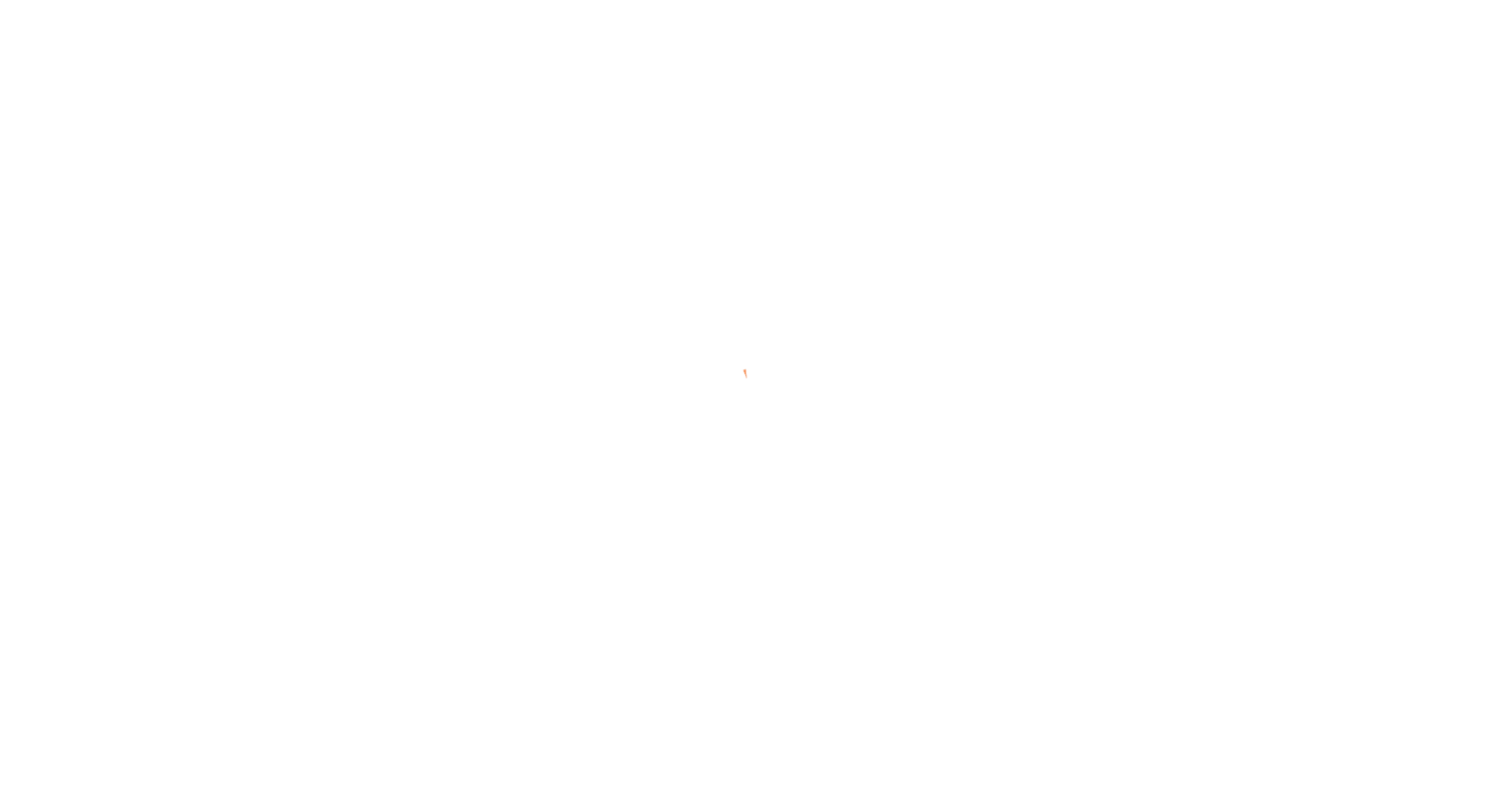 scroll, scrollTop: 0, scrollLeft: 0, axis: both 